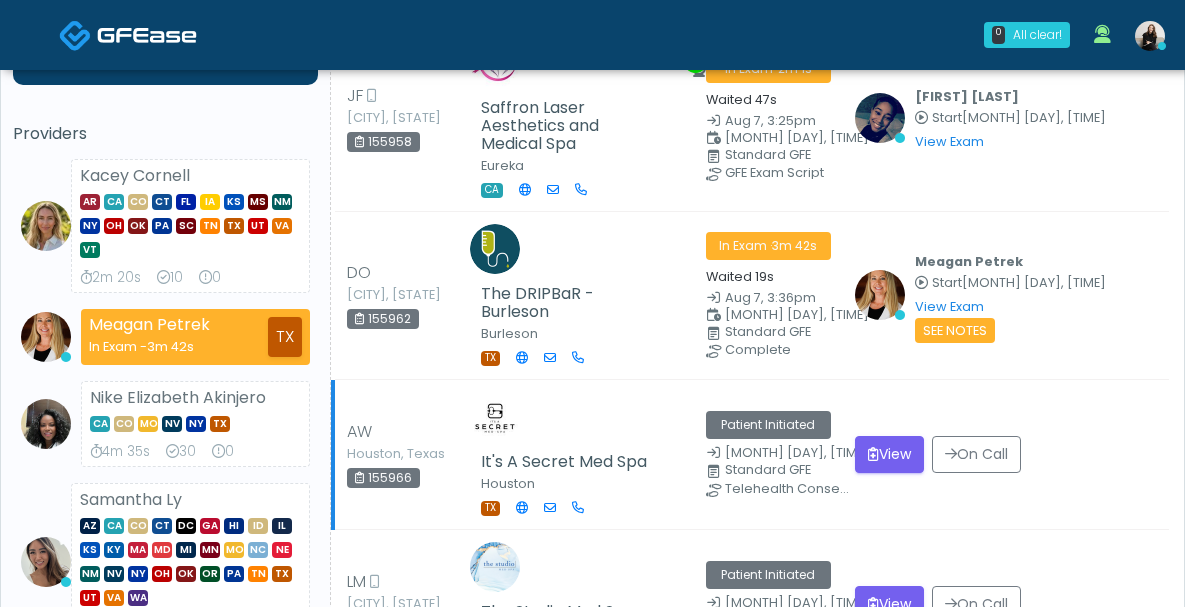 scroll, scrollTop: 164, scrollLeft: 0, axis: vertical 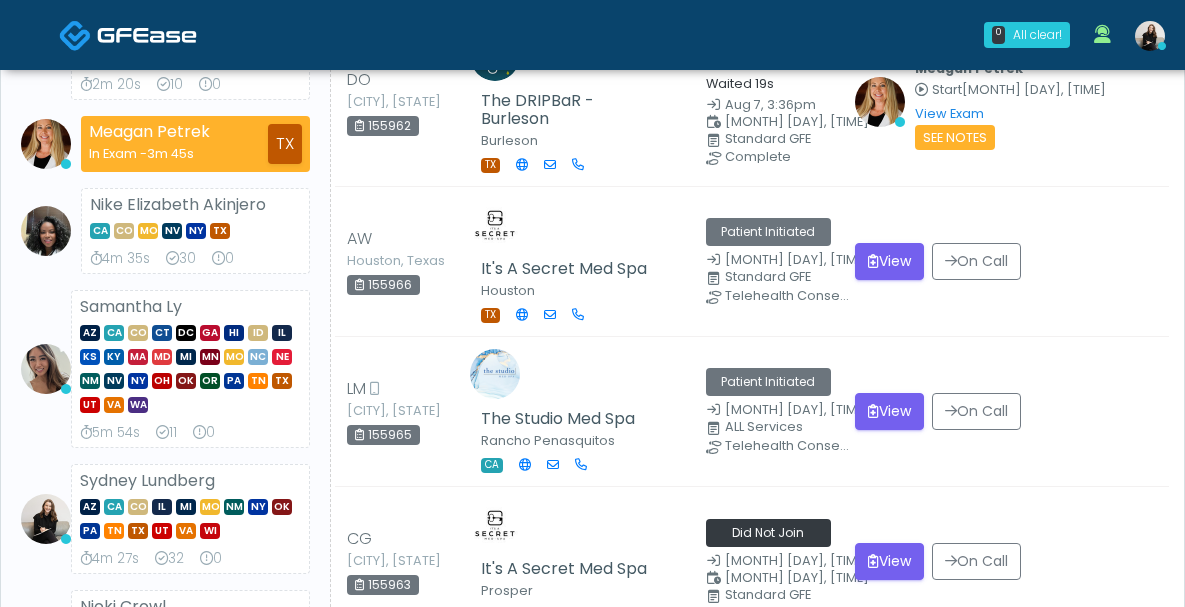 click at bounding box center (128, 34) 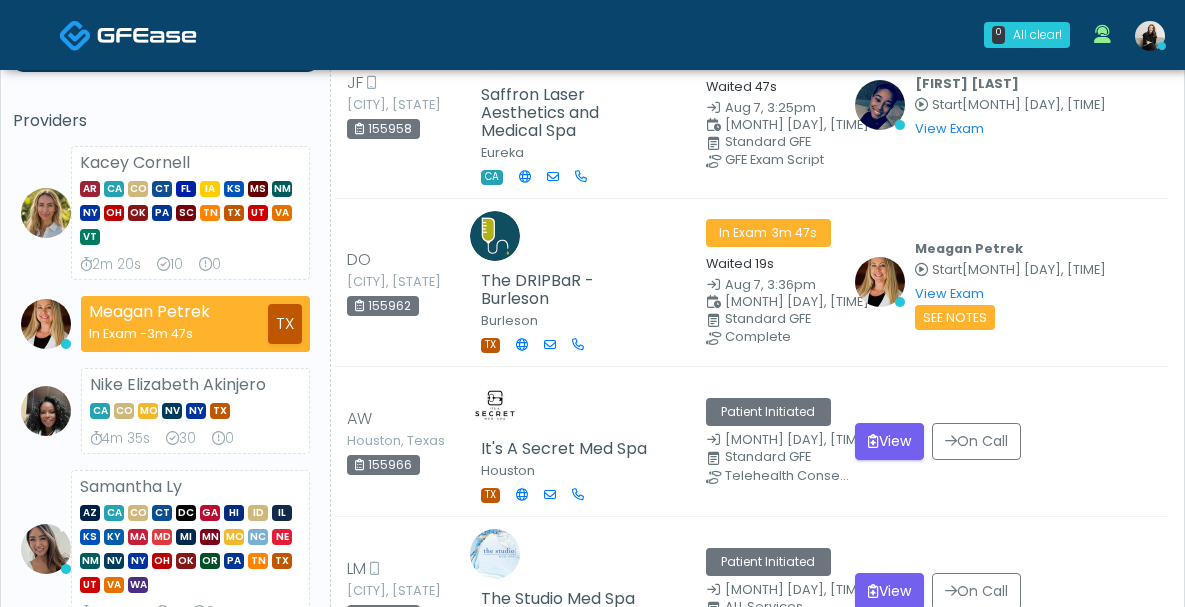 scroll, scrollTop: 0, scrollLeft: 0, axis: both 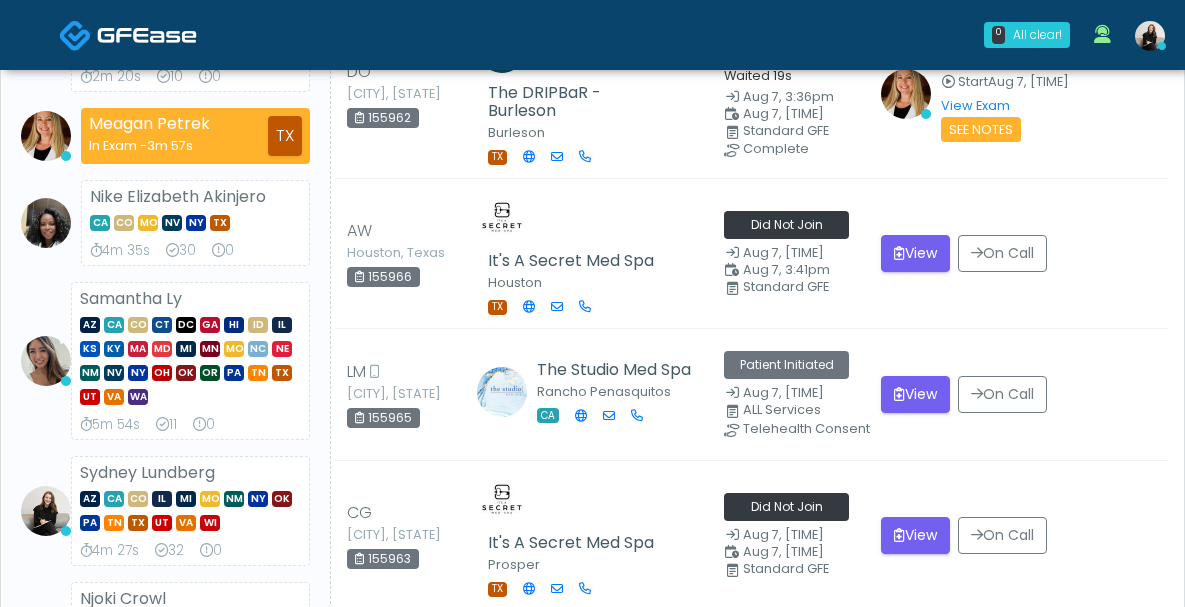 click at bounding box center (147, 35) 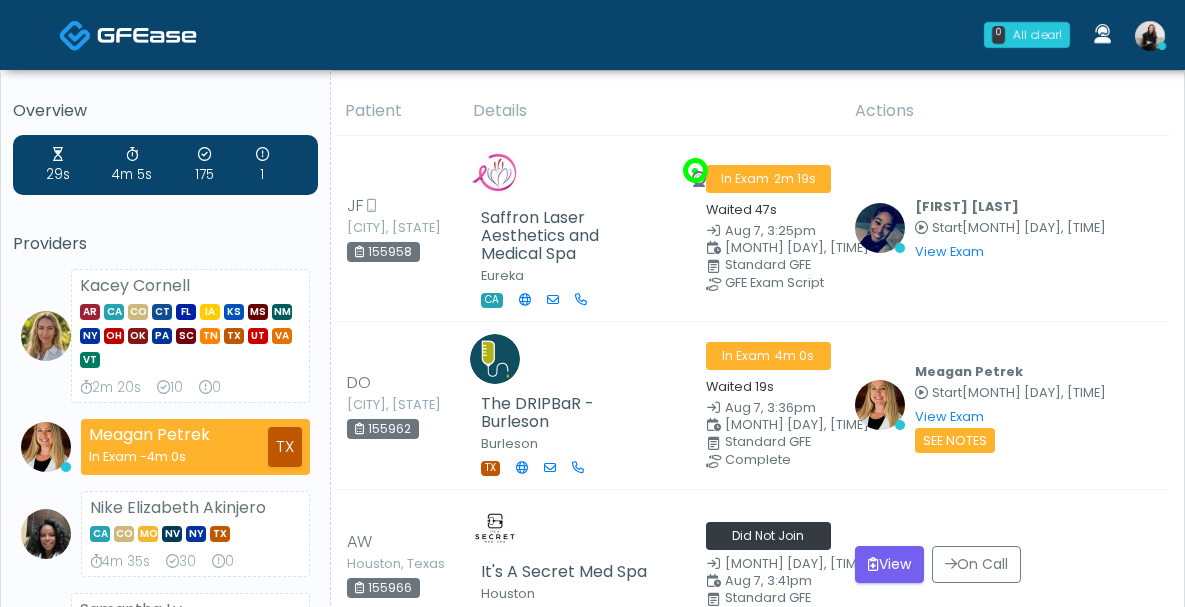 scroll, scrollTop: 0, scrollLeft: 0, axis: both 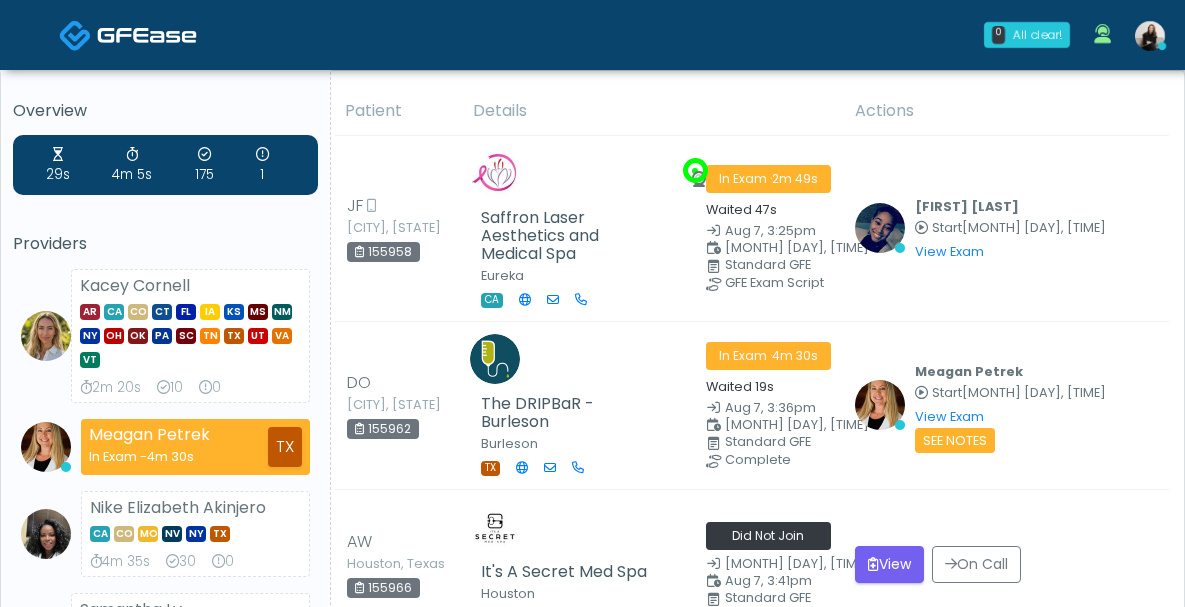 click at bounding box center (75, 35) 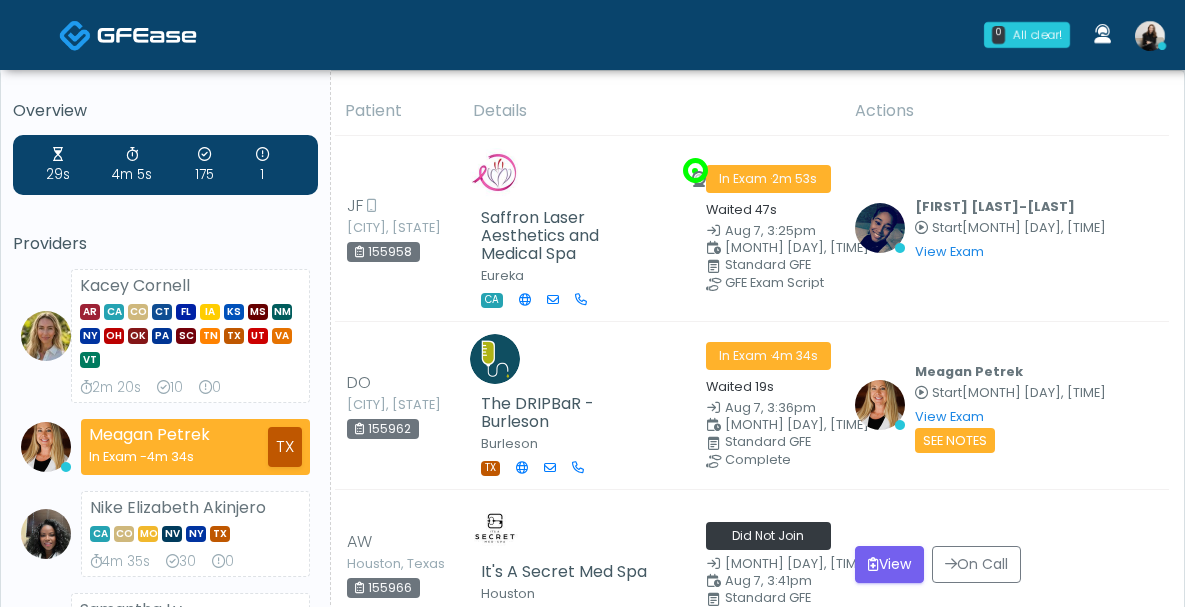 scroll, scrollTop: 121, scrollLeft: 0, axis: vertical 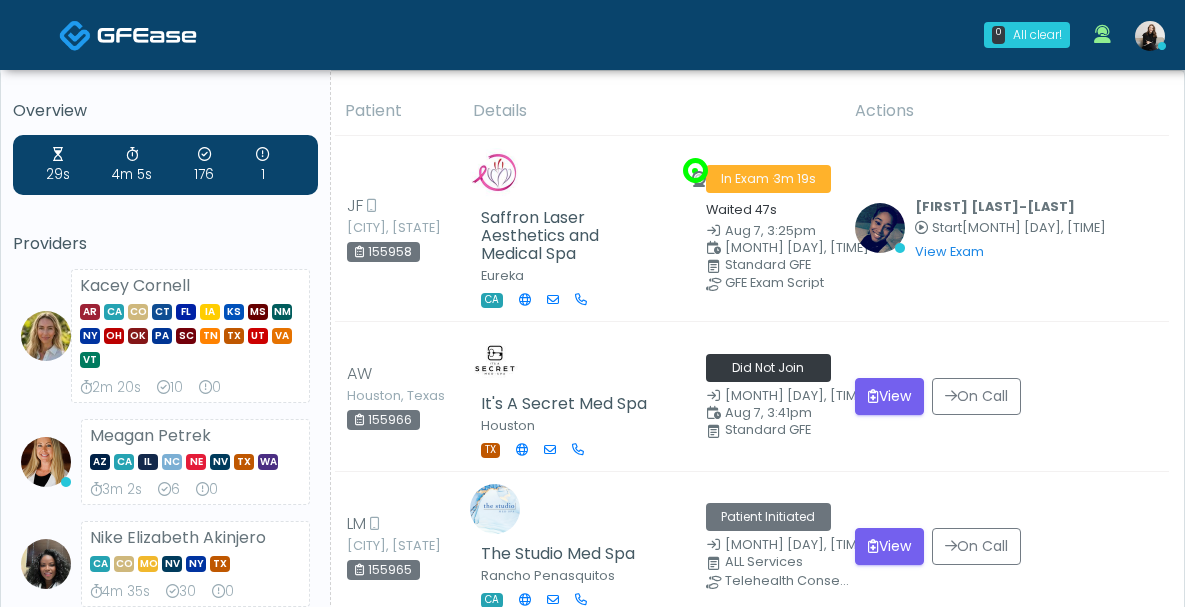 click at bounding box center [147, 35] 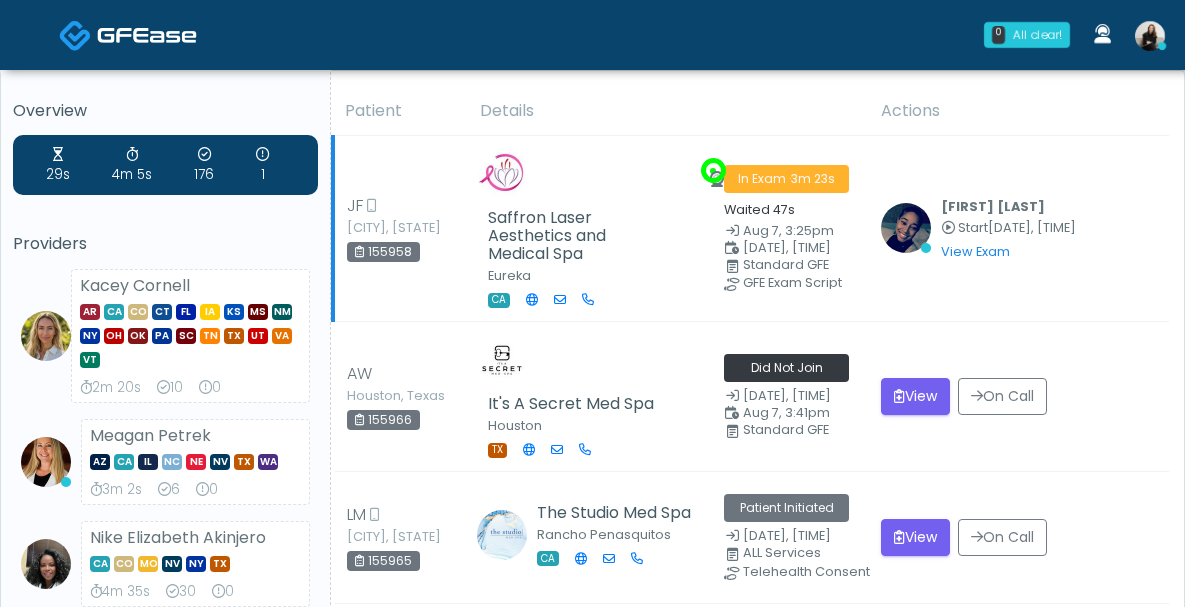 scroll, scrollTop: 0, scrollLeft: 0, axis: both 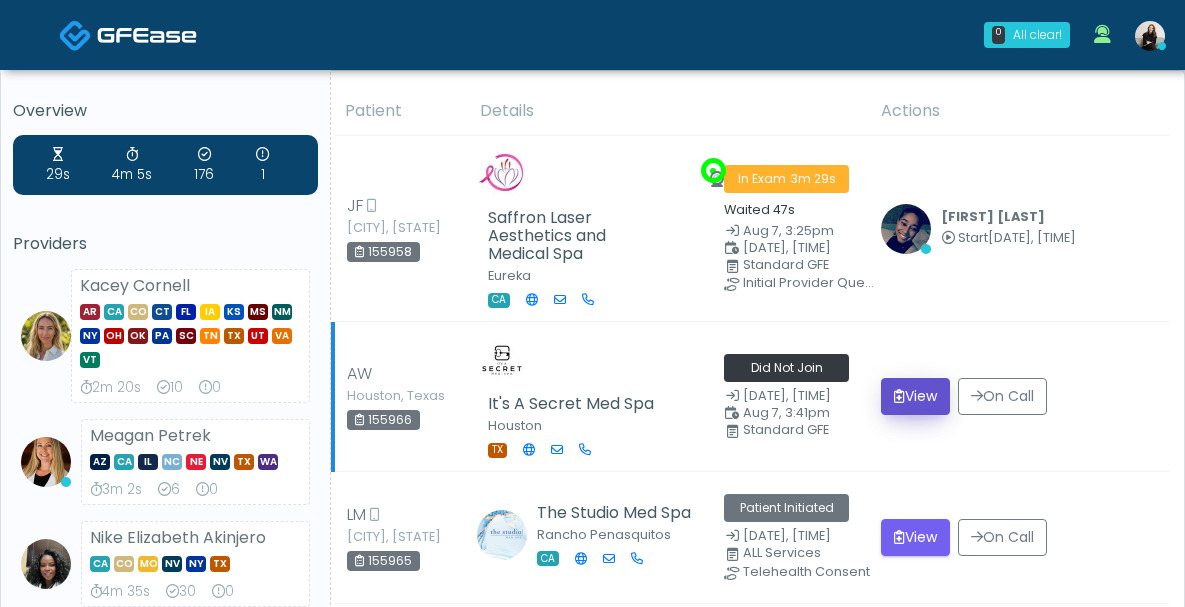 click on "View" at bounding box center (915, 396) 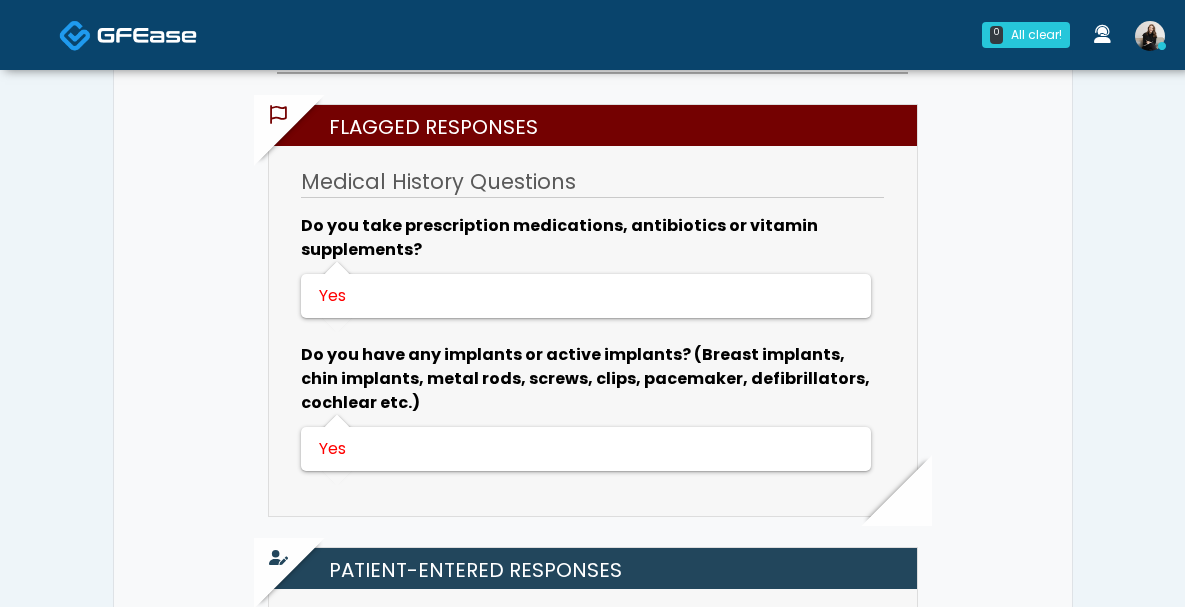 scroll, scrollTop: 553, scrollLeft: 0, axis: vertical 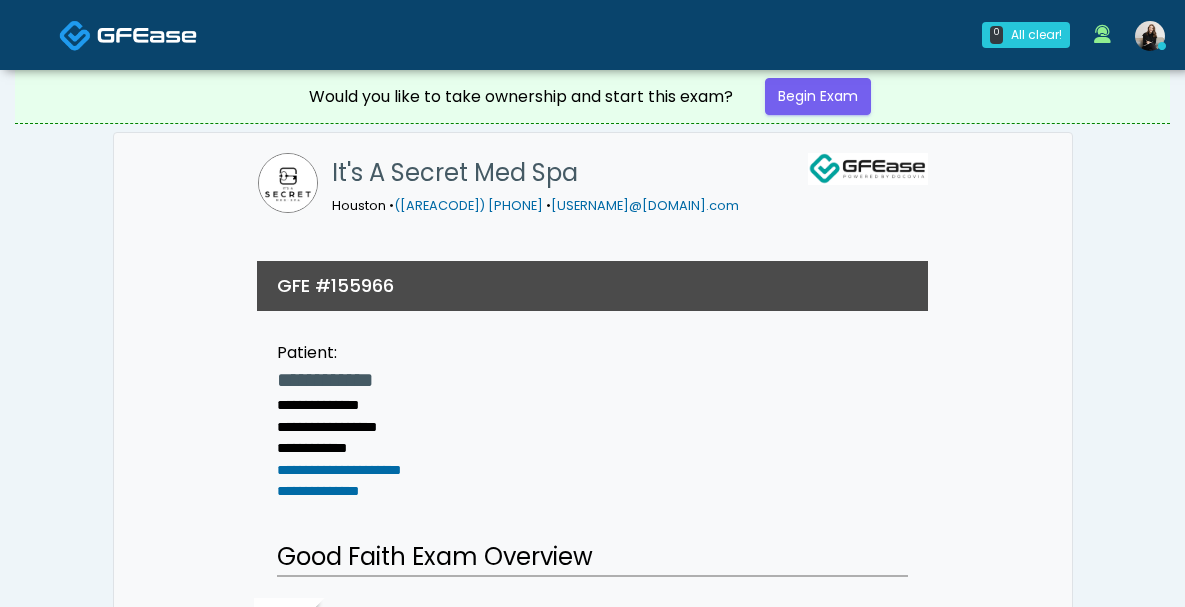 click at bounding box center (147, 34) 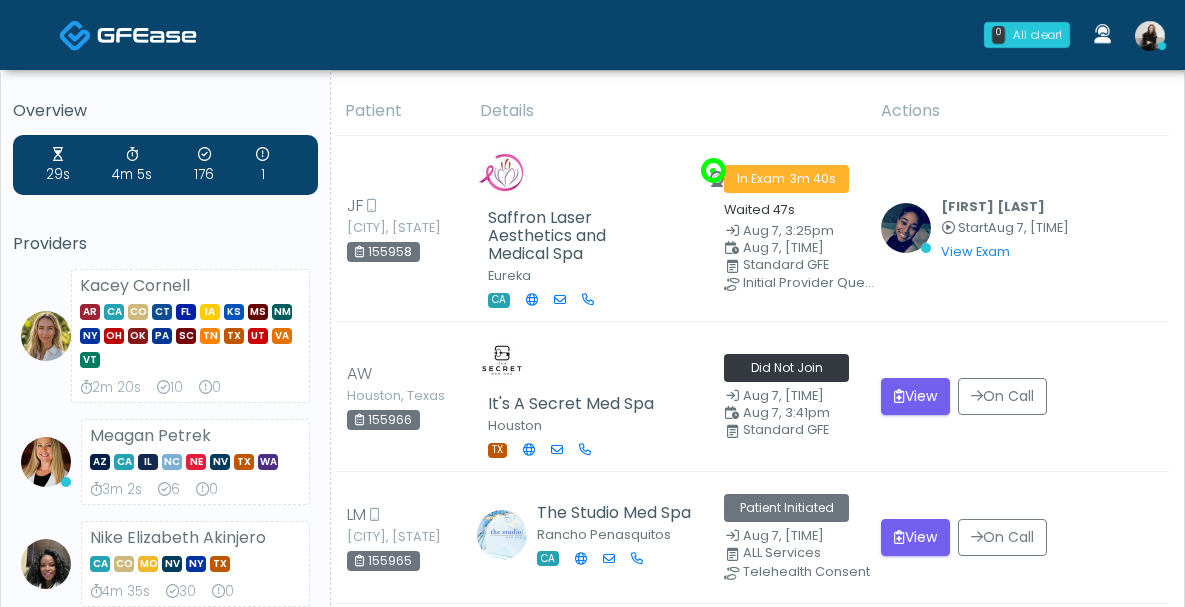scroll, scrollTop: 0, scrollLeft: 0, axis: both 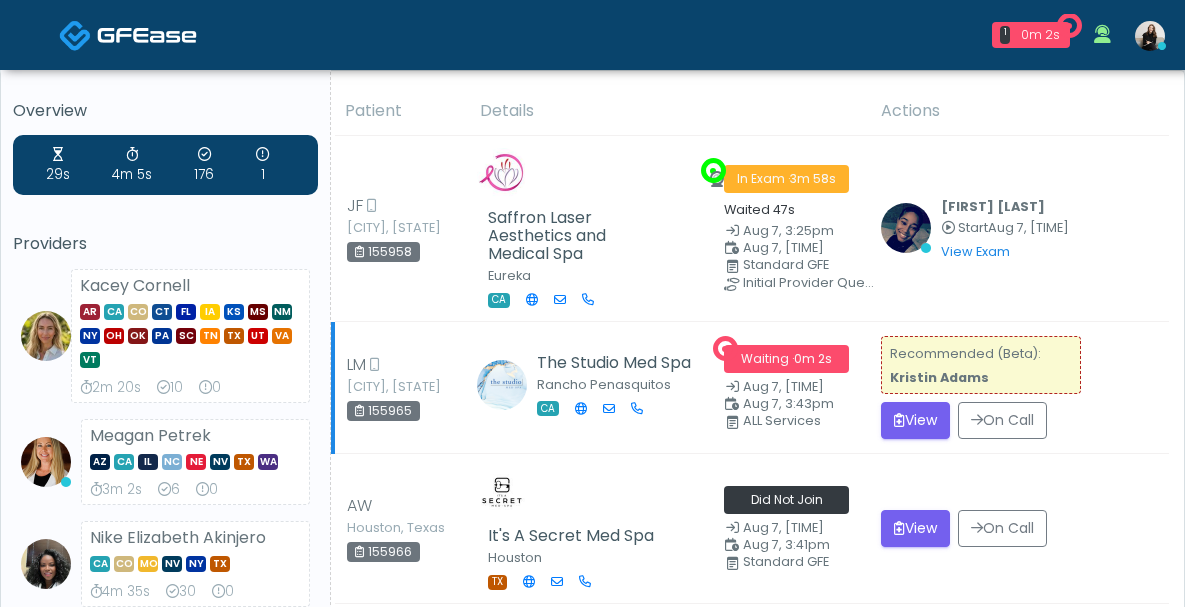 click on "Recommended (Beta):
Kristin Adams
View
On Call" at bounding box center [1019, 388] 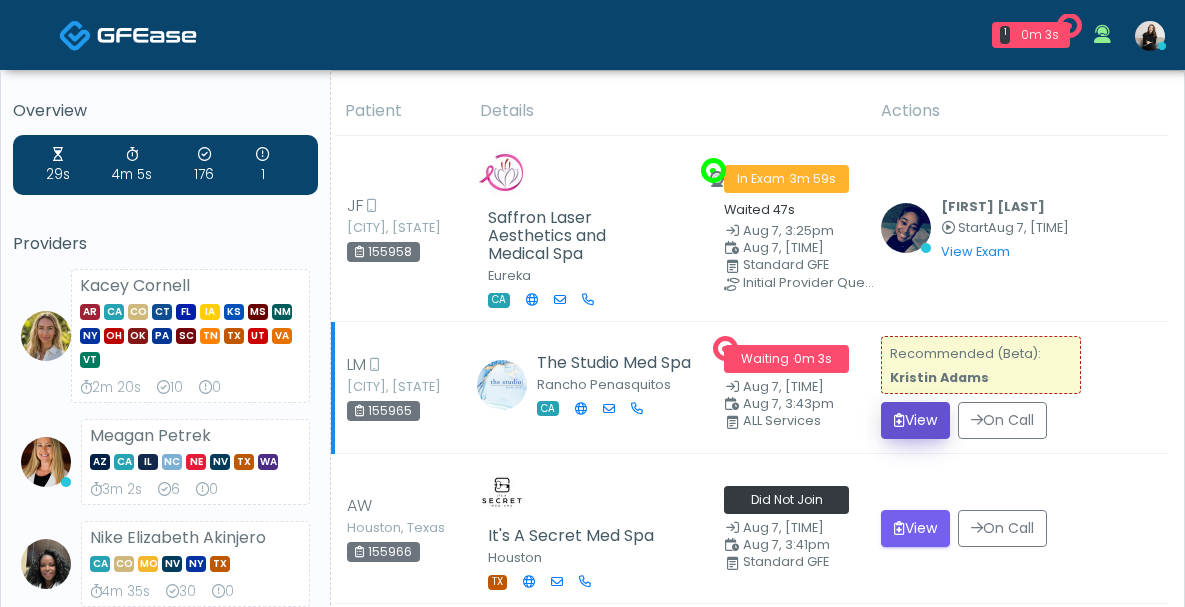 click on "View" at bounding box center (915, 420) 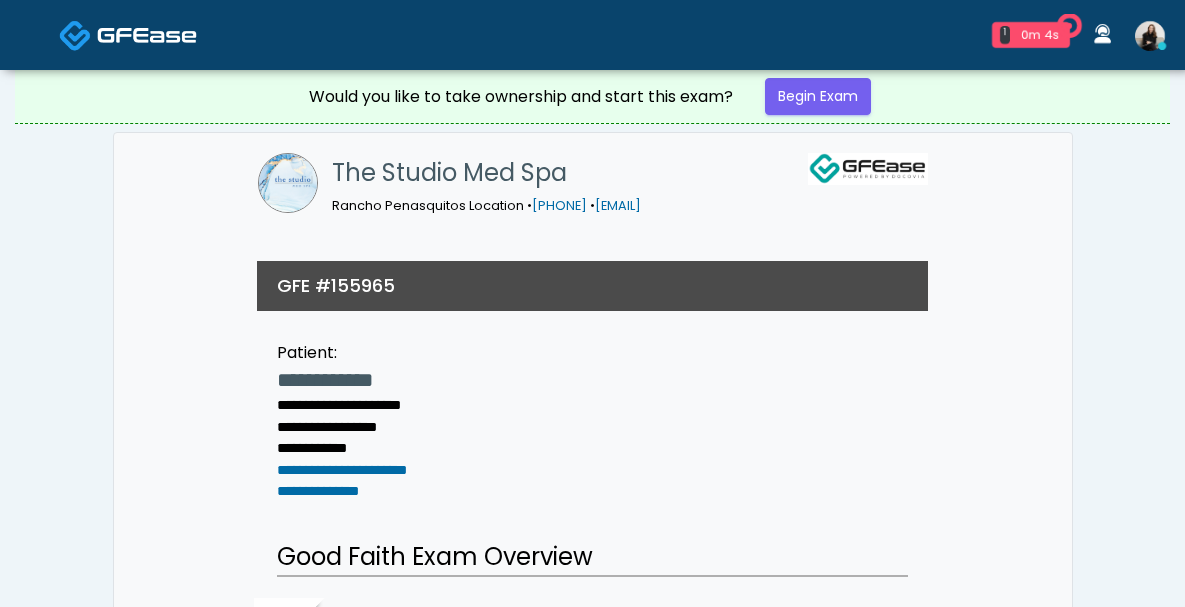 scroll, scrollTop: 0, scrollLeft: 0, axis: both 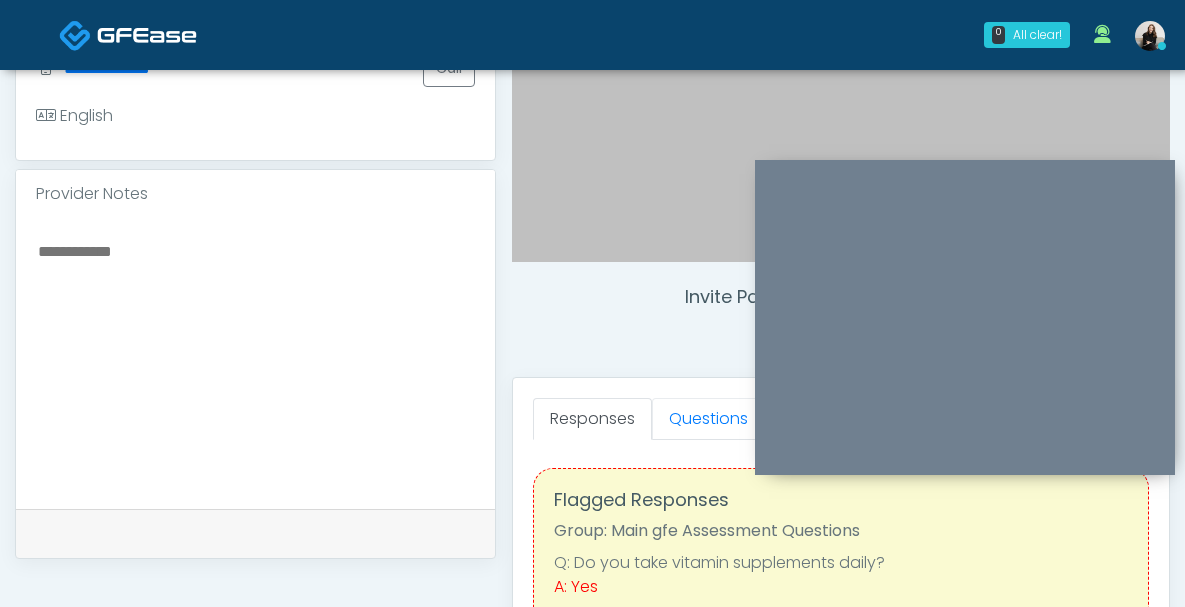 click on "Questions" at bounding box center [708, 419] 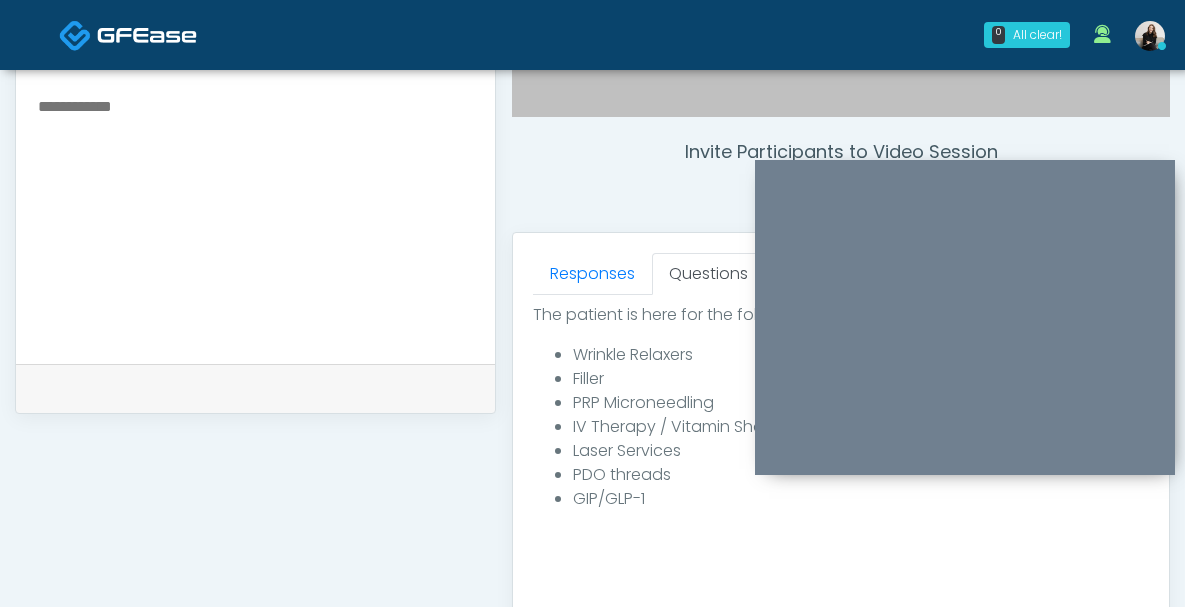 scroll, scrollTop: 961, scrollLeft: 0, axis: vertical 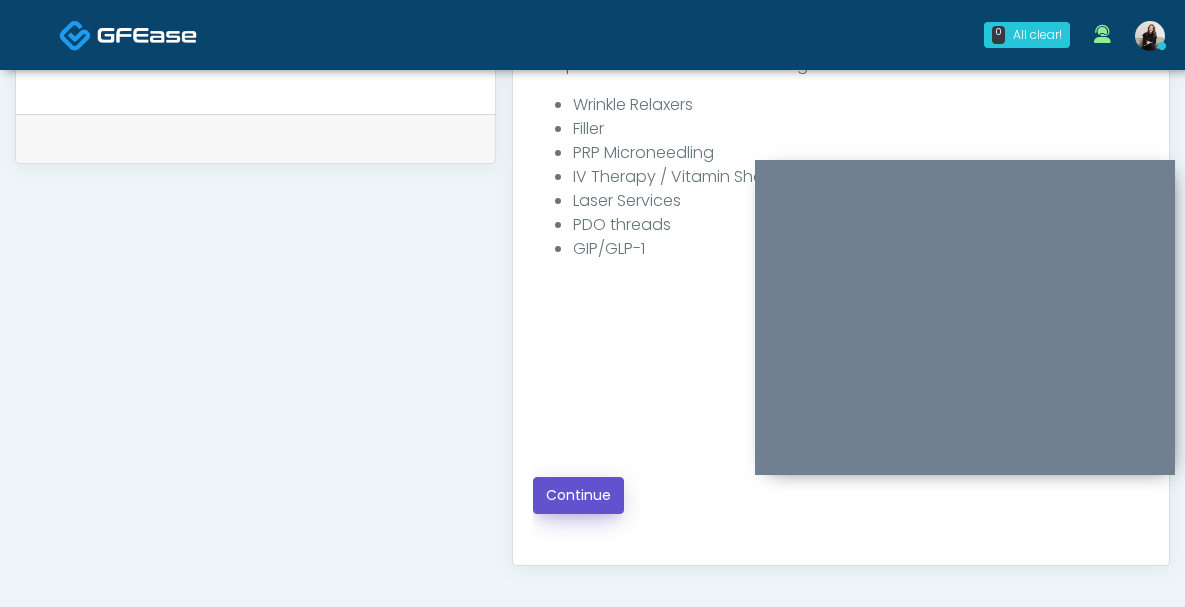 click on "Continue" at bounding box center [578, 495] 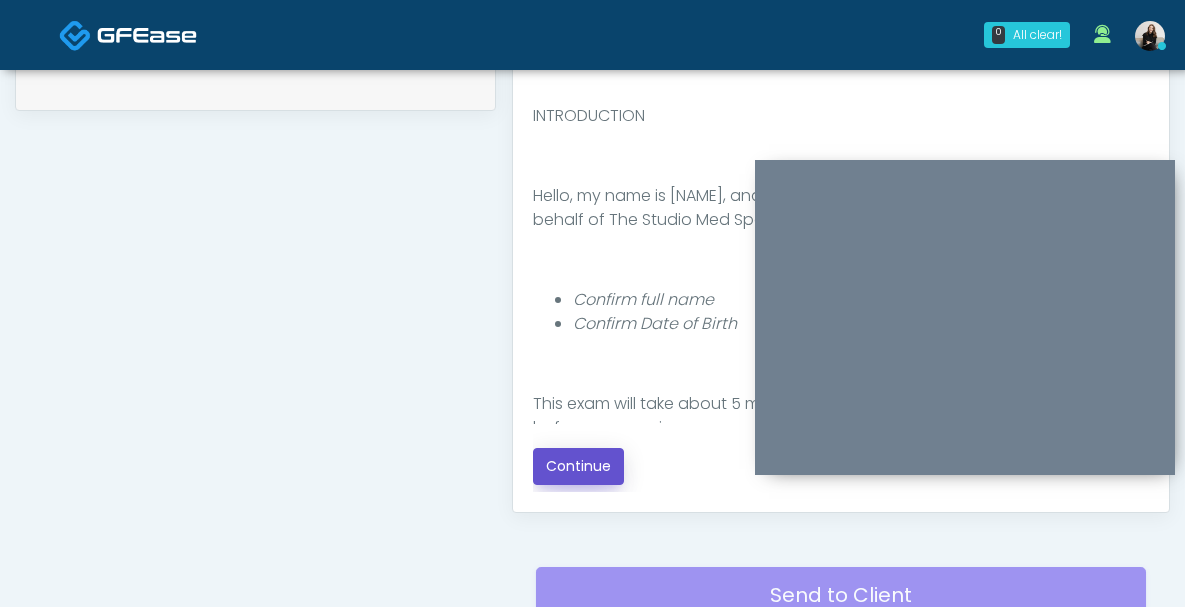 click on "Continue" at bounding box center [578, 466] 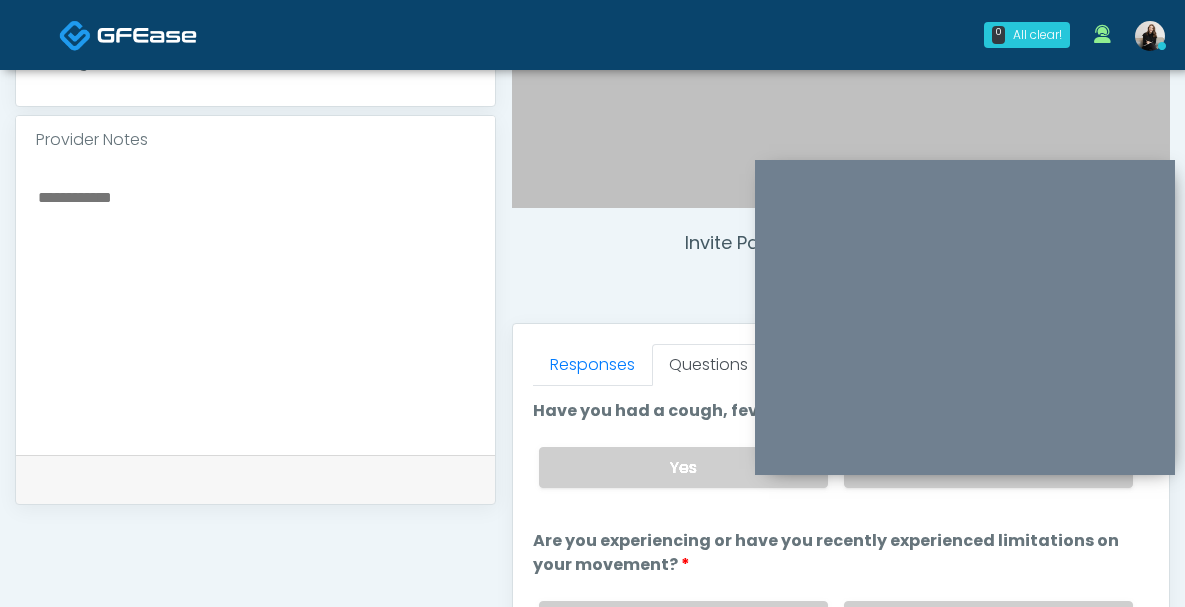 scroll, scrollTop: 608, scrollLeft: 0, axis: vertical 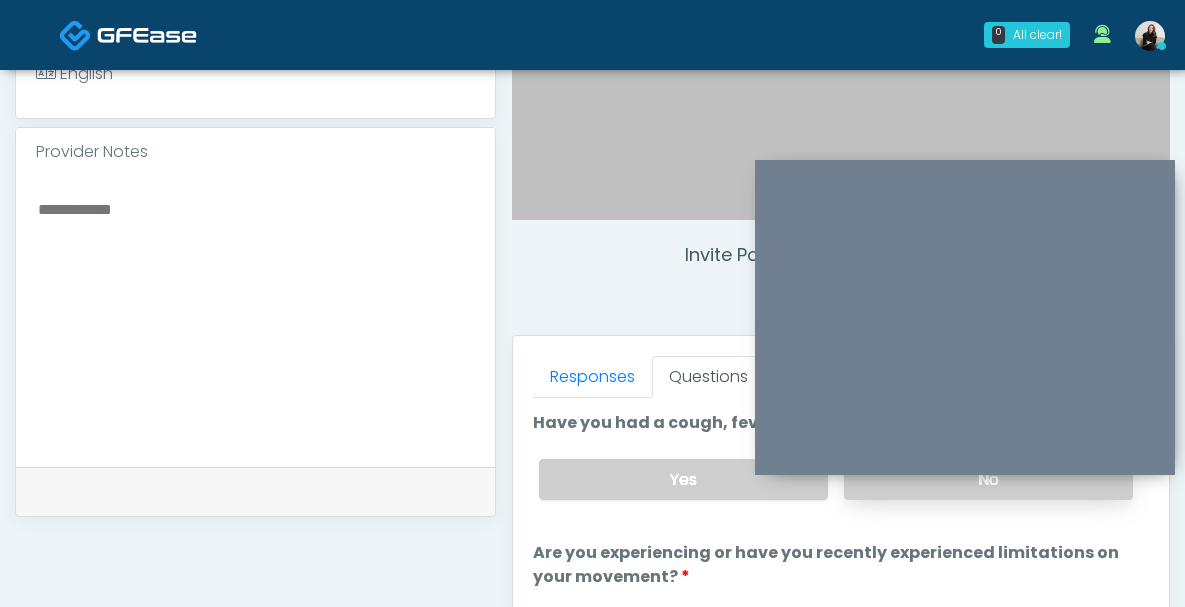 click on "No" at bounding box center (988, 479) 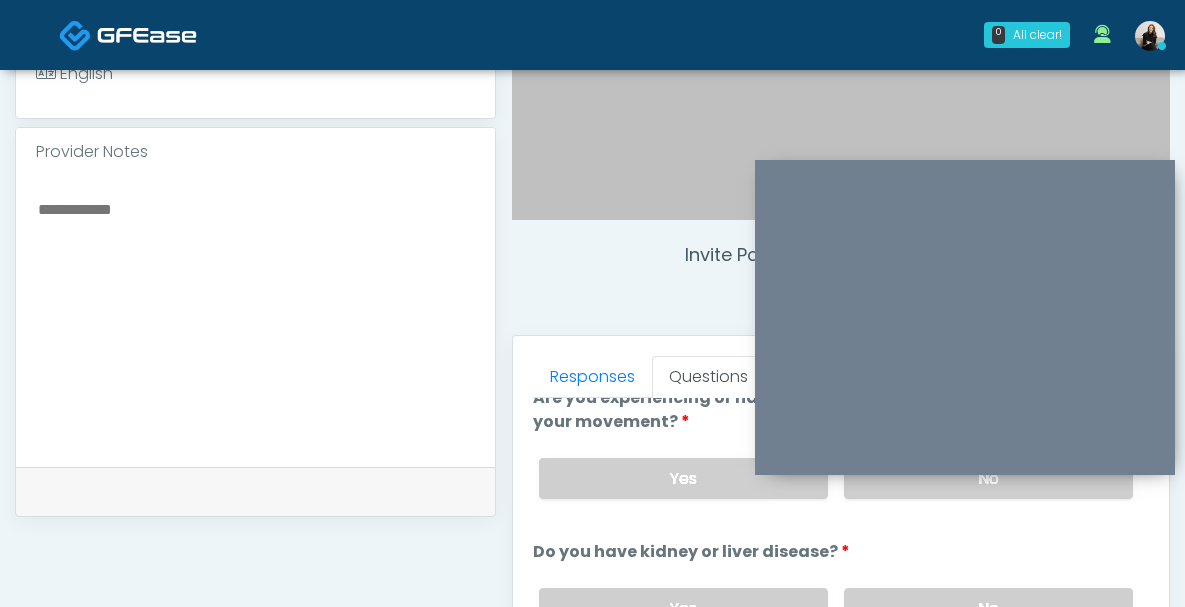 click on "No" at bounding box center (988, 478) 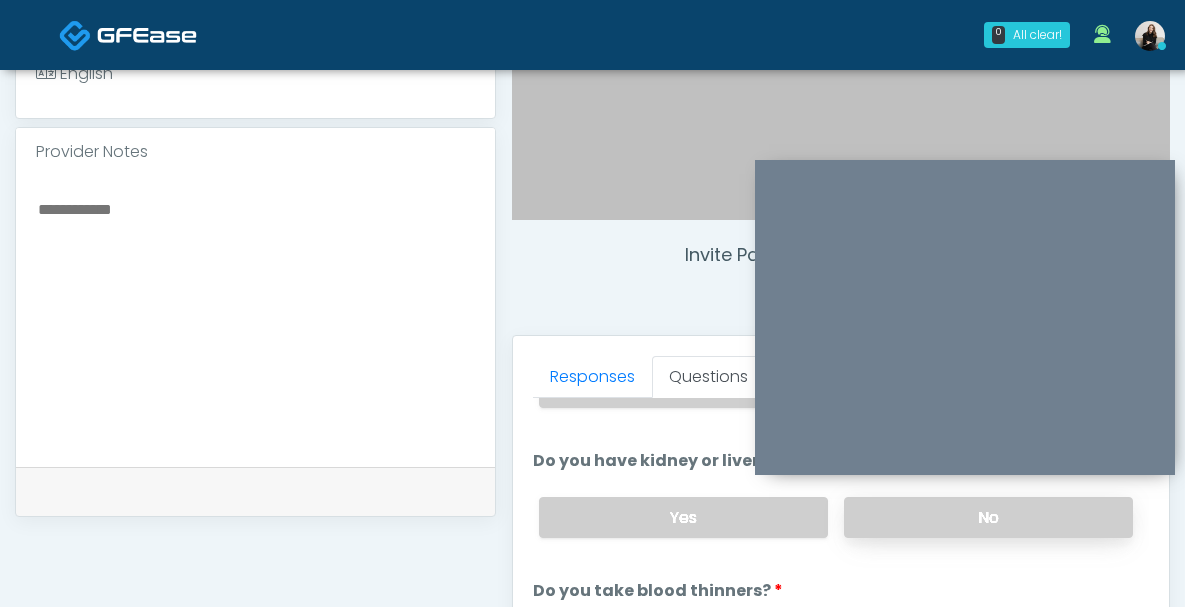 click on "No" at bounding box center (988, 517) 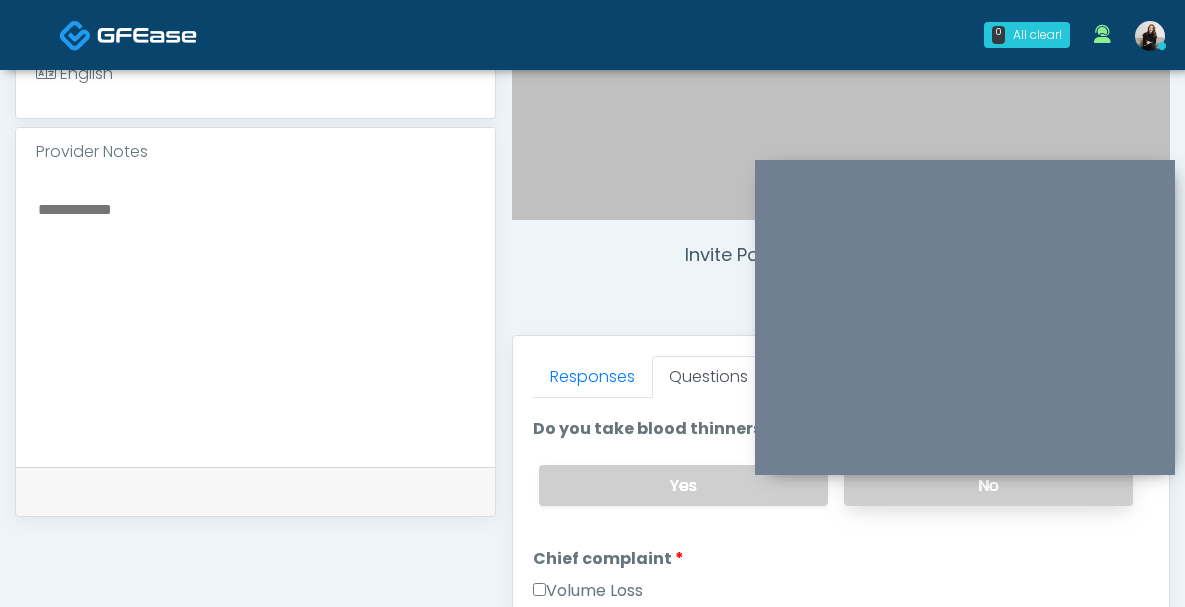 click on "No" at bounding box center (988, 485) 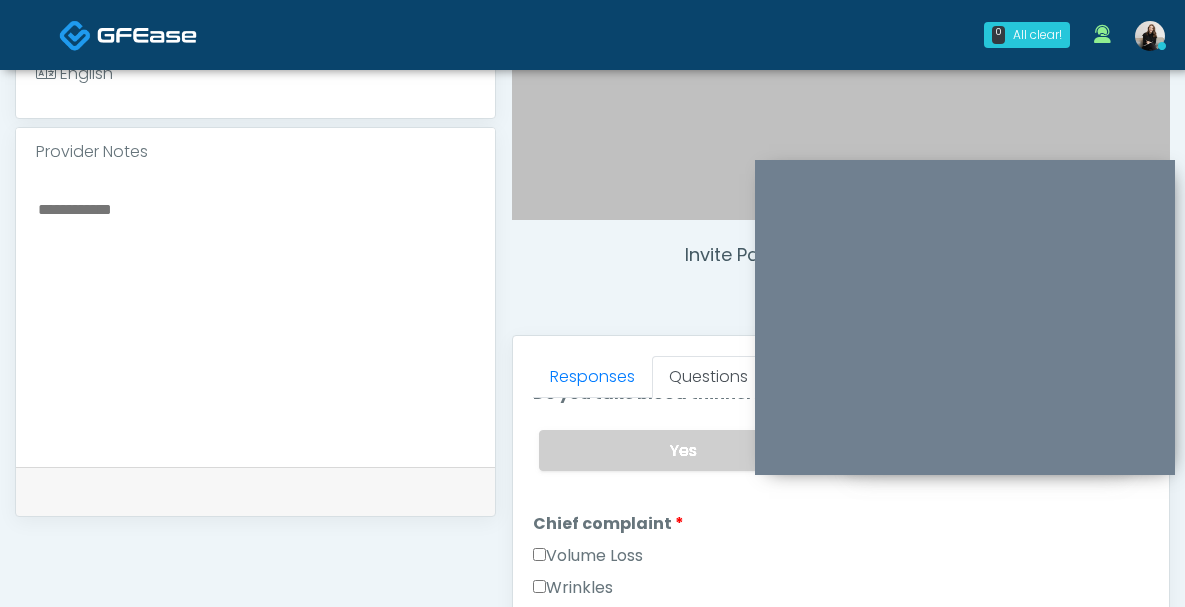 scroll, scrollTop: 447, scrollLeft: 0, axis: vertical 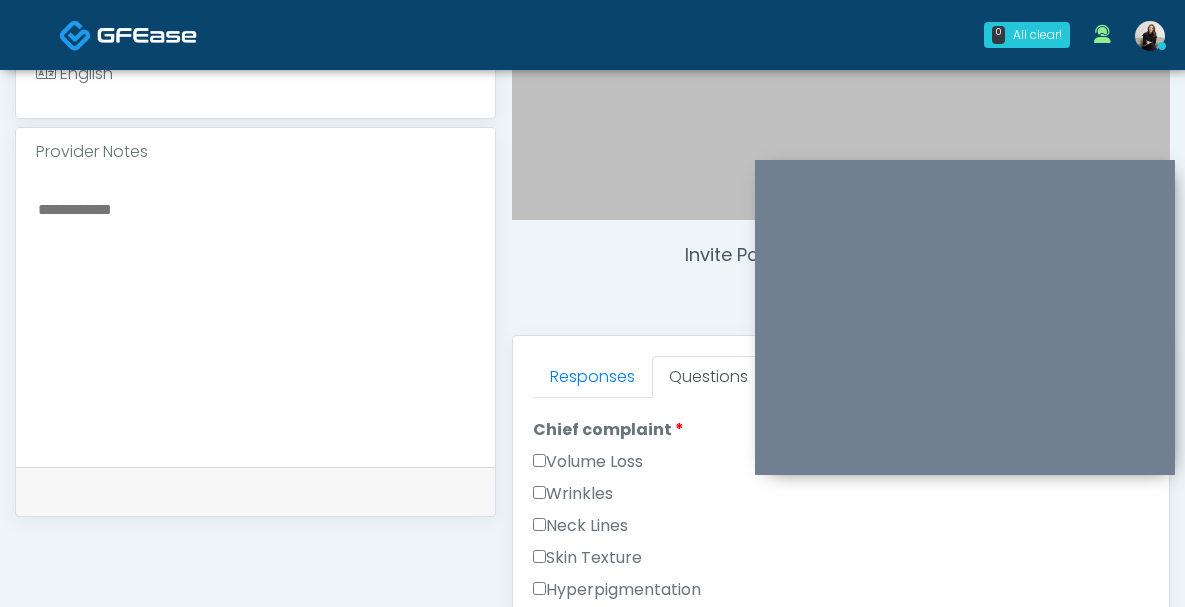 click on "Wrinkles" at bounding box center (573, 494) 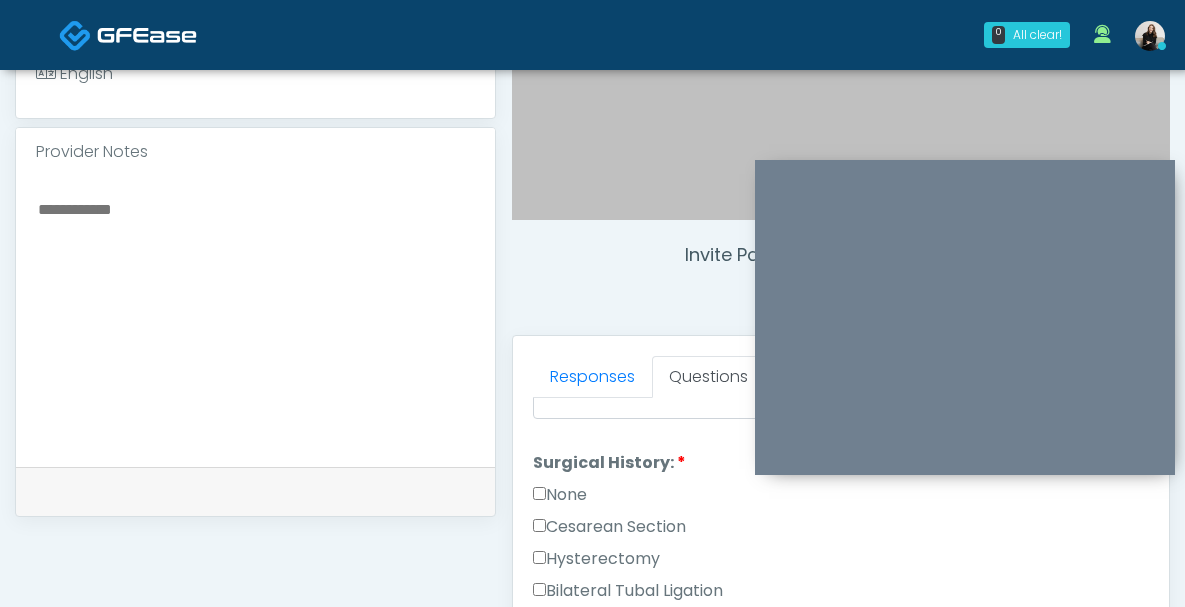 scroll, scrollTop: 1128, scrollLeft: 0, axis: vertical 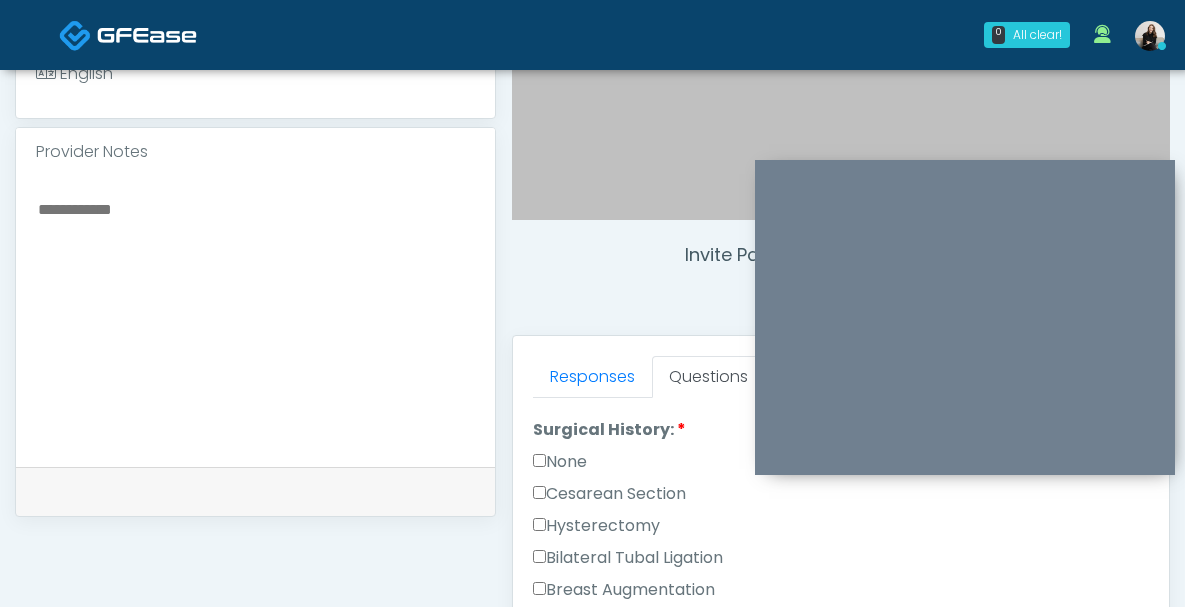 click on "None" at bounding box center [560, 462] 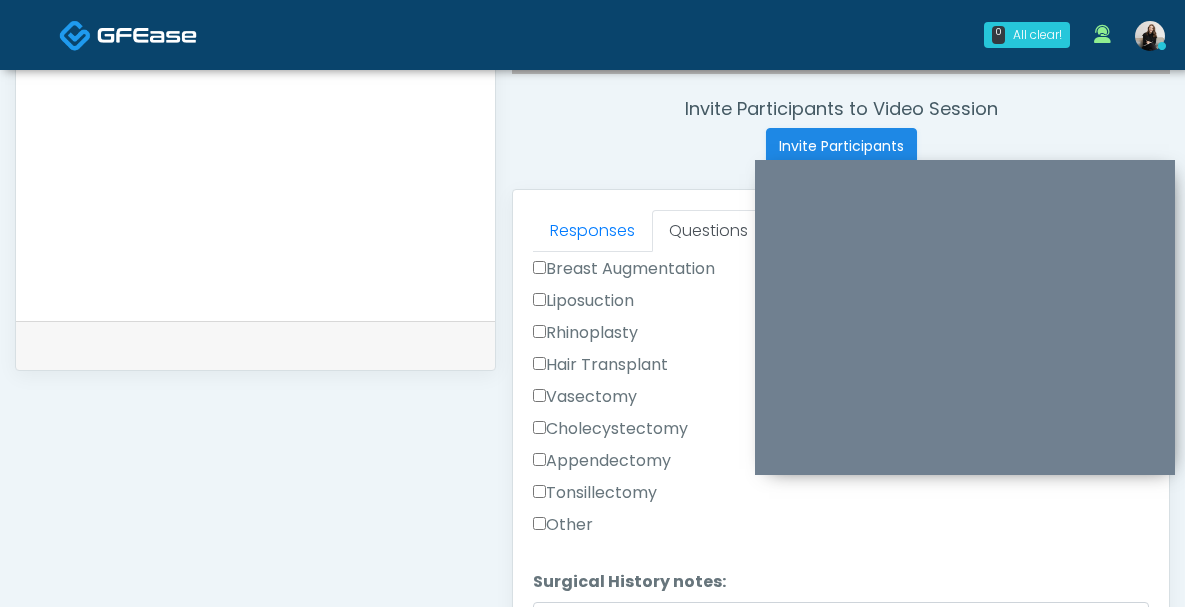 scroll, scrollTop: 921, scrollLeft: 0, axis: vertical 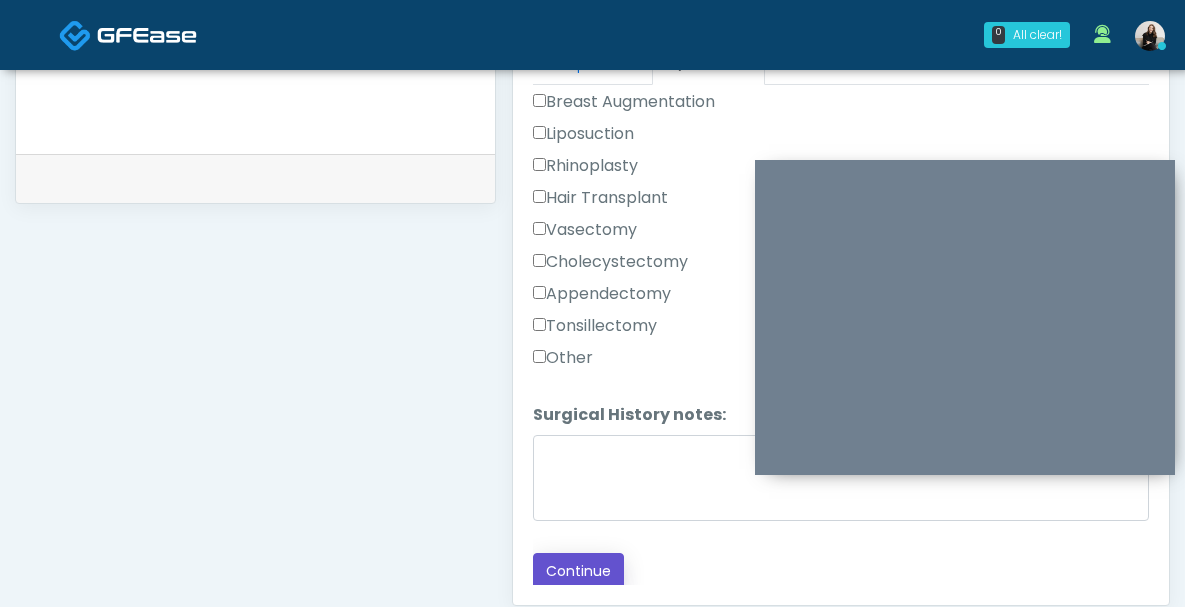 click on "Continue" at bounding box center [578, 571] 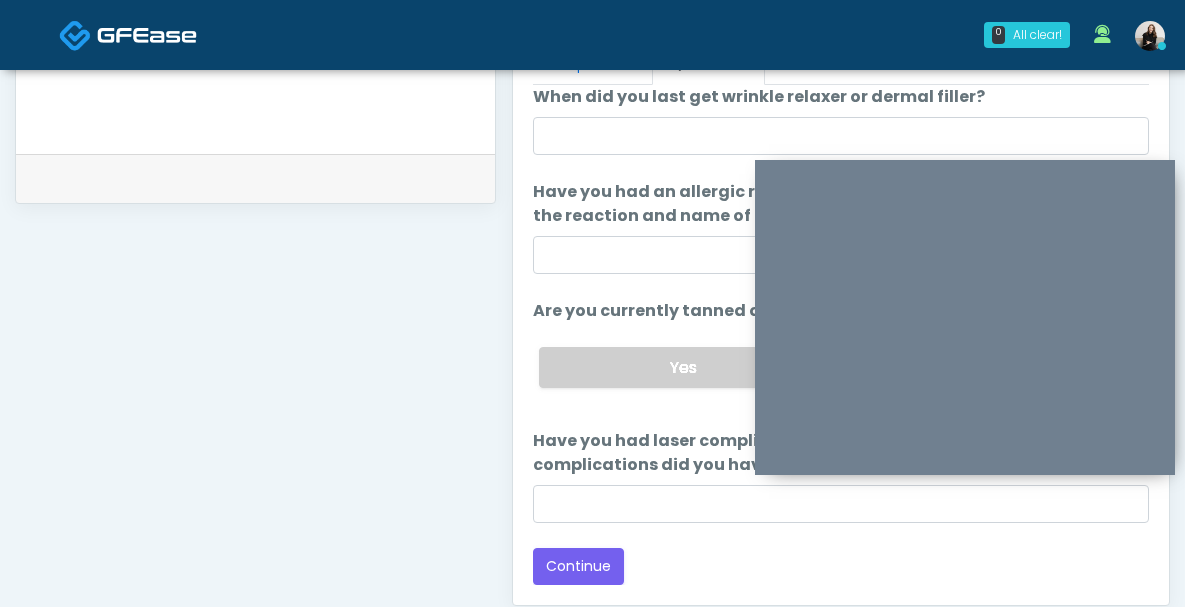 scroll, scrollTop: 1188, scrollLeft: 0, axis: vertical 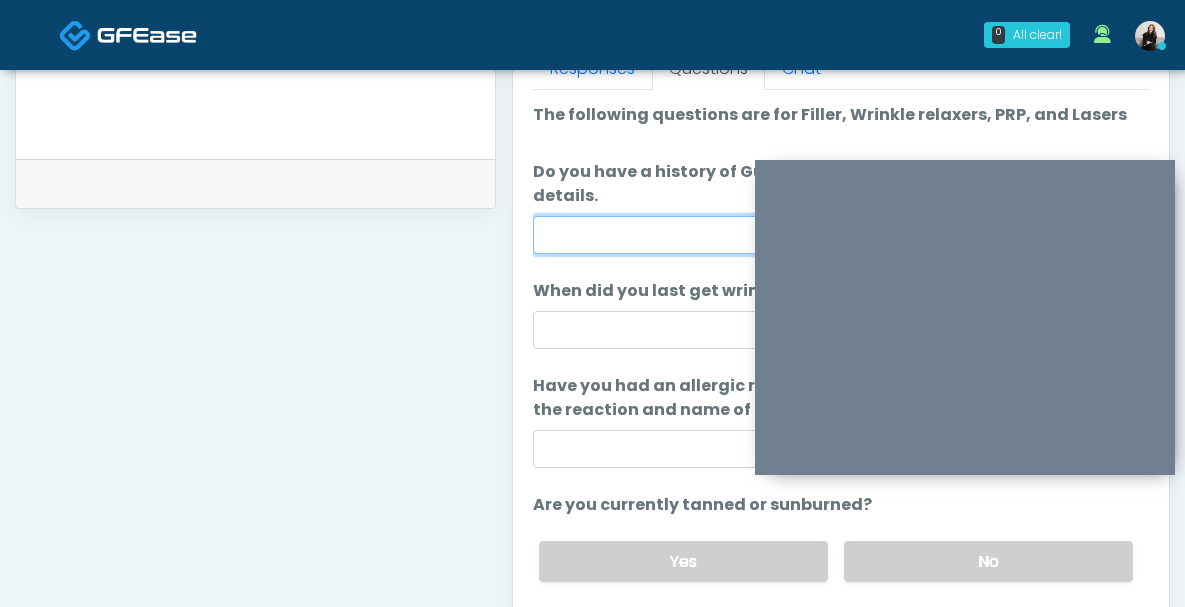 click on "Do you have a history of Guillain's barre or ALS? If so, please provide details." at bounding box center (841, 235) 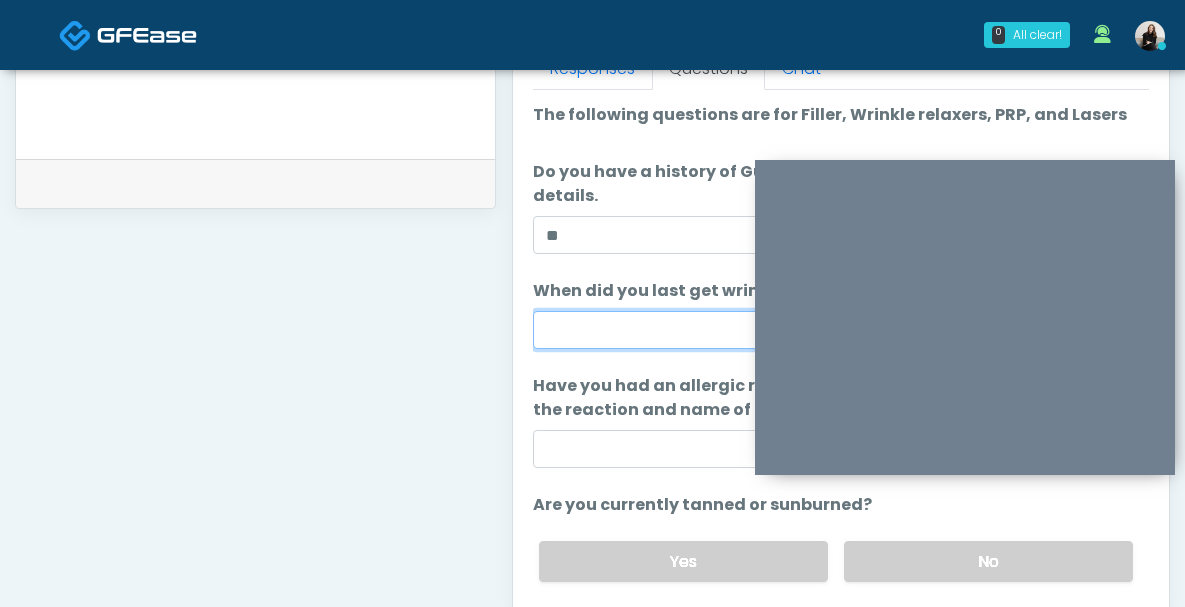 click on "When did you last get wrinkle relaxer or dermal filler?" at bounding box center (841, 330) 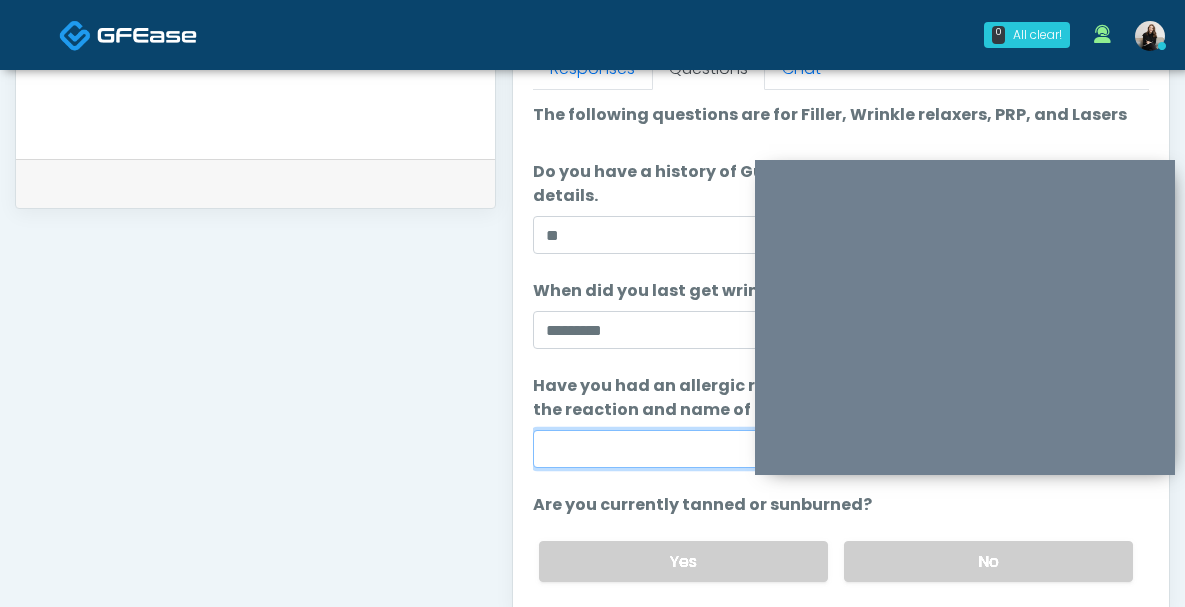 click on "Have you had an allergic response to any dermal fillers? If so, what was the reaction and name of dermal filler?" at bounding box center [841, 449] 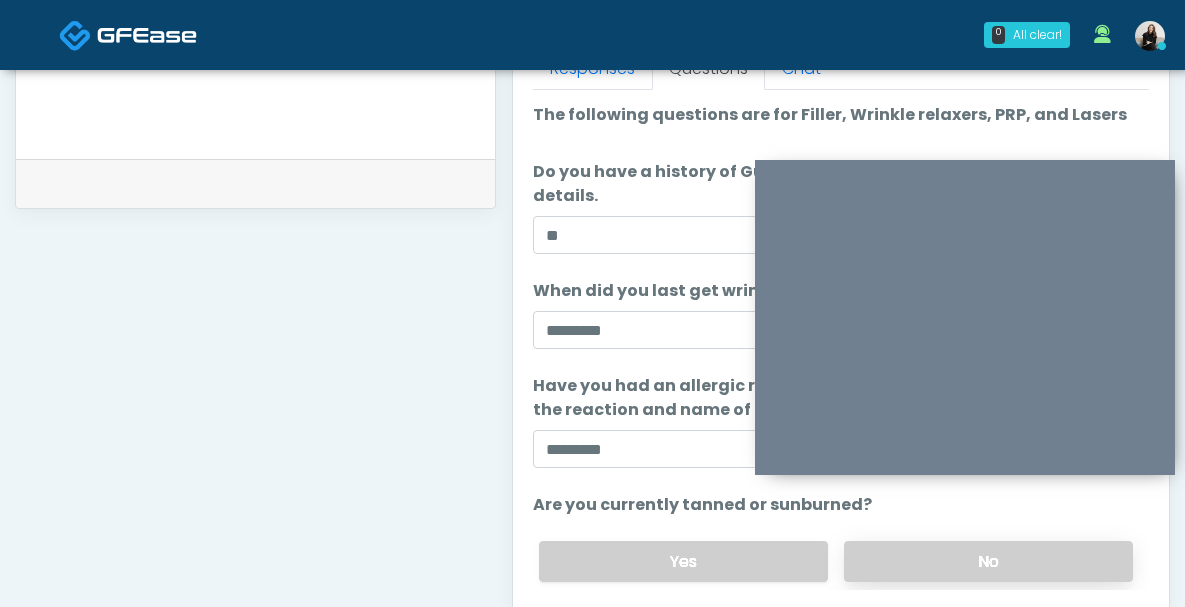 click on "No" at bounding box center [988, 561] 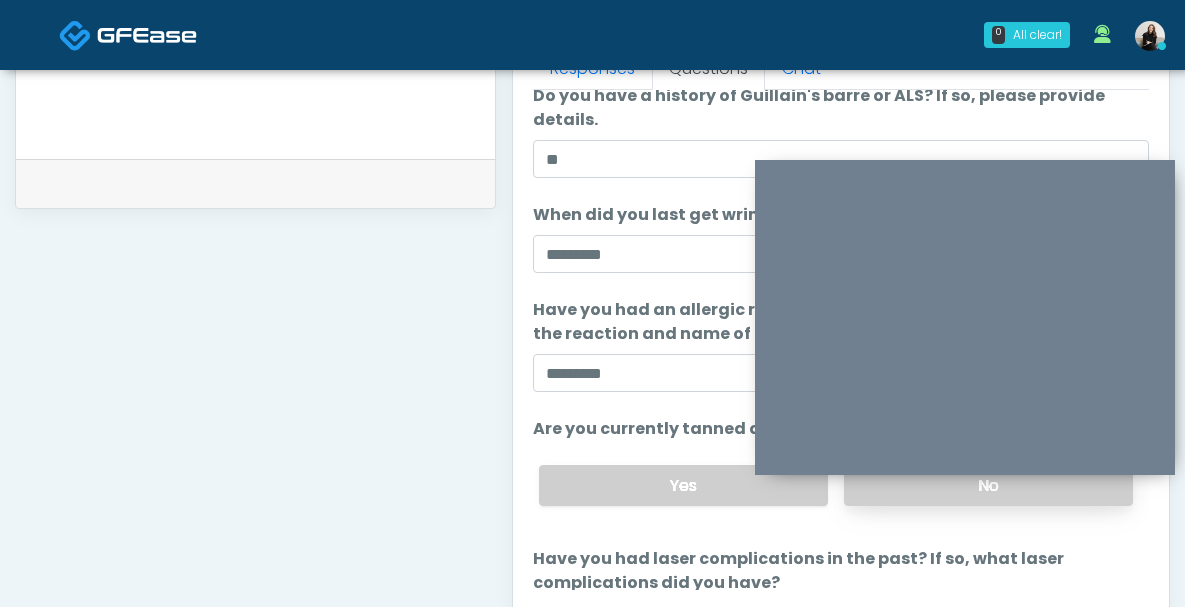 scroll, scrollTop: 134, scrollLeft: 0, axis: vertical 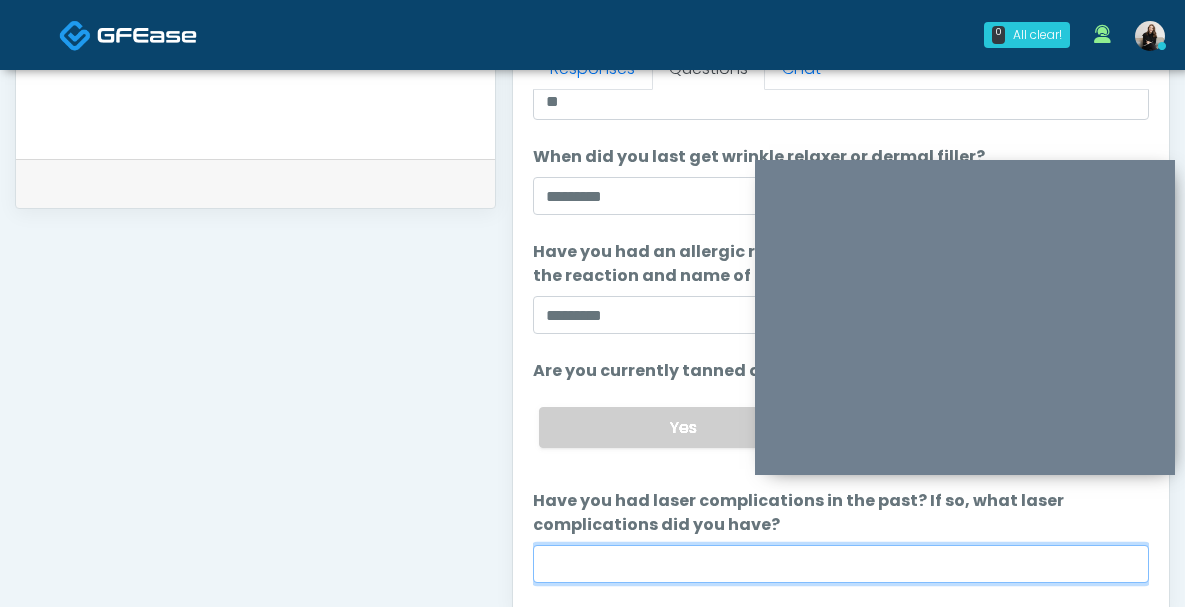 click on "Have you had laser complications in the past? If so, what laser complications did you have?" at bounding box center (841, 564) 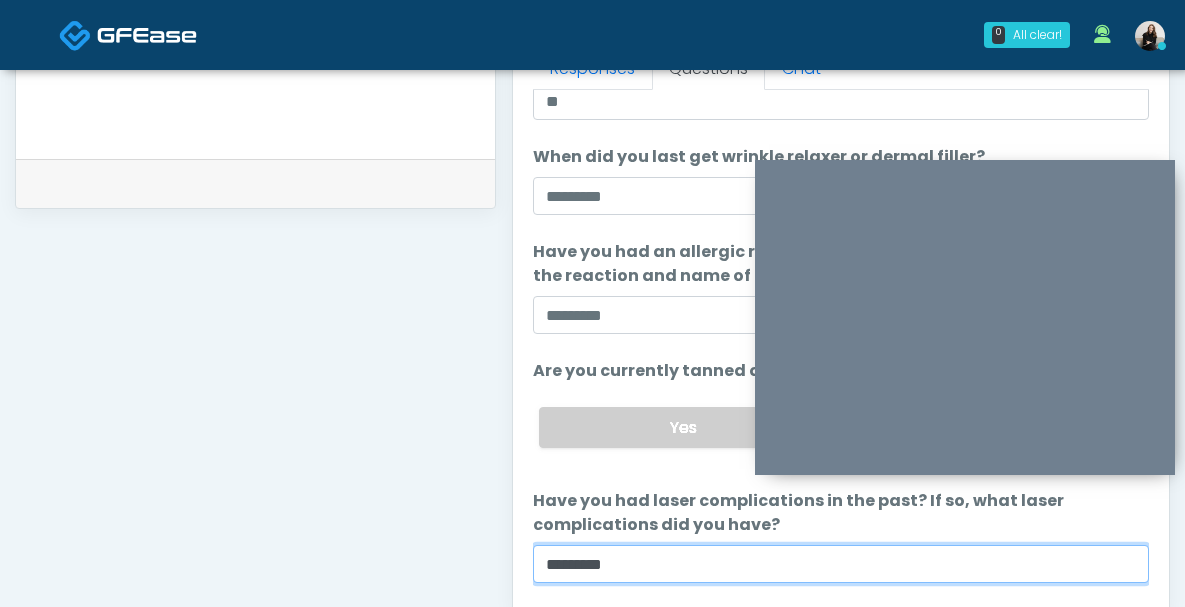 scroll, scrollTop: 188, scrollLeft: 0, axis: vertical 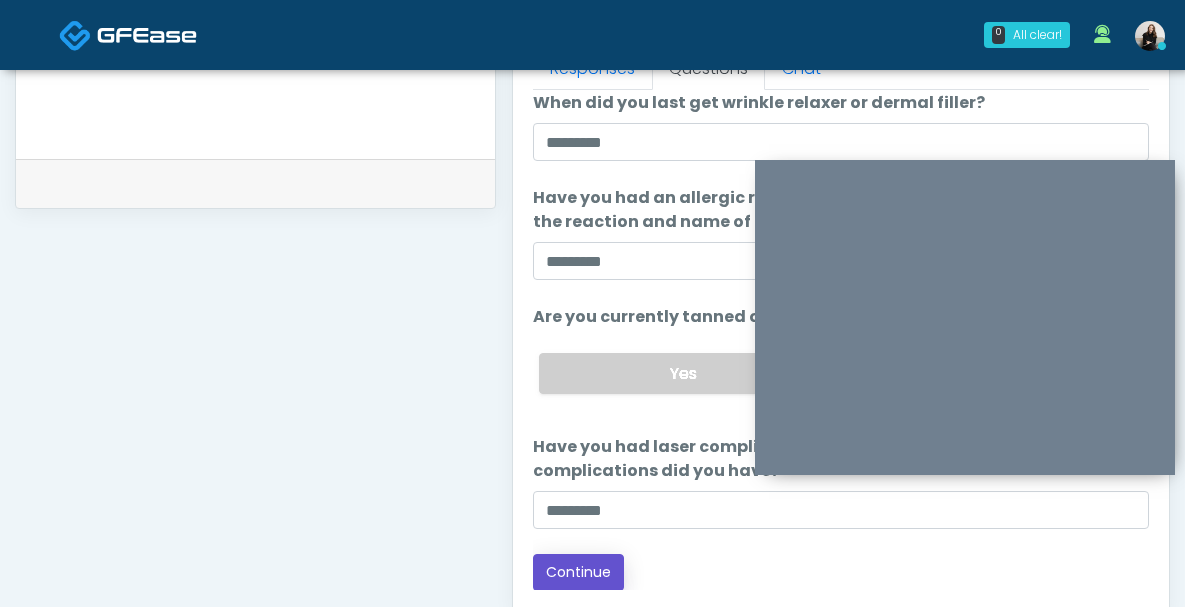 click on "Continue" at bounding box center [578, 572] 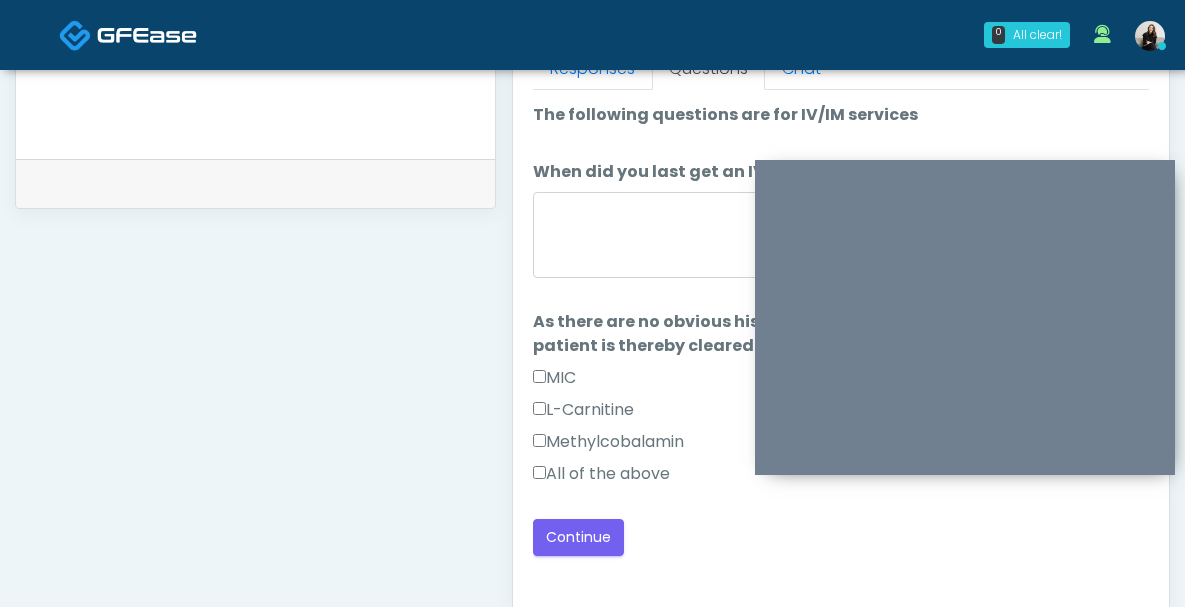 scroll, scrollTop: 1188, scrollLeft: 0, axis: vertical 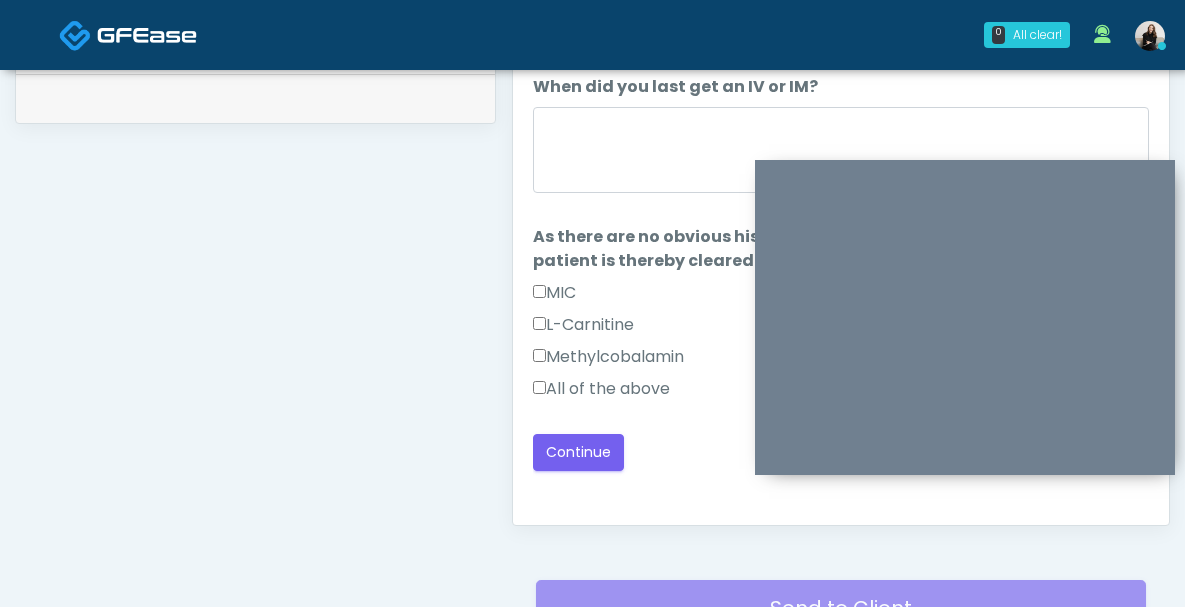 click on "All of the above" at bounding box center [601, 389] 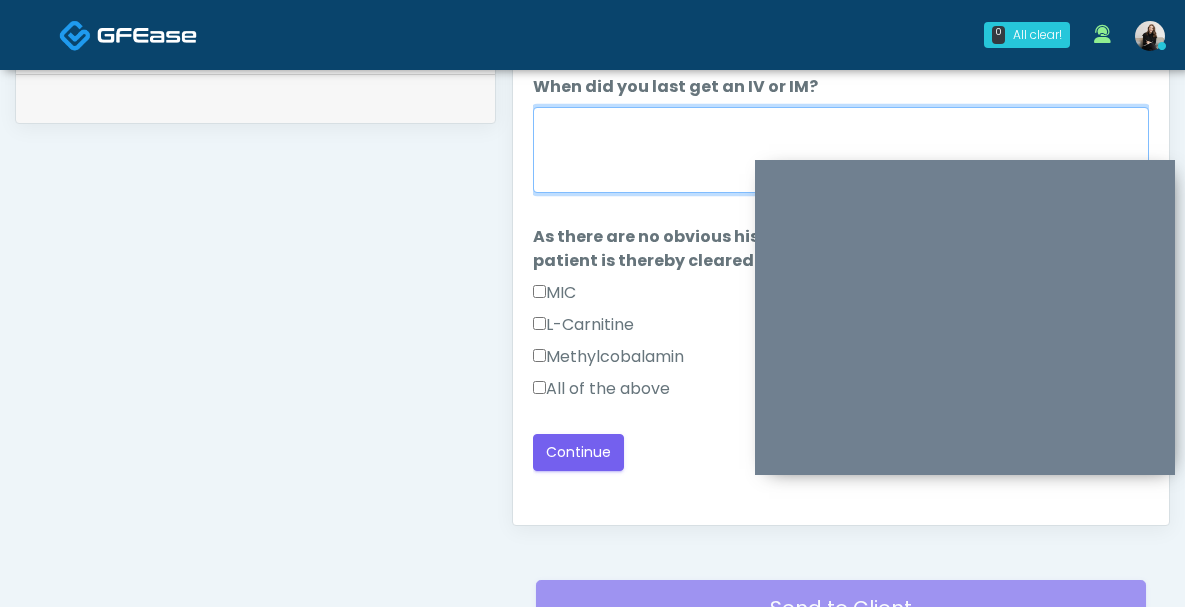 click on "When did you last get an IV or IM?" at bounding box center [841, 150] 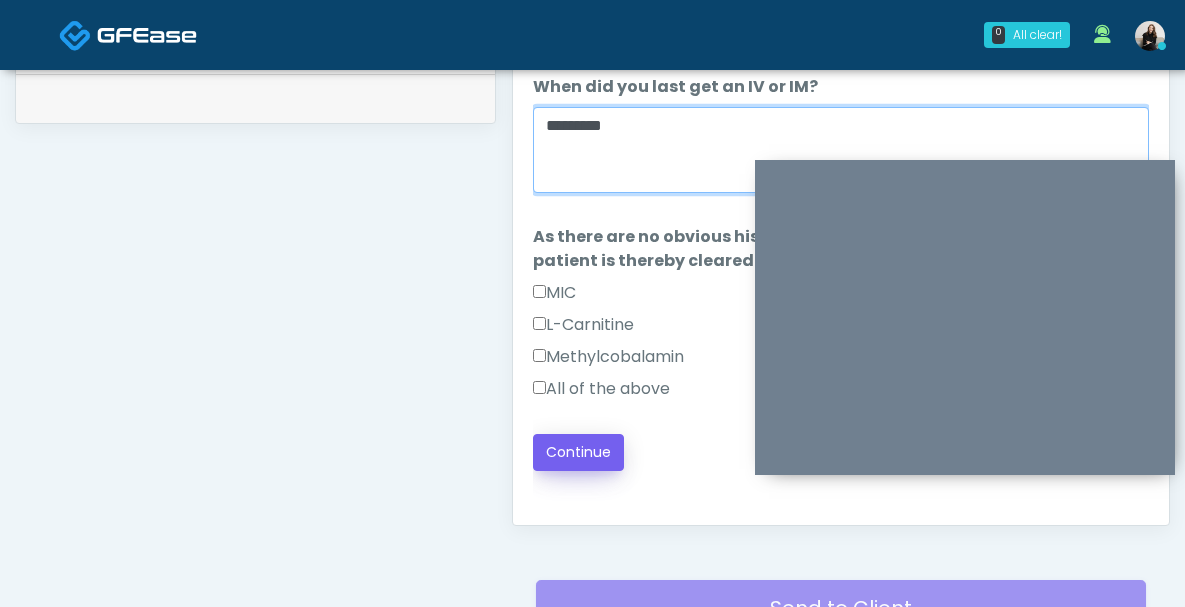 type on "*********" 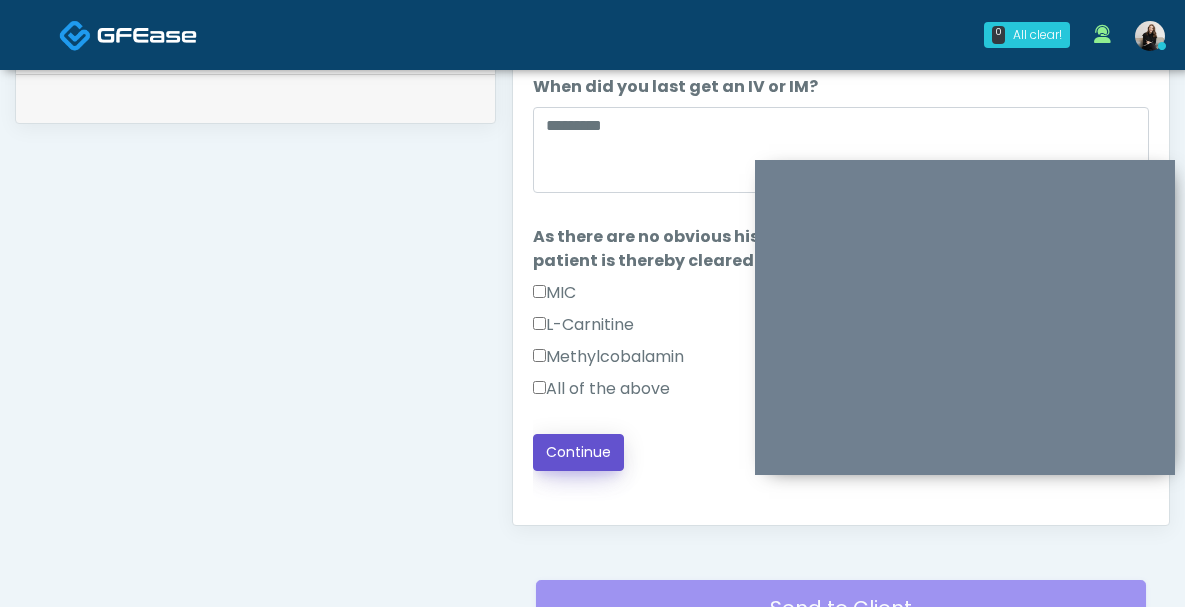click on "Continue" at bounding box center (578, 452) 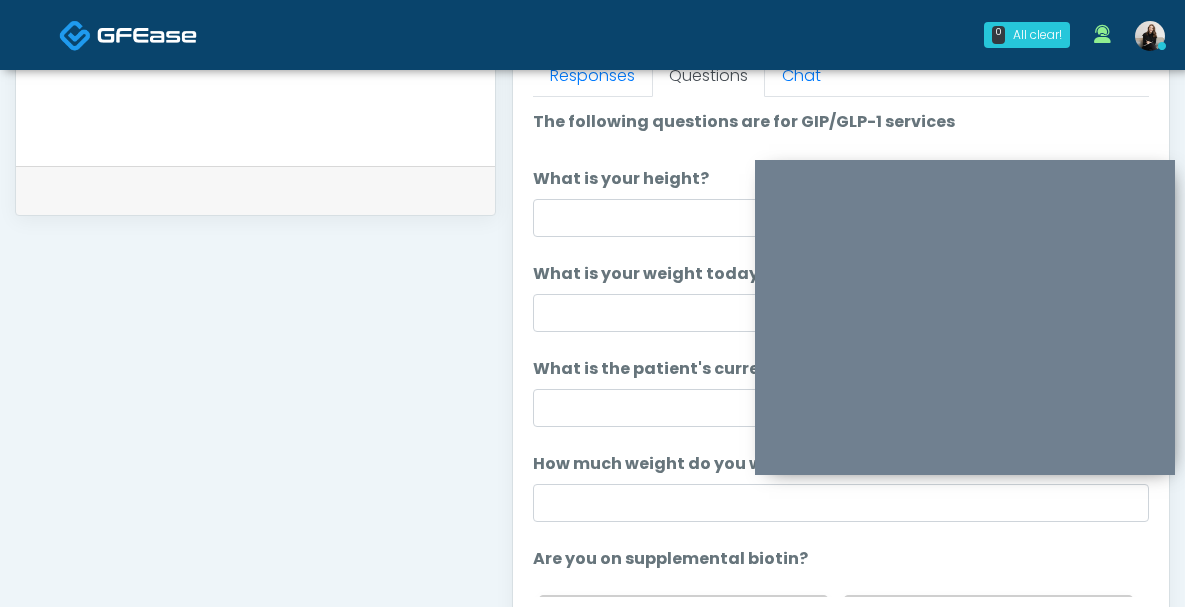scroll, scrollTop: 880, scrollLeft: 0, axis: vertical 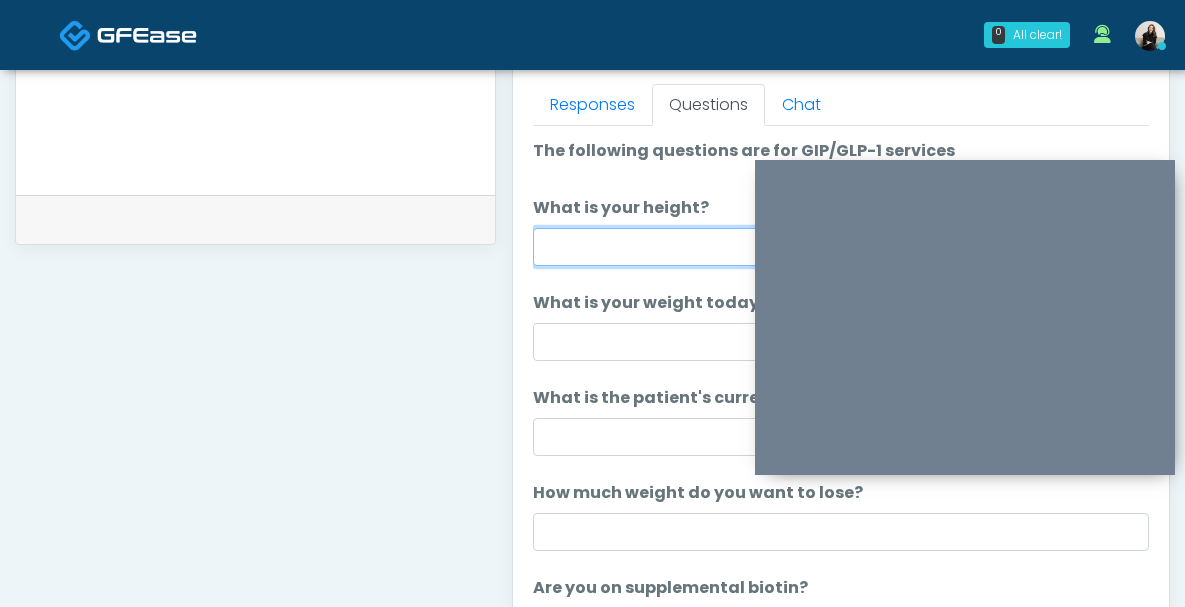 click on "What is your height?" at bounding box center [841, 247] 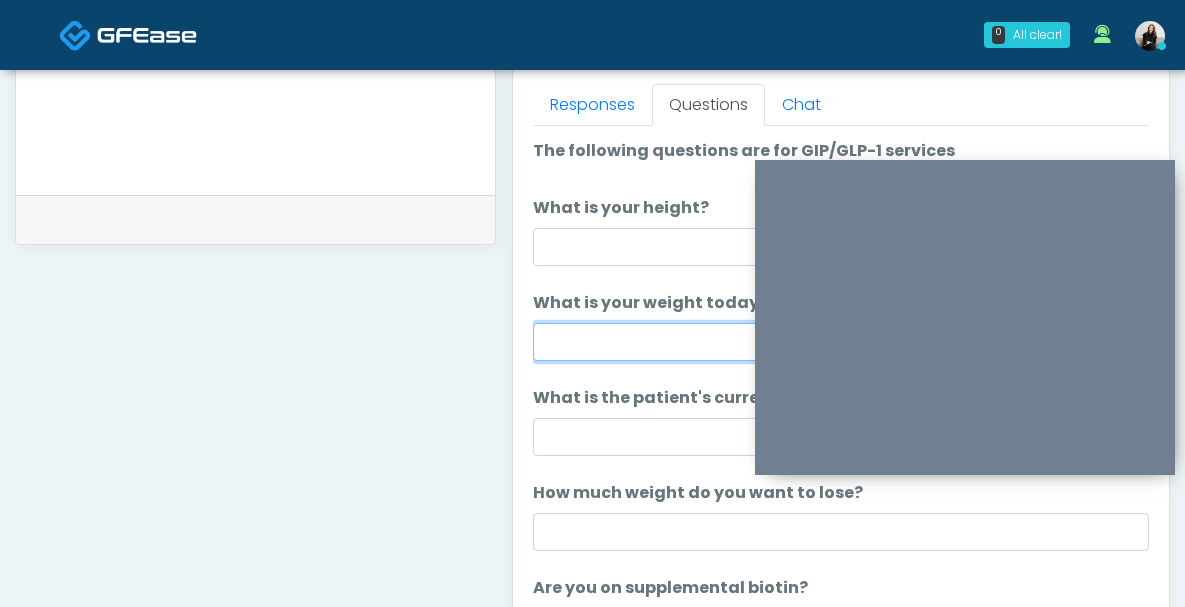 click on "What is your weight today?" at bounding box center (841, 342) 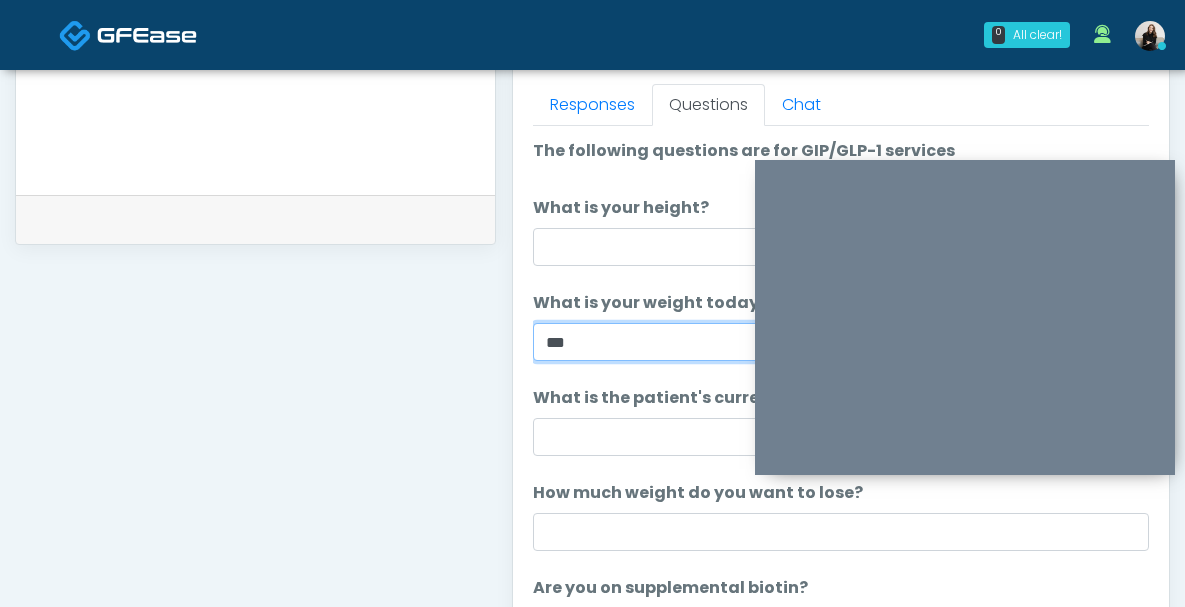 type on "***" 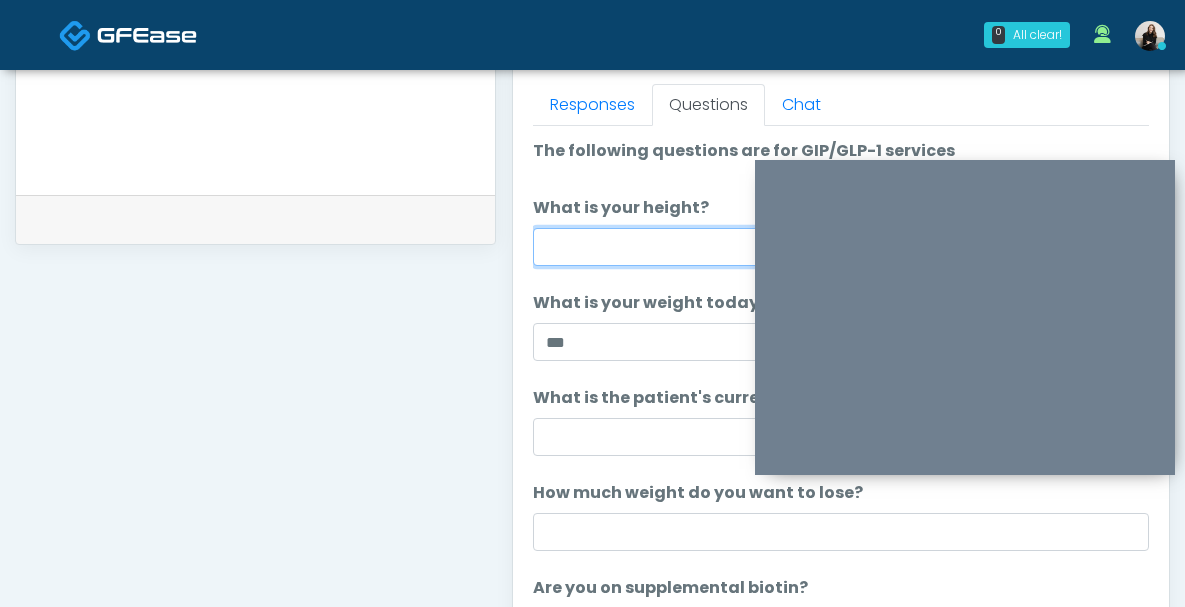 click on "What is your height?" at bounding box center [841, 247] 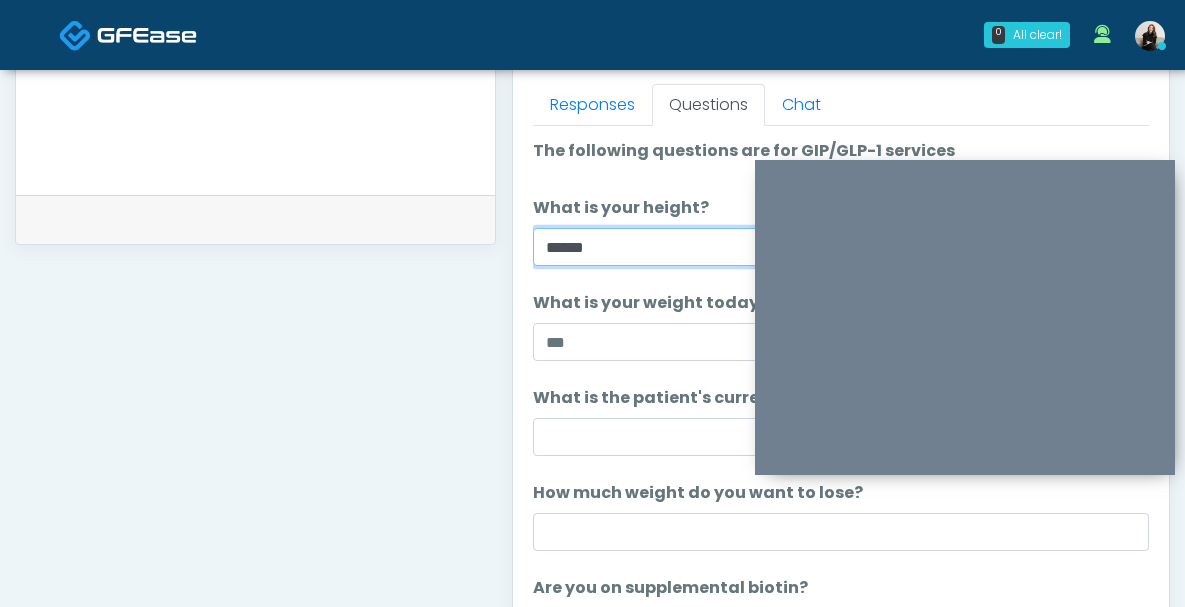 type on "******" 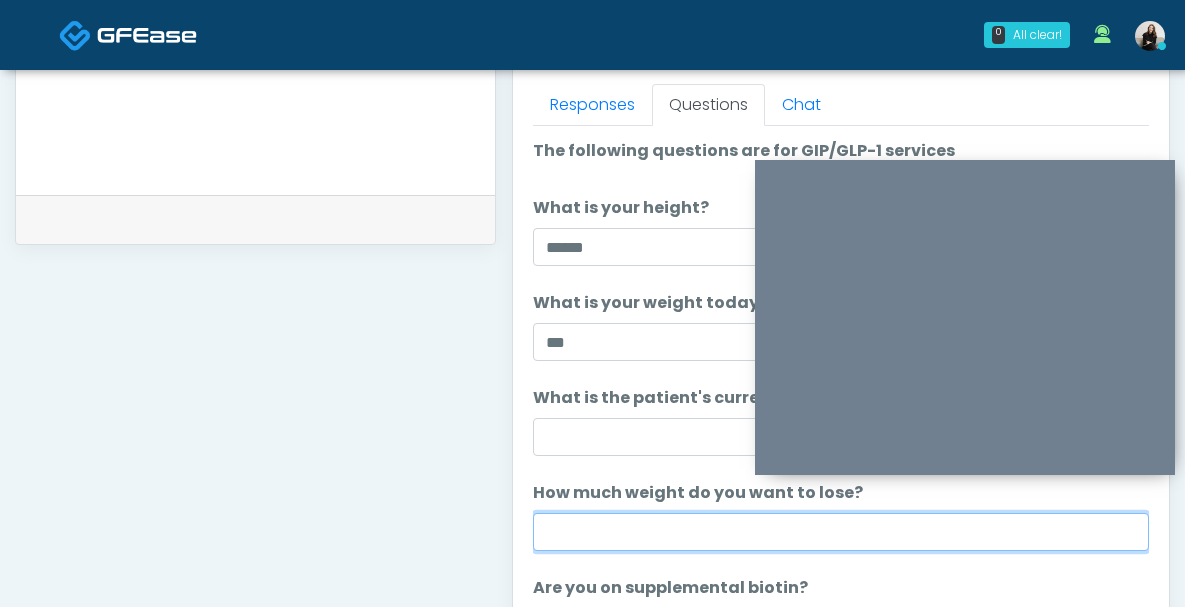 click on "How much weight do you want to lose?" at bounding box center (841, 532) 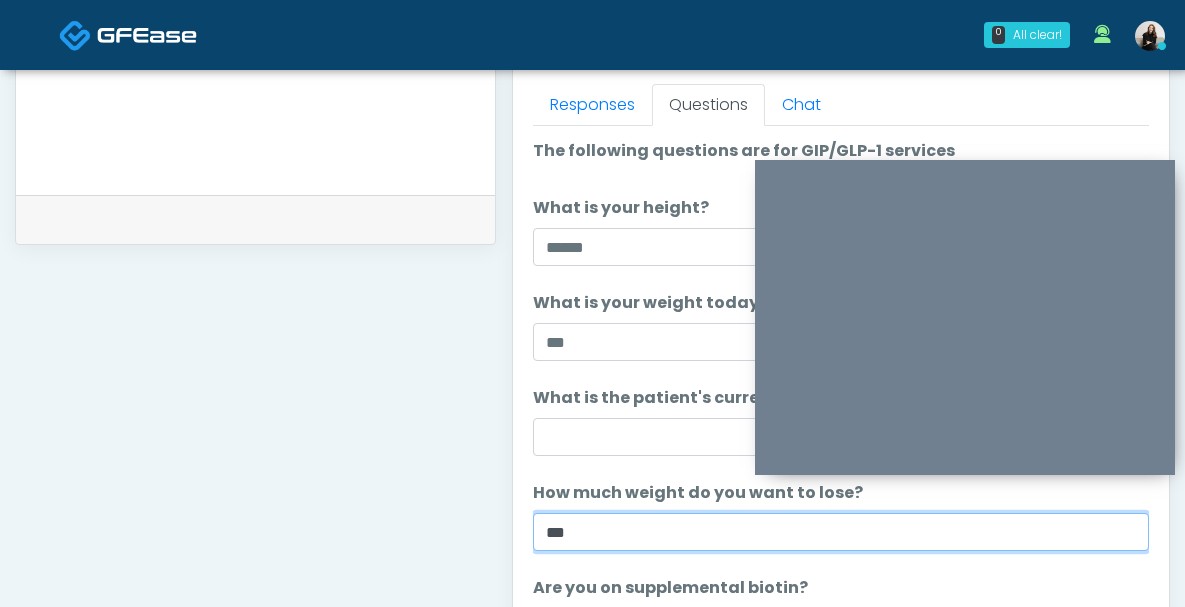 type on "***" 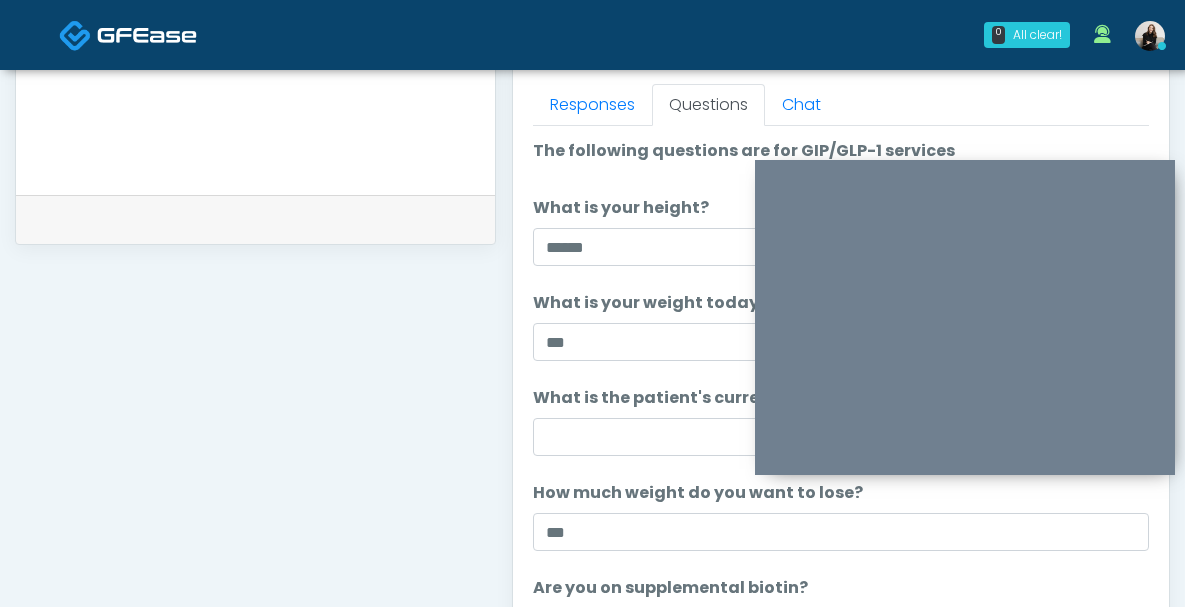 click on "The following questions are for GIP/GLP-1 services
The following questions are for GIP/GLP-1 services
What is your height?
What is your height?
******
What is your weight today?
What is your weight today?
***
What is the patient's current BMI? (if less than 25, not a candidate)
What is the patient's current BMI? (if less than 25, not a candidate)
How much weight do you want to lose?
How much weight do you want to lose?
***" at bounding box center [841, 850] 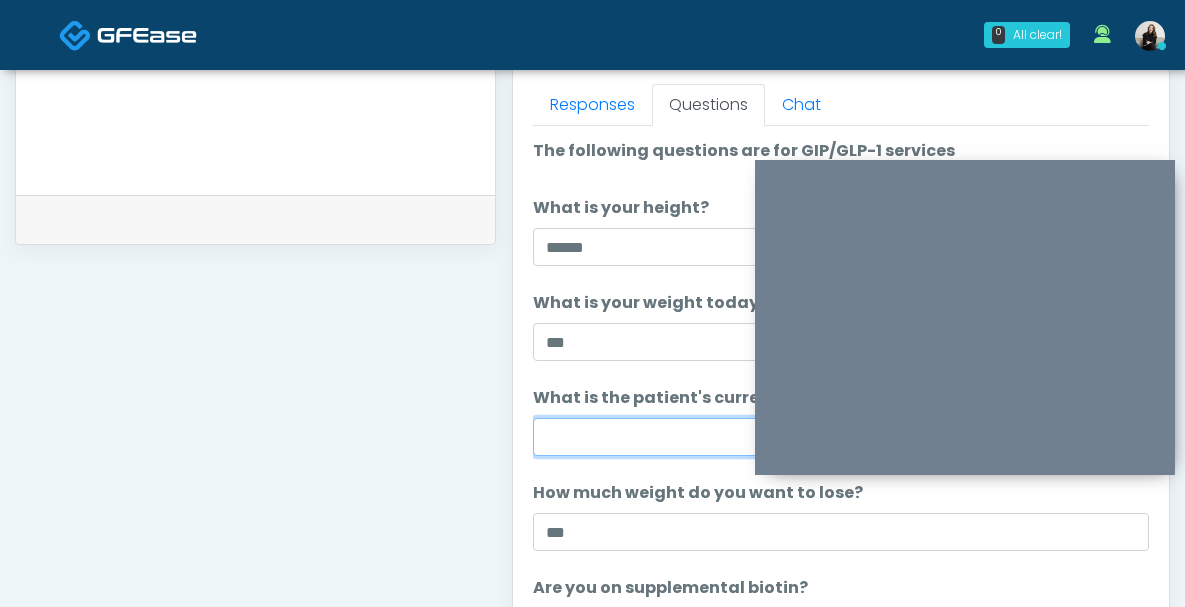 click on "What is the patient's current BMI? (if less than 25, not a candidate)" at bounding box center [841, 437] 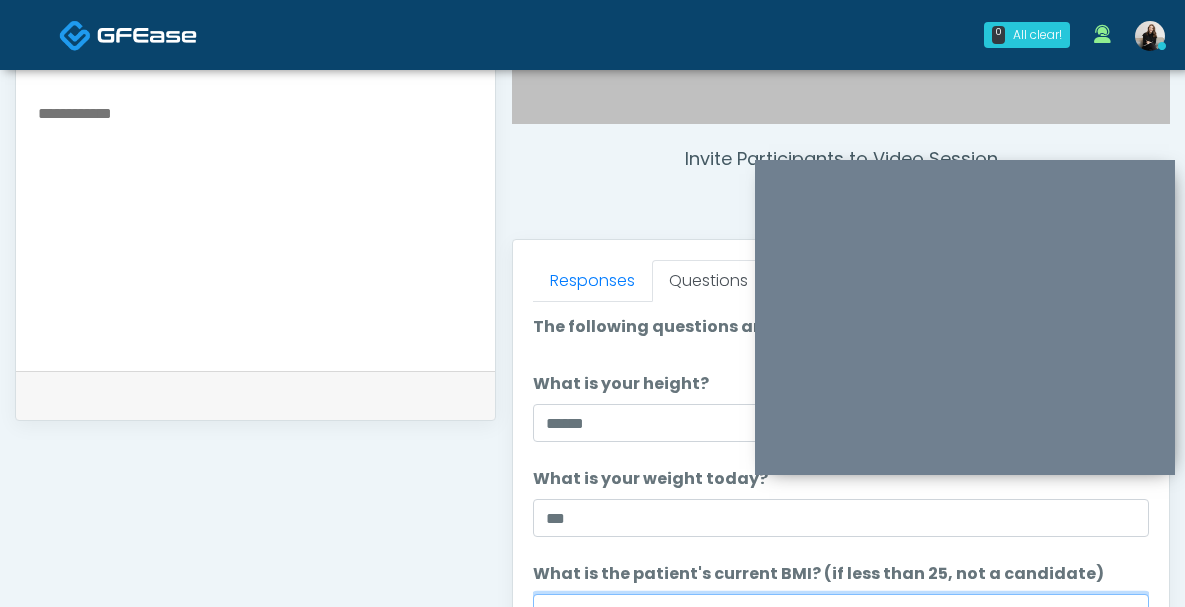 scroll, scrollTop: 924, scrollLeft: 0, axis: vertical 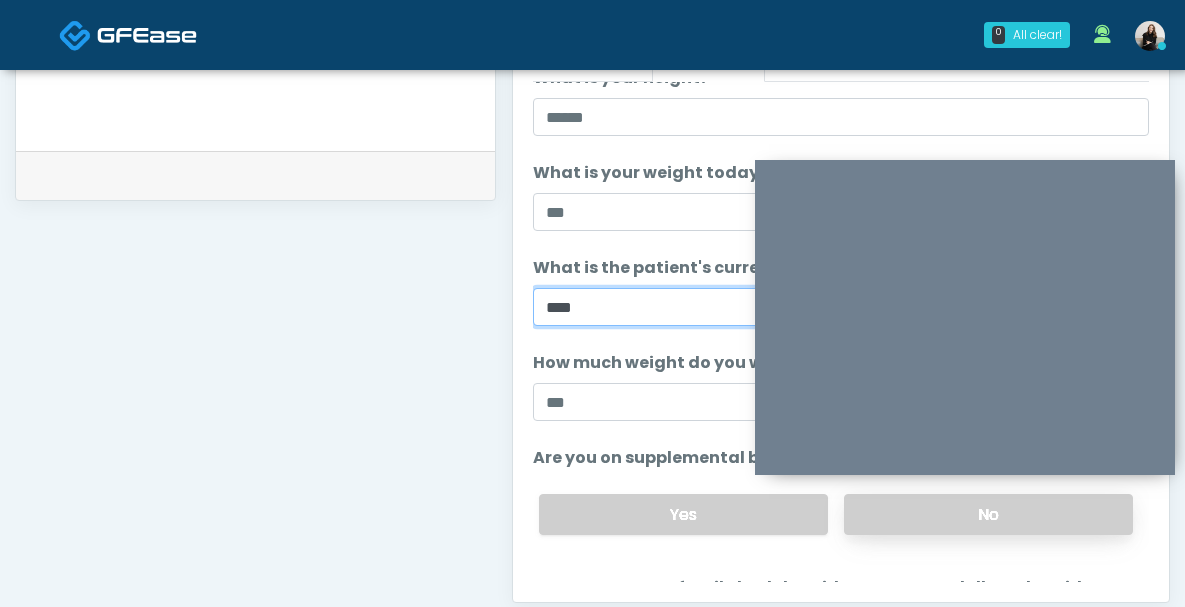 type on "****" 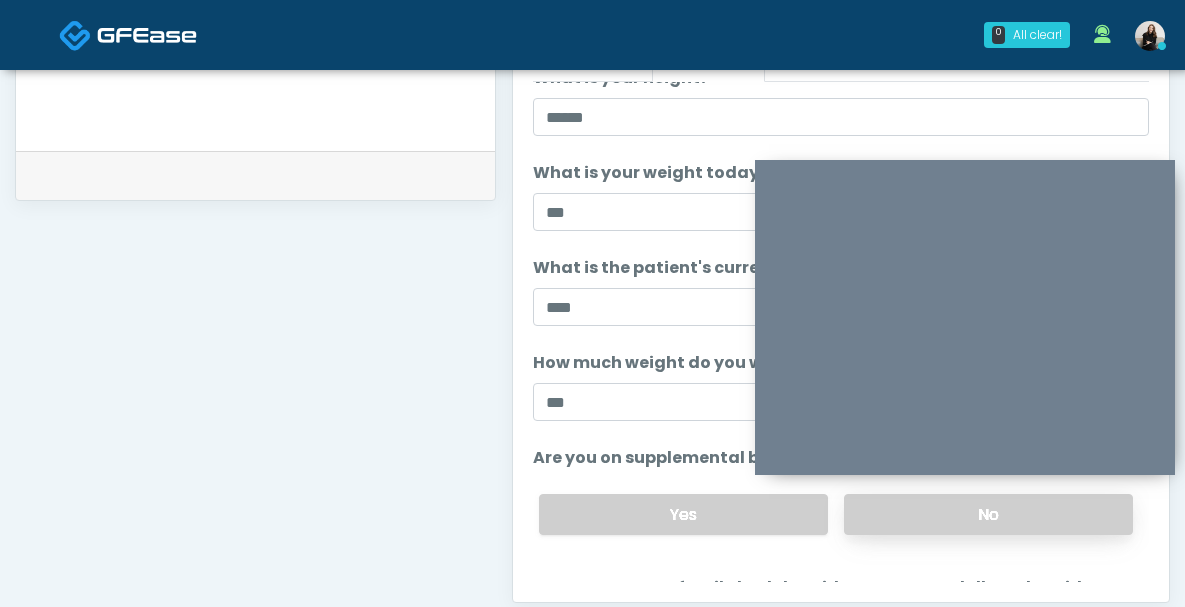 click on "No" at bounding box center [988, 514] 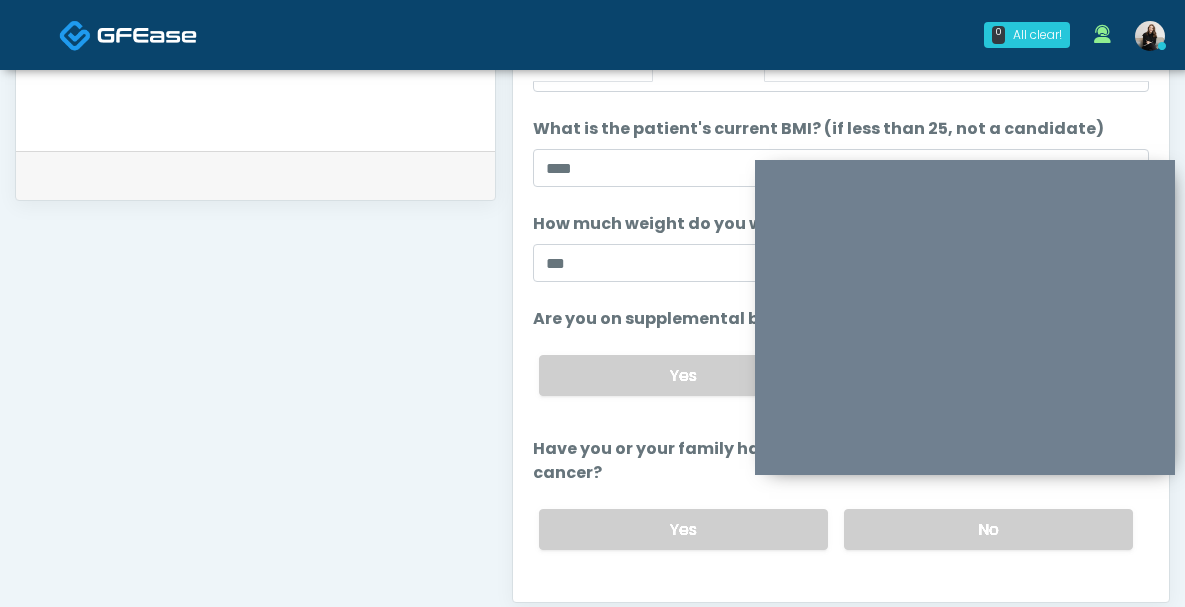 click on "No" at bounding box center [988, 529] 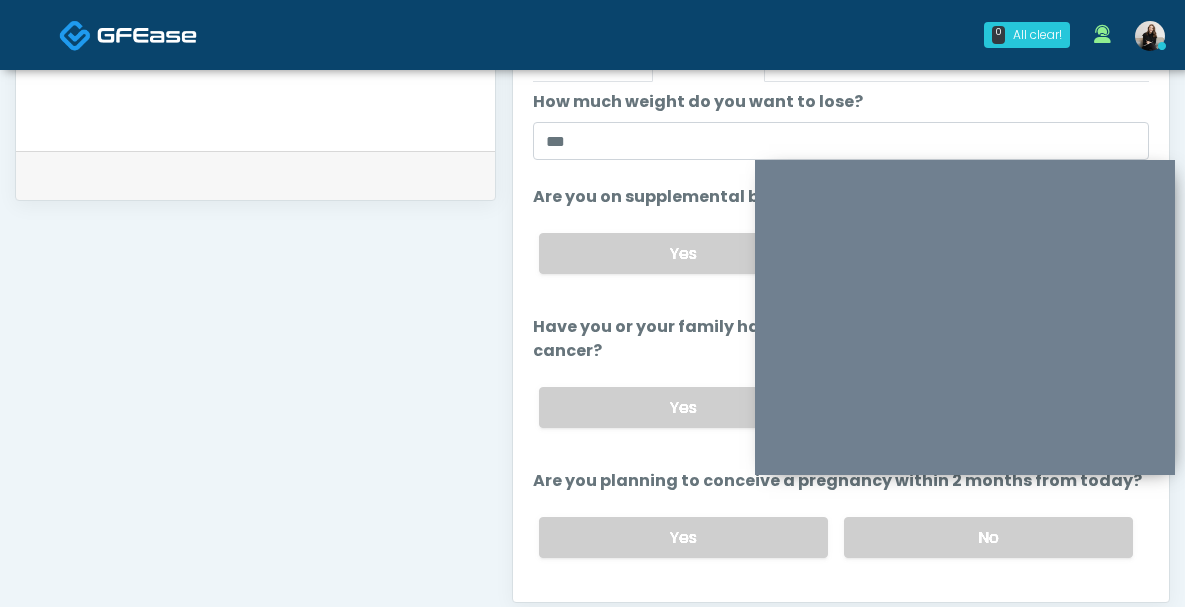 click on "No" at bounding box center [988, 537] 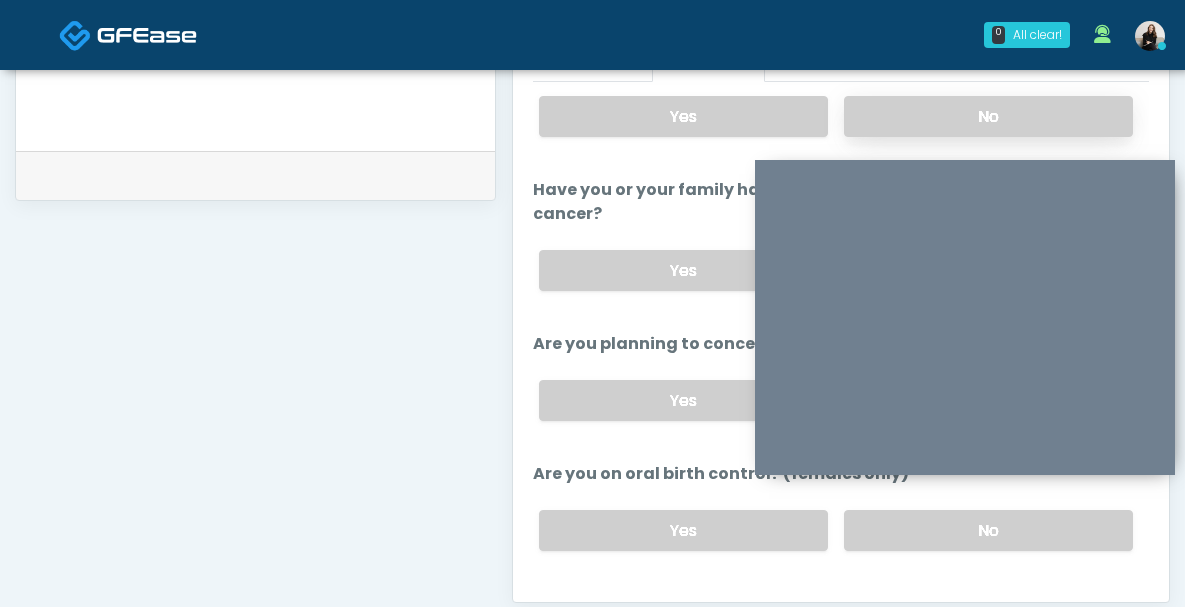 click on "No" at bounding box center (988, 530) 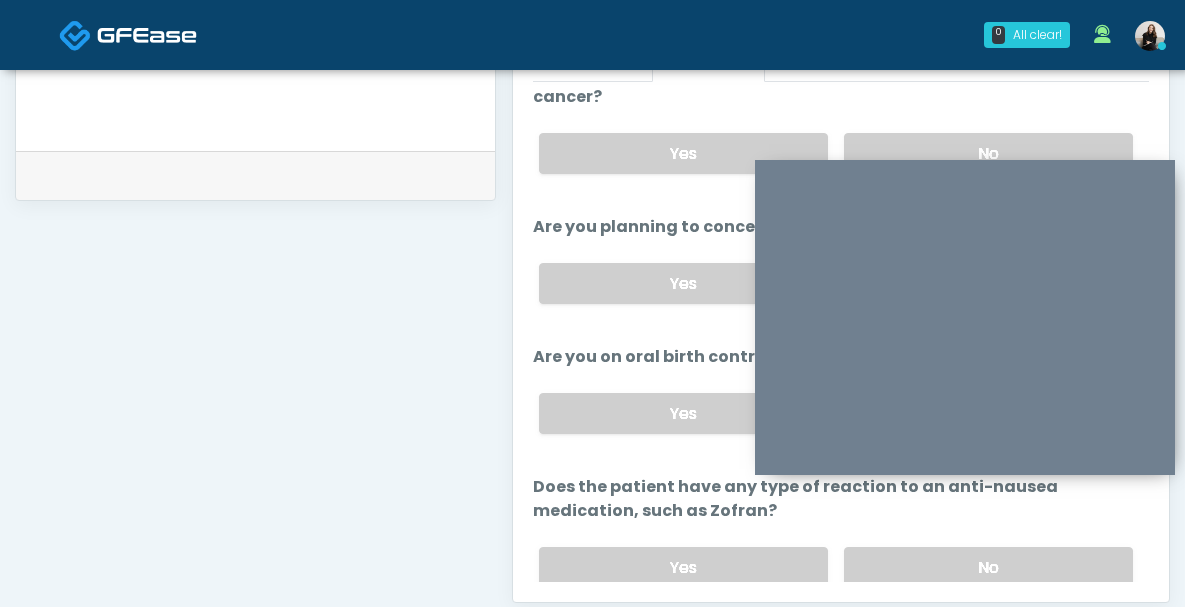 click on "No" at bounding box center (988, 567) 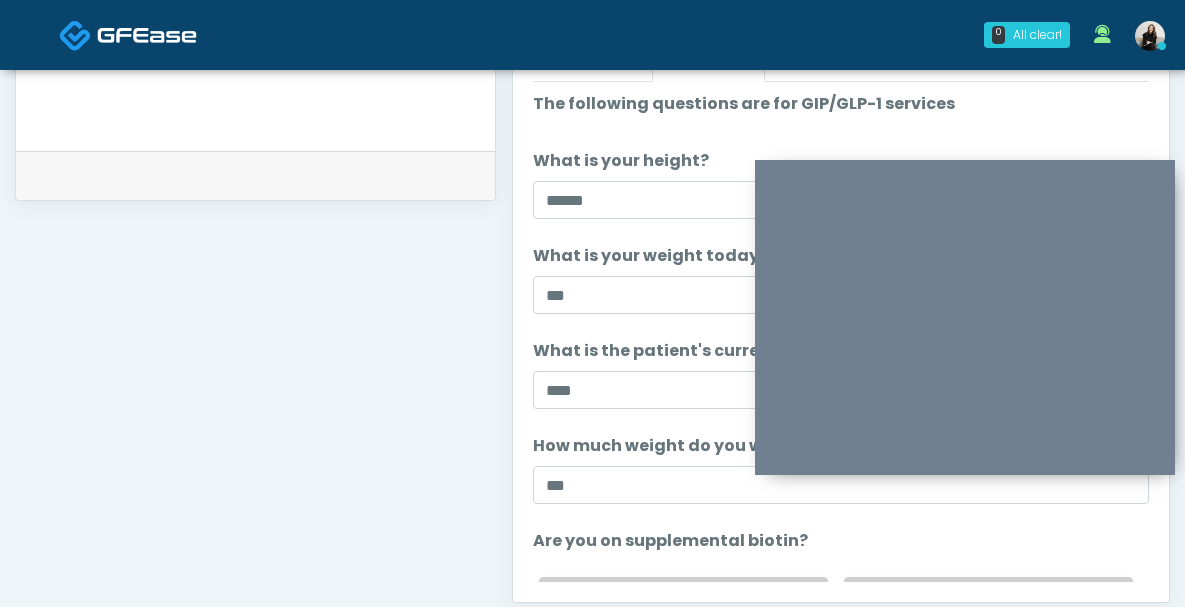 scroll, scrollTop: 0, scrollLeft: 0, axis: both 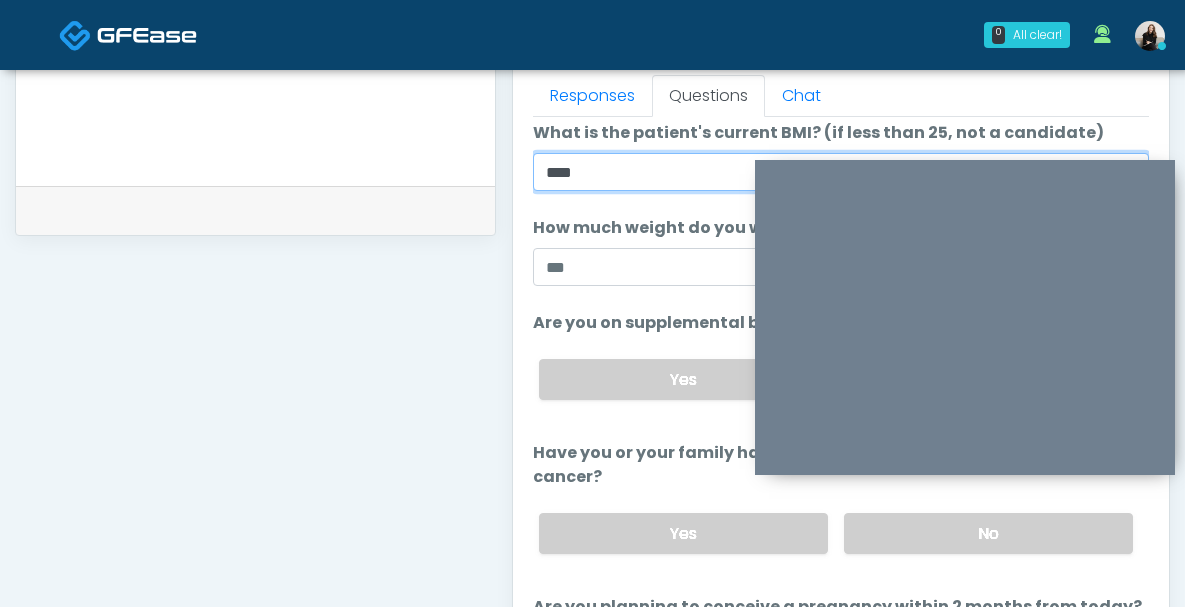 click on "****" at bounding box center (841, 172) 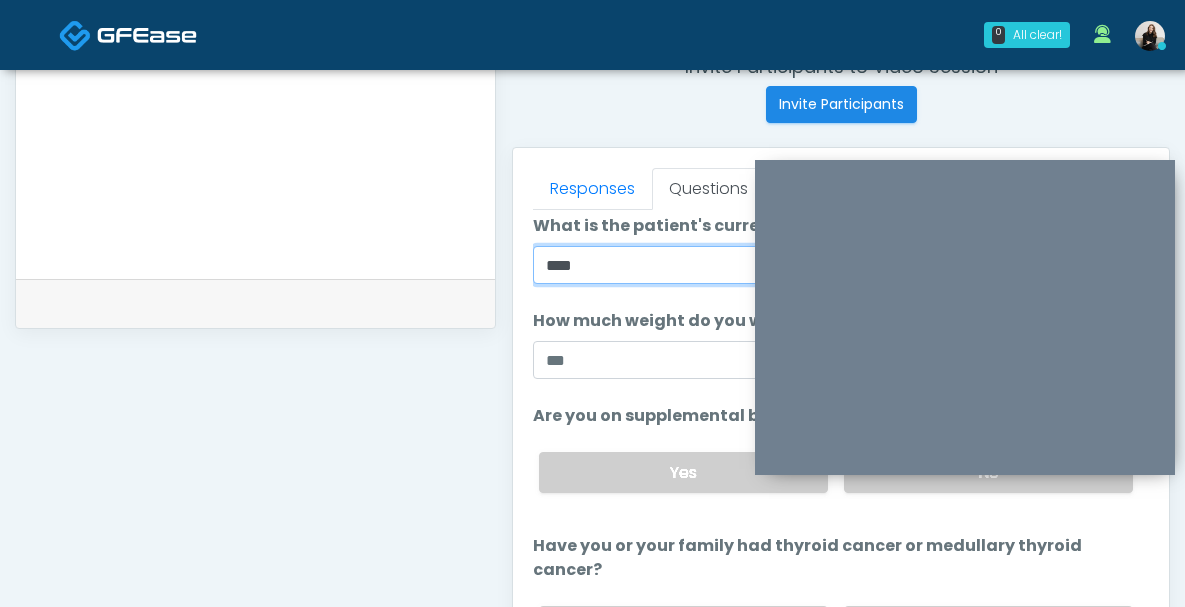 scroll, scrollTop: 751, scrollLeft: 0, axis: vertical 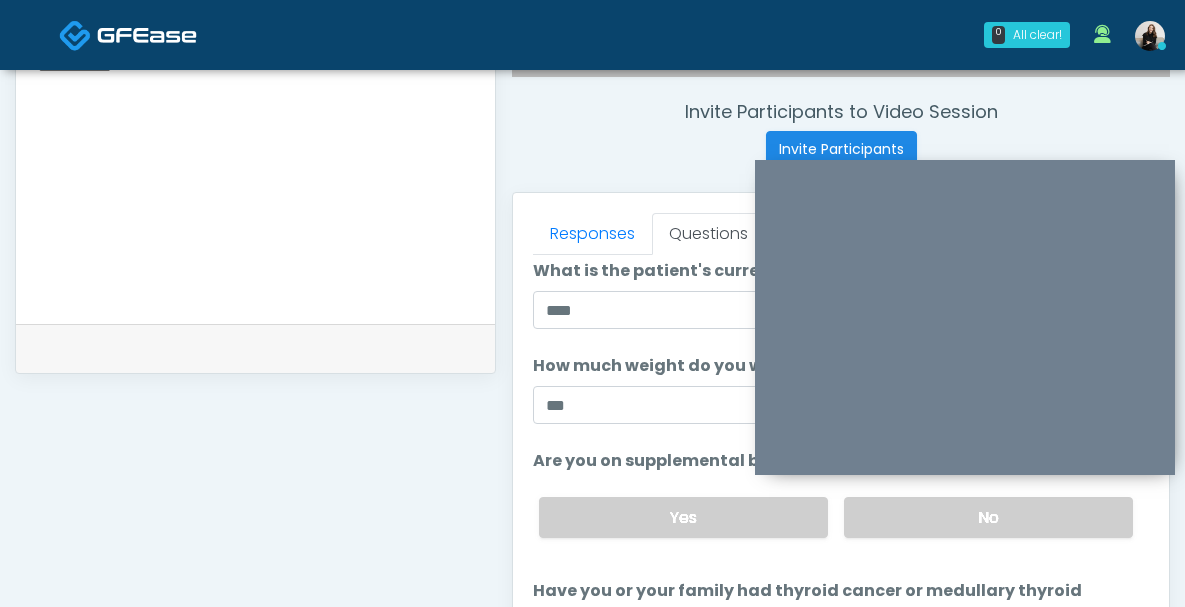 click at bounding box center [255, 175] 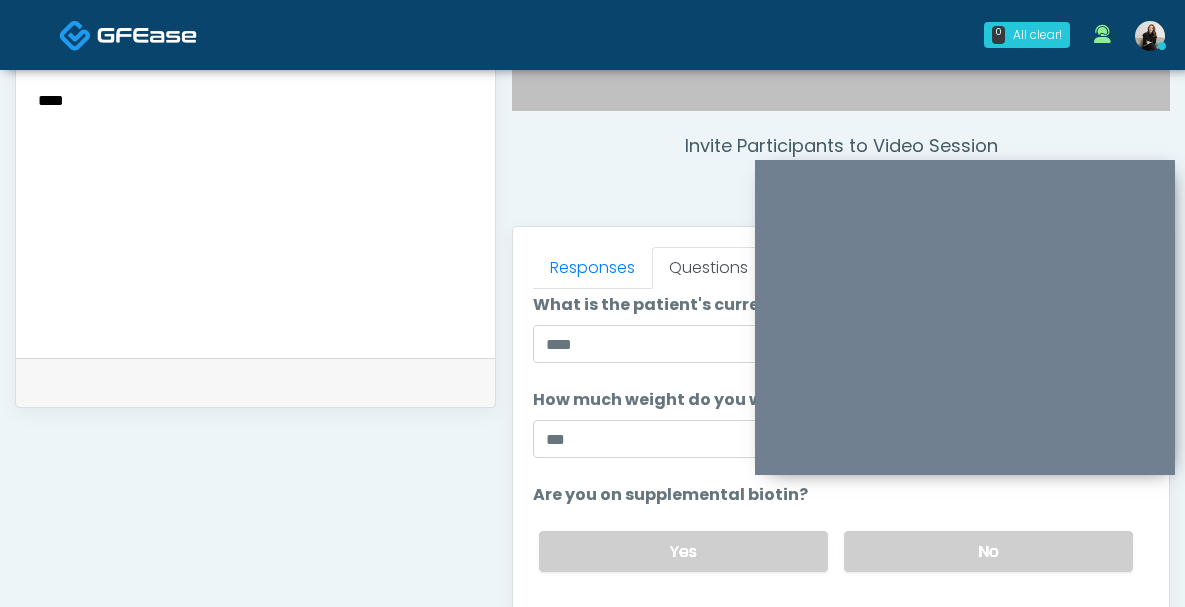 scroll, scrollTop: 683, scrollLeft: 0, axis: vertical 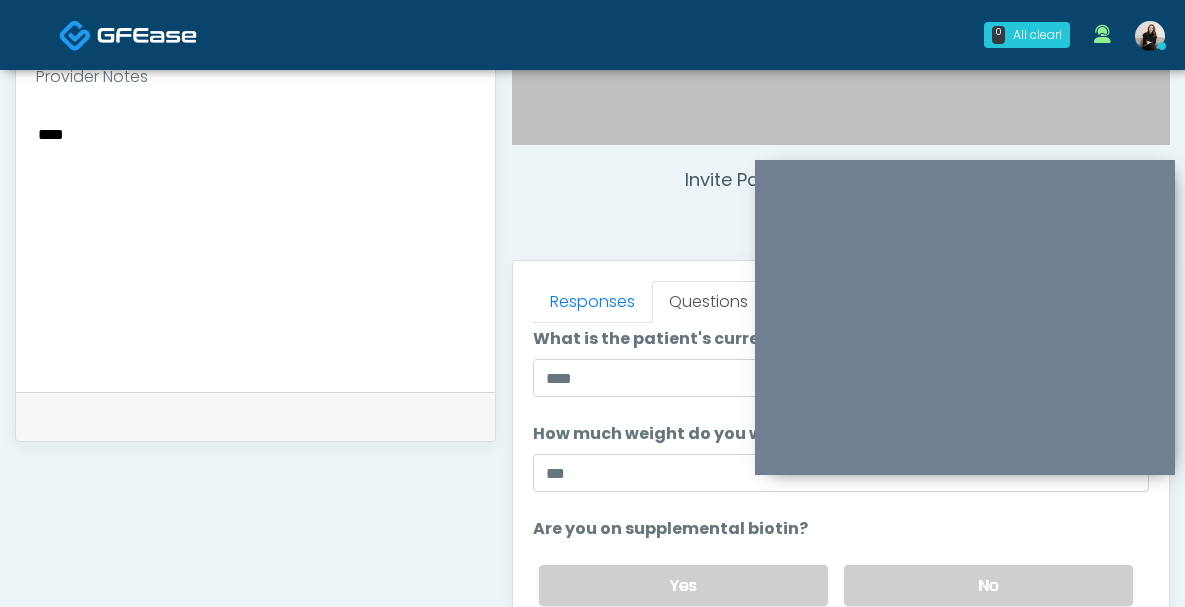 click on "****" at bounding box center [255, 246] 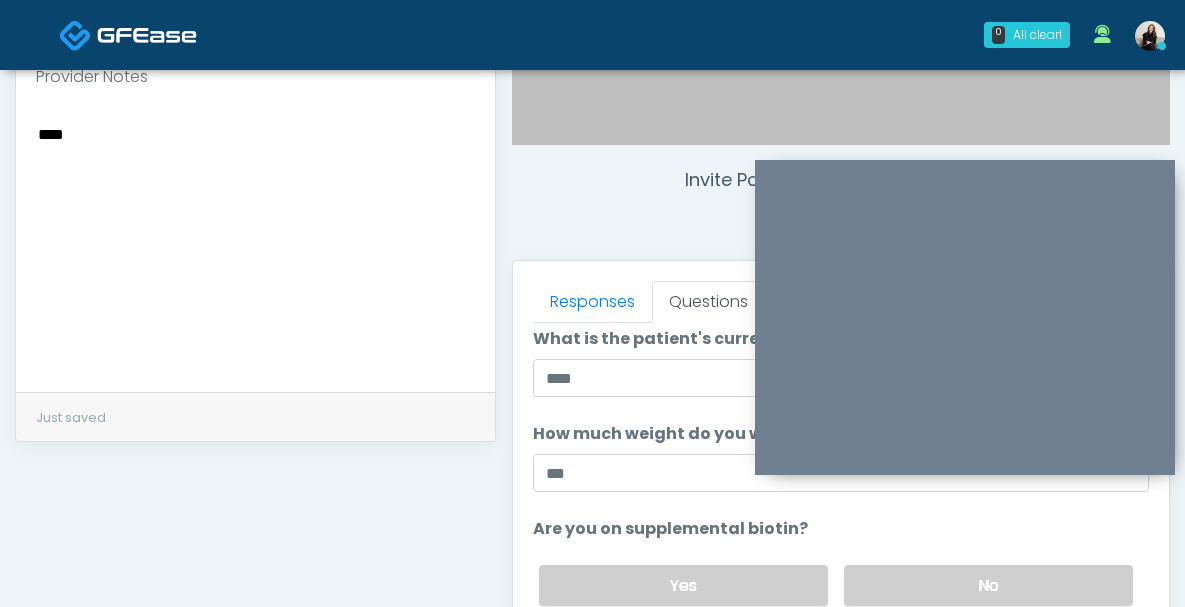 click on "****" at bounding box center [255, 243] 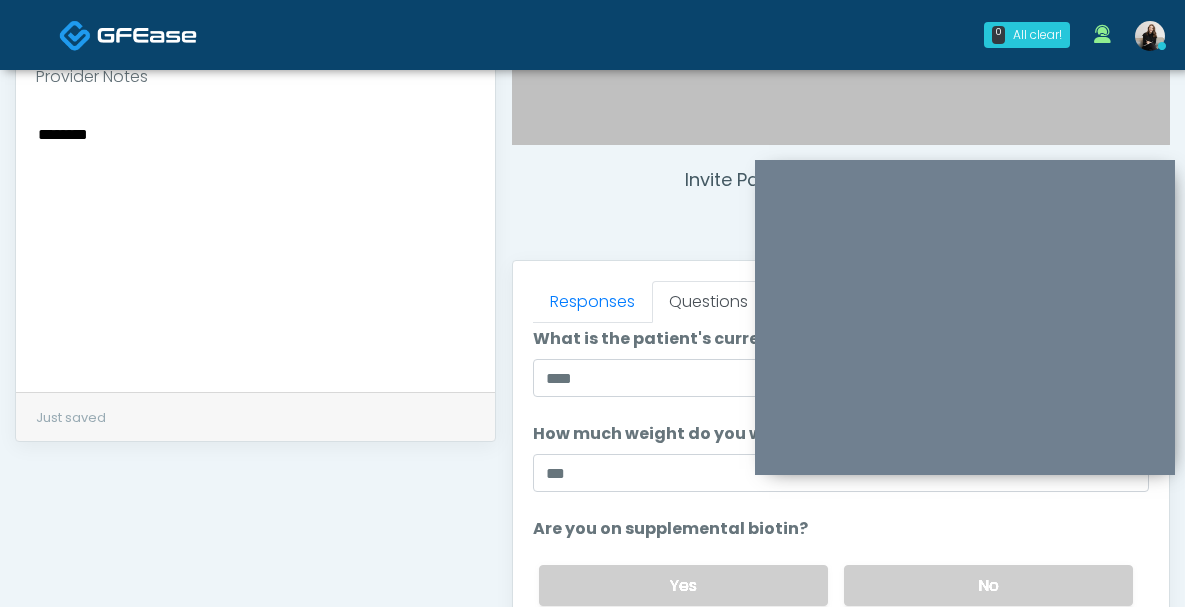 click on "********" at bounding box center [255, 243] 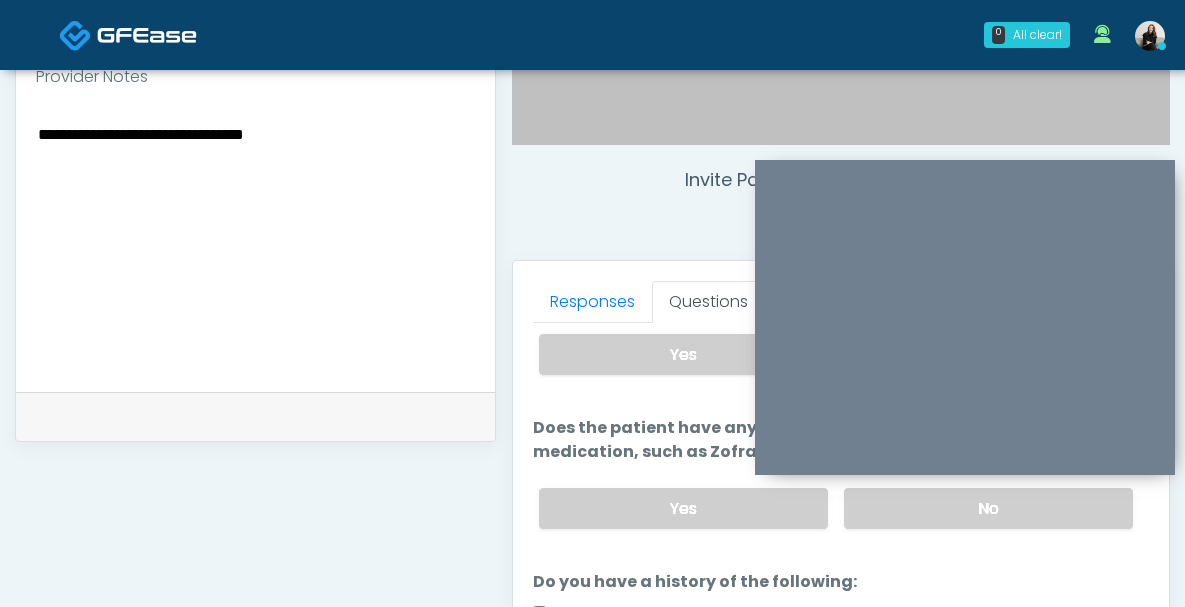 scroll, scrollTop: 969, scrollLeft: 0, axis: vertical 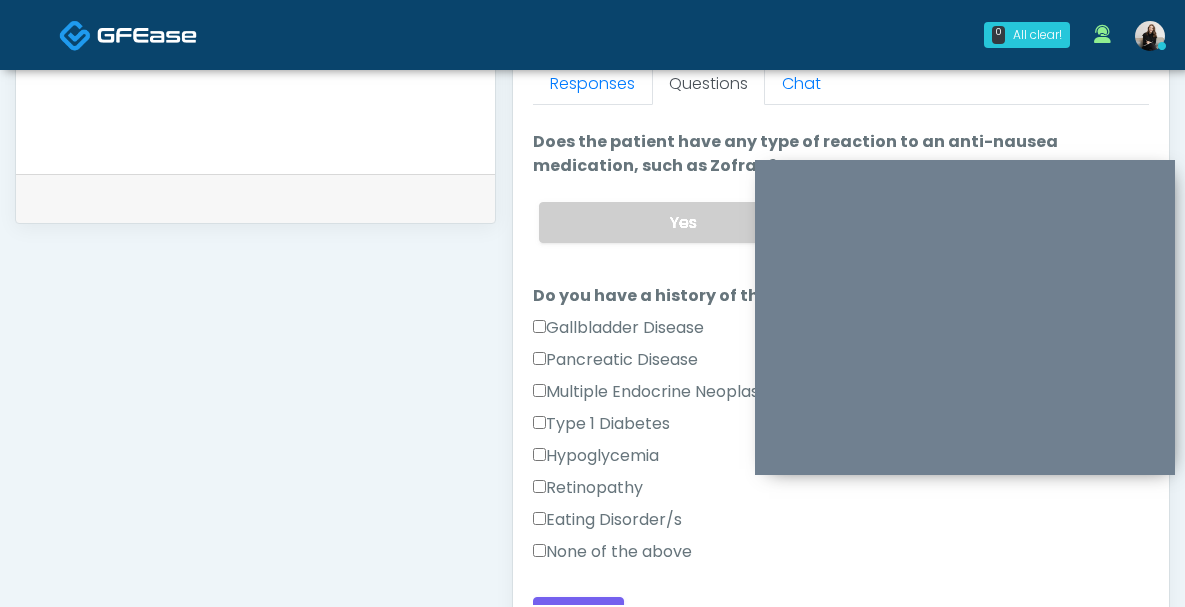 type on "**********" 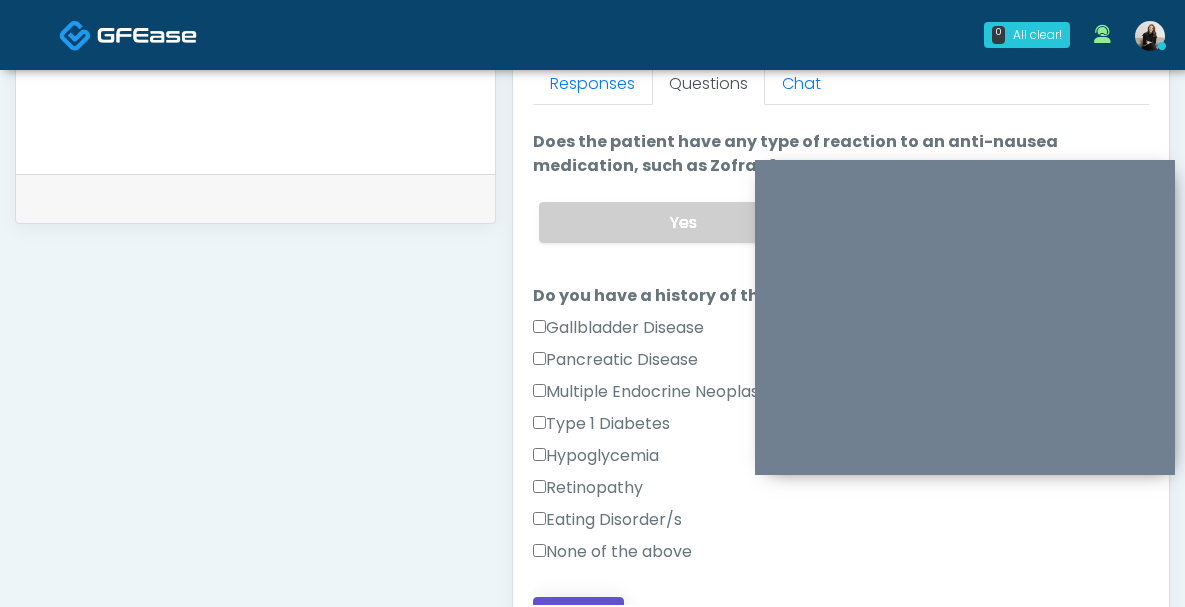 click on "Continue" at bounding box center [578, 615] 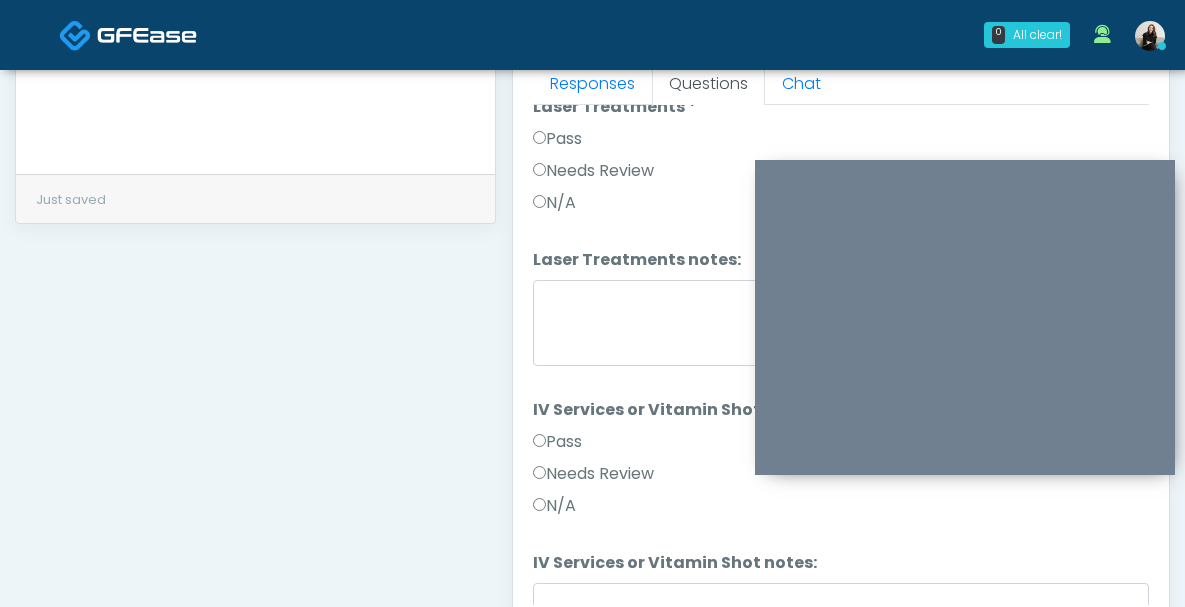 scroll, scrollTop: 1188, scrollLeft: 0, axis: vertical 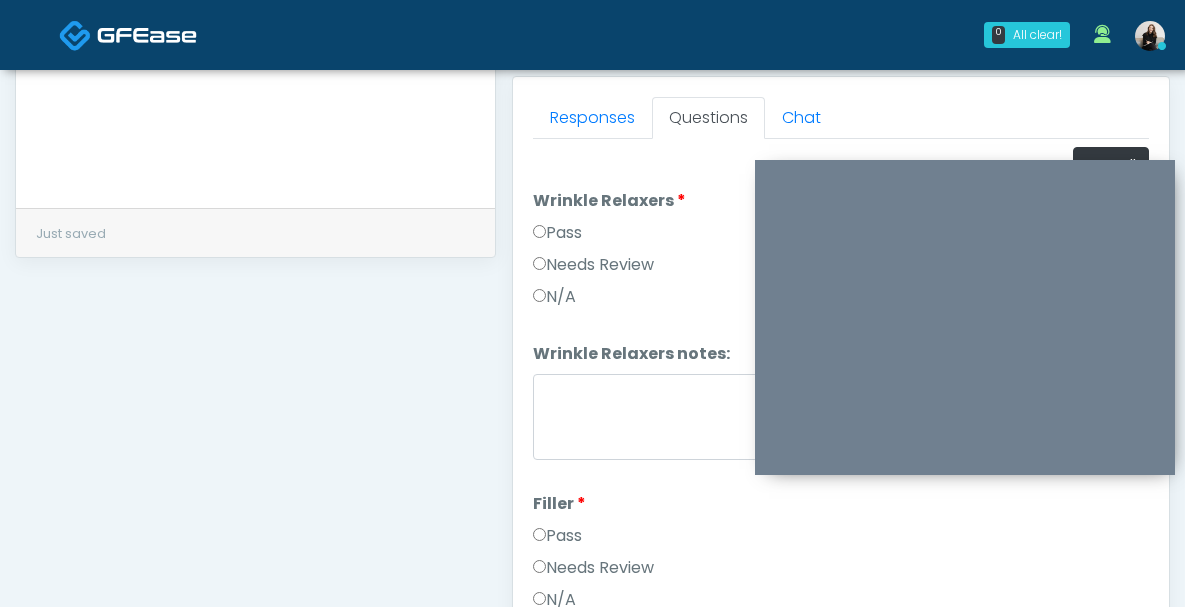 click on "The patient is here for the following: Wrinkle Relaxers Filler PRP Microneedling IV Therapy / Vitamin Shots Laser Services PDO threads GIP/GLP-1
Continue
Good Faith Exam Script
Good Faith Exam Script INTRODUCTION Hello, my name is undefined, and I will be conducting your good faith exam on behalf of The Studio Med Spa,  Please confirm the correct patient is on the call: Confirm full name Confirm Date of Birth This exam will take about 5 minutes to complete and it is a state requirement before you receive any new treatment. I am a third party service provider and have been retained by this practice to collect and review your medical history and ensure you're a good candidate for your treatment. all information collected, stored and transmitted as part of this exam is confidential and covered by the HIPAA act.
Continue" at bounding box center (841, 1339) 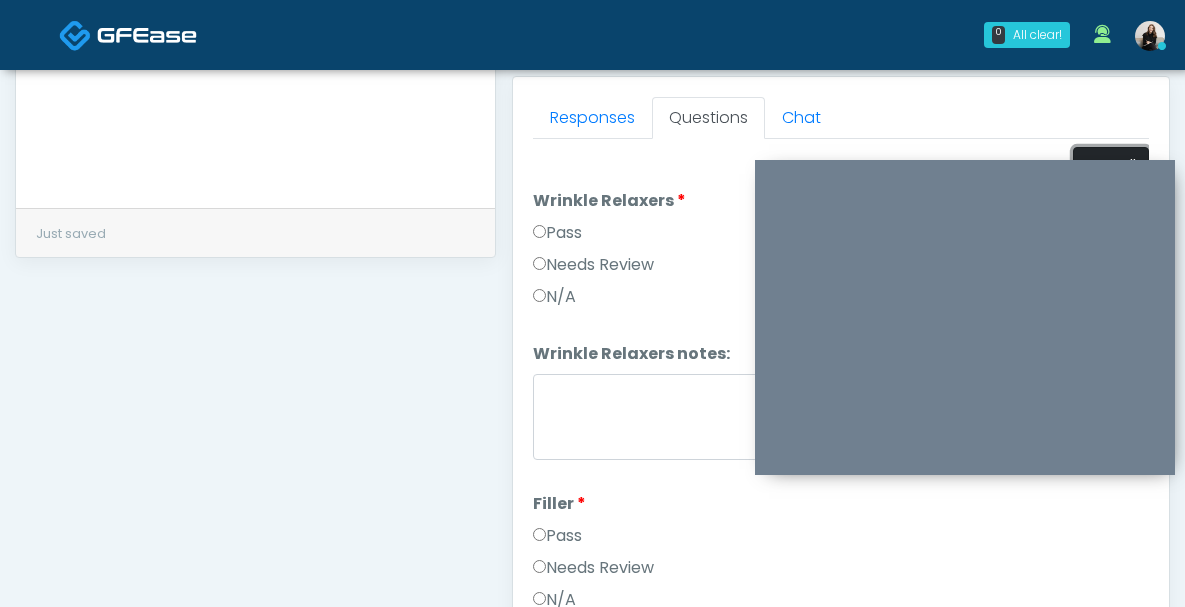 click on "Pass All" at bounding box center [1111, 165] 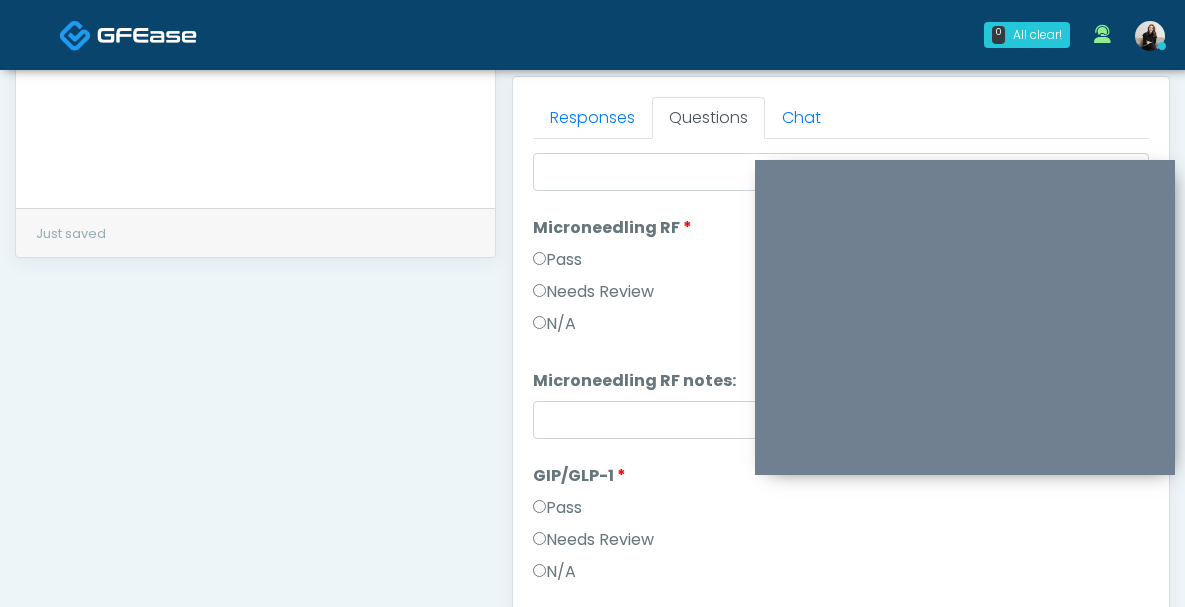 scroll, scrollTop: 1898, scrollLeft: 0, axis: vertical 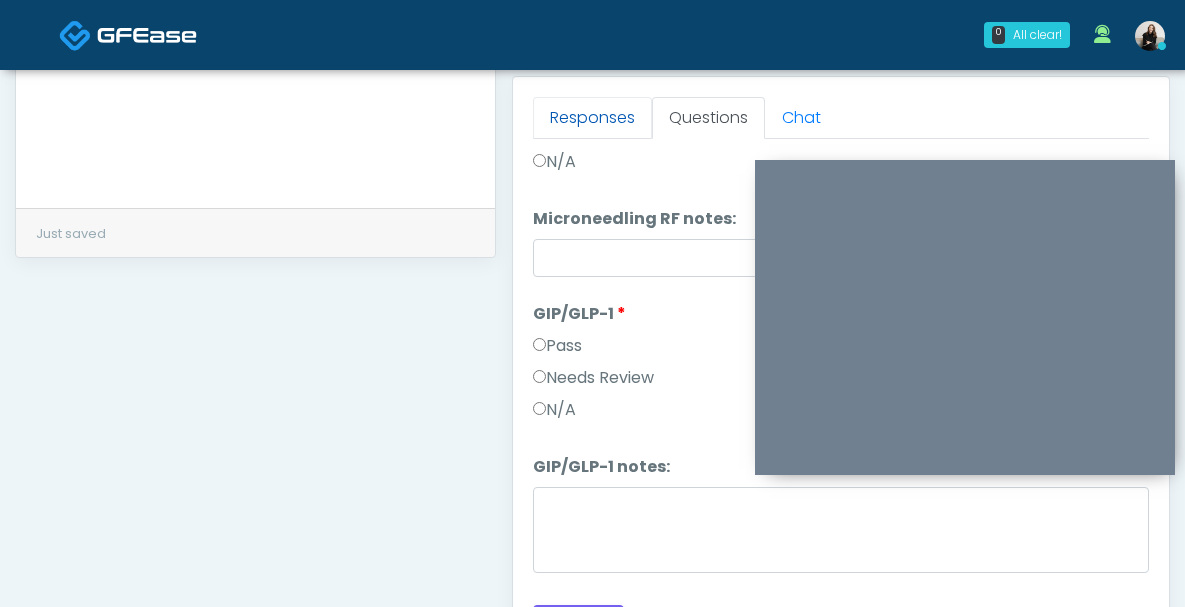 click on "Responses" at bounding box center [592, 118] 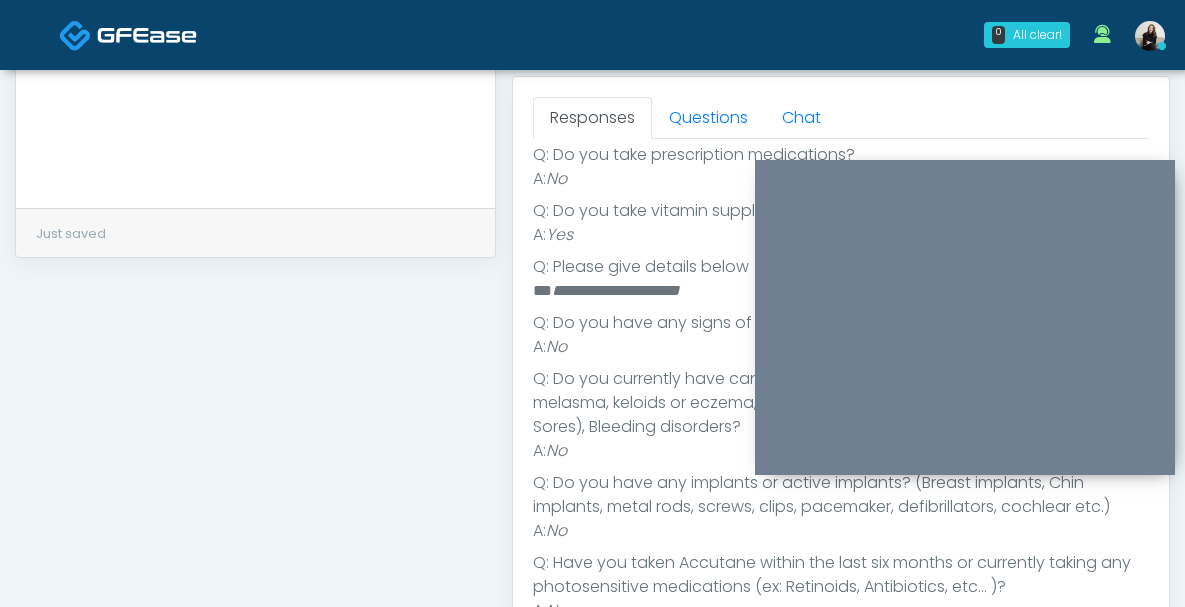 scroll, scrollTop: 602, scrollLeft: 0, axis: vertical 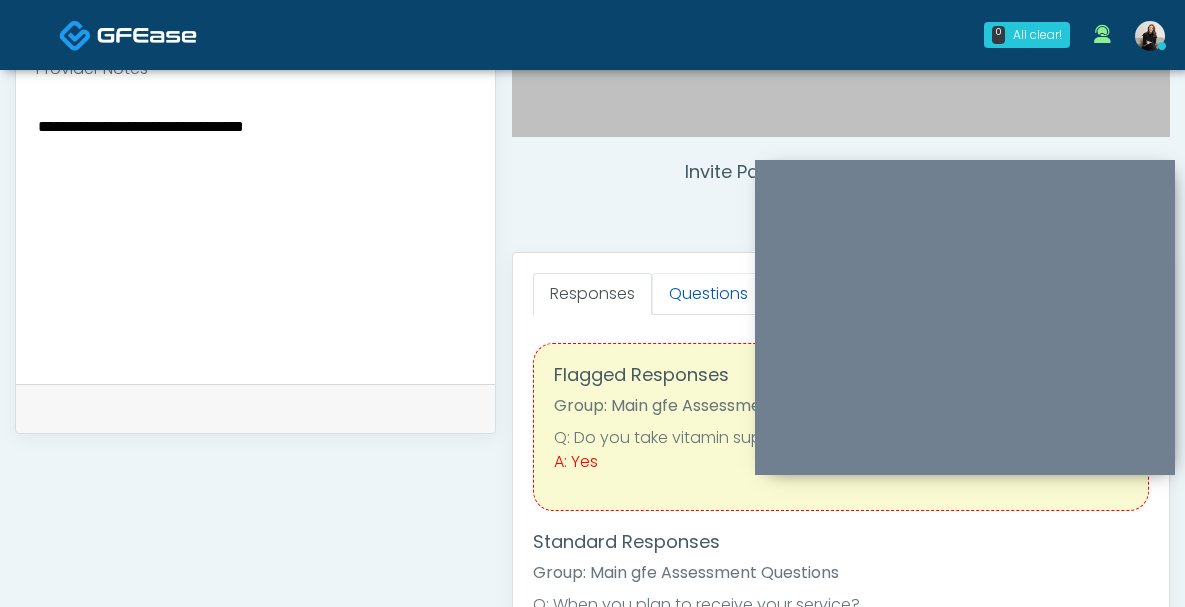 click on "Questions" at bounding box center [708, 294] 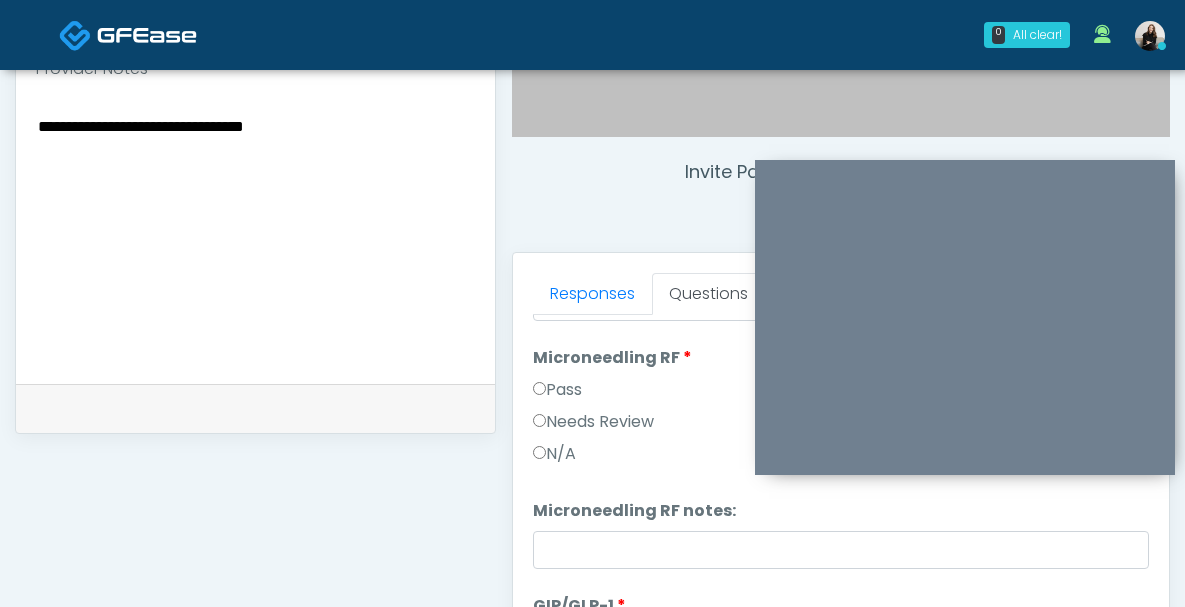 scroll, scrollTop: 1898, scrollLeft: 0, axis: vertical 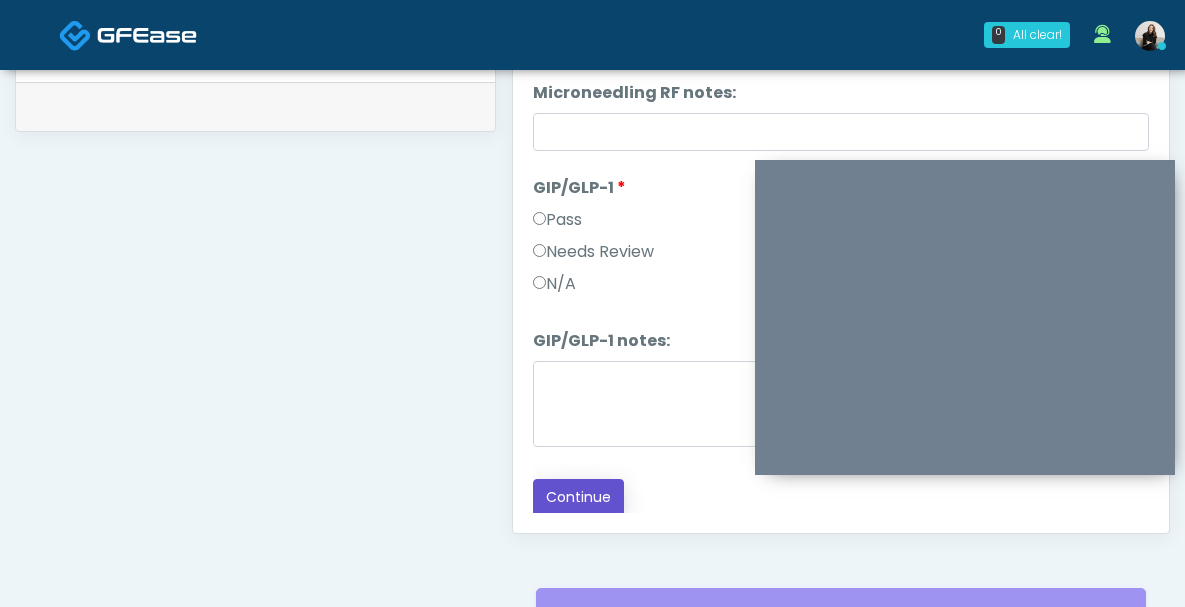 click on "Continue" at bounding box center (578, 497) 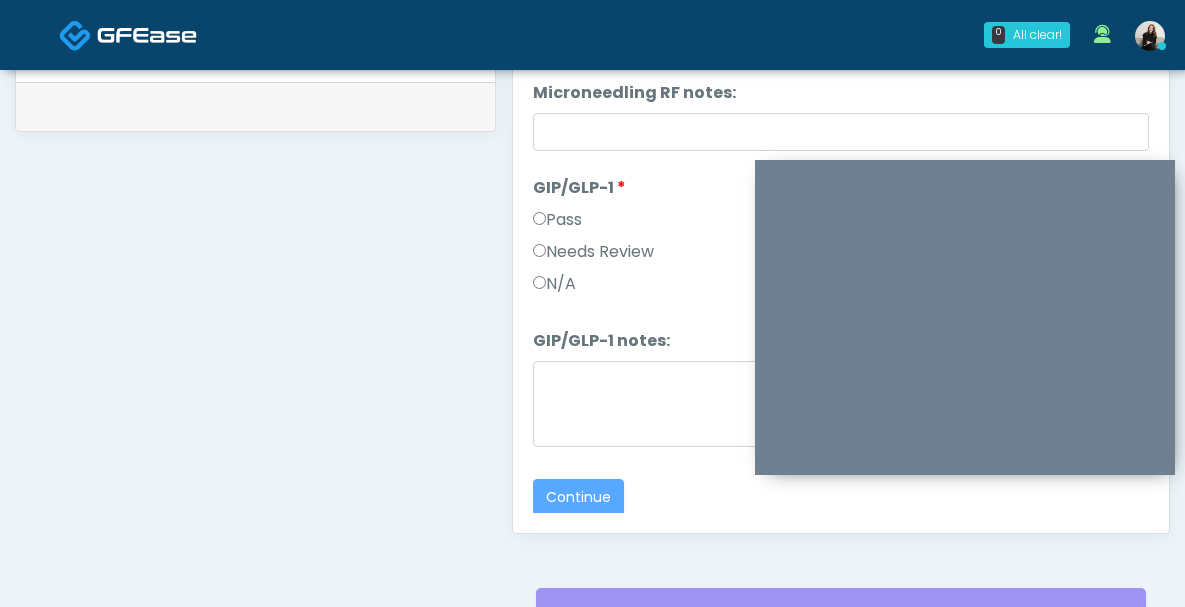 scroll, scrollTop: 0, scrollLeft: 0, axis: both 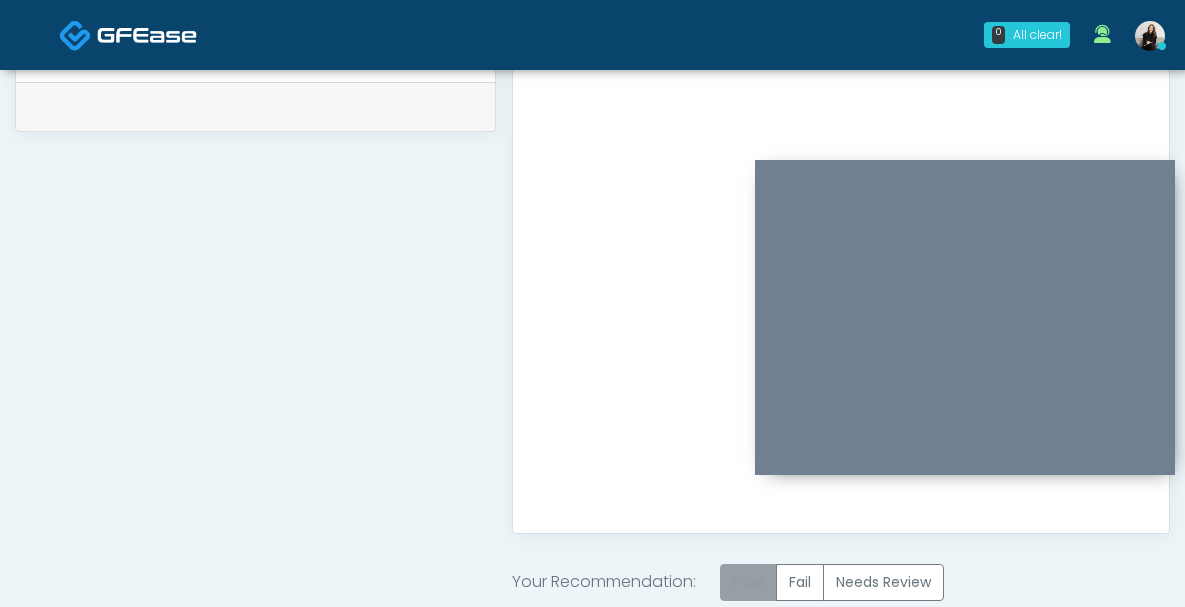 click on "Pass" at bounding box center [748, 582] 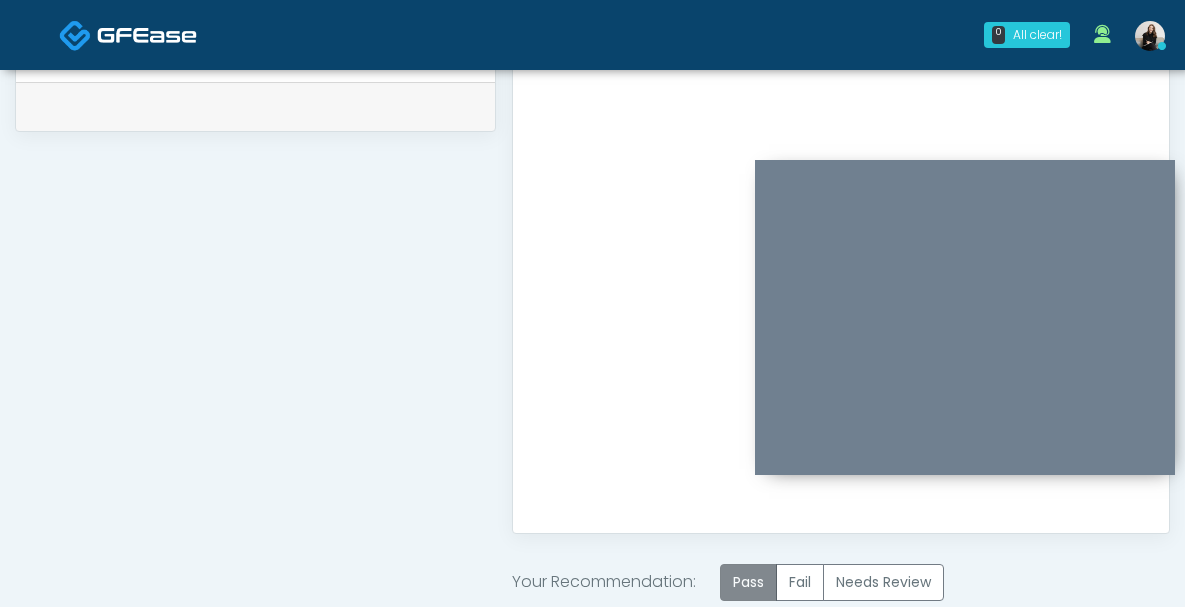 scroll, scrollTop: 1196, scrollLeft: 0, axis: vertical 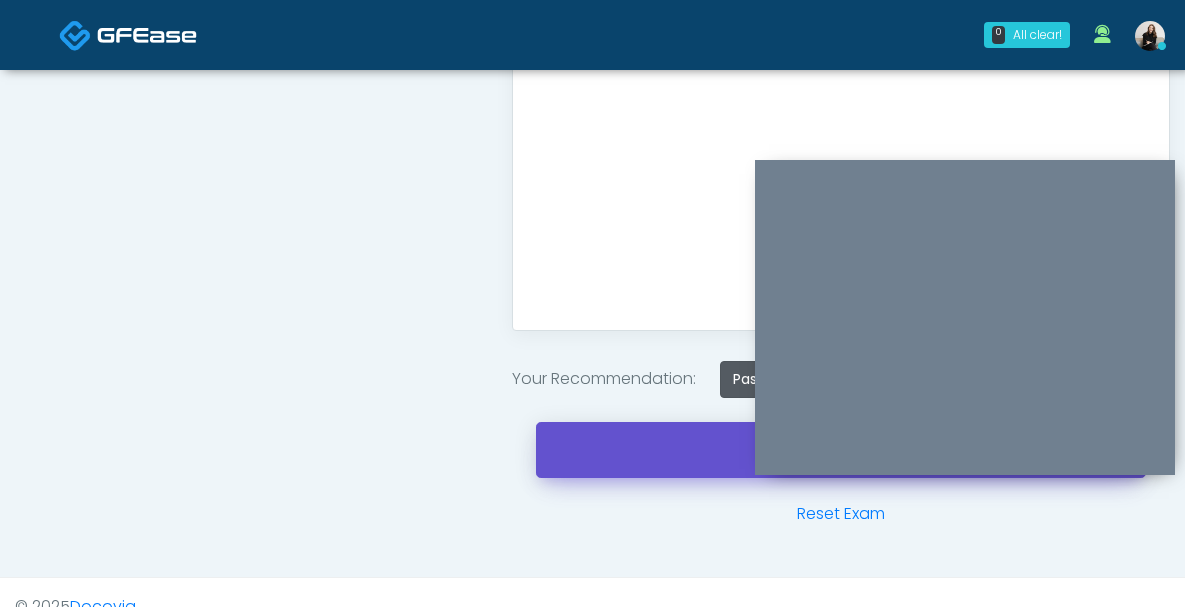 click on "Send to Client" at bounding box center (841, 450) 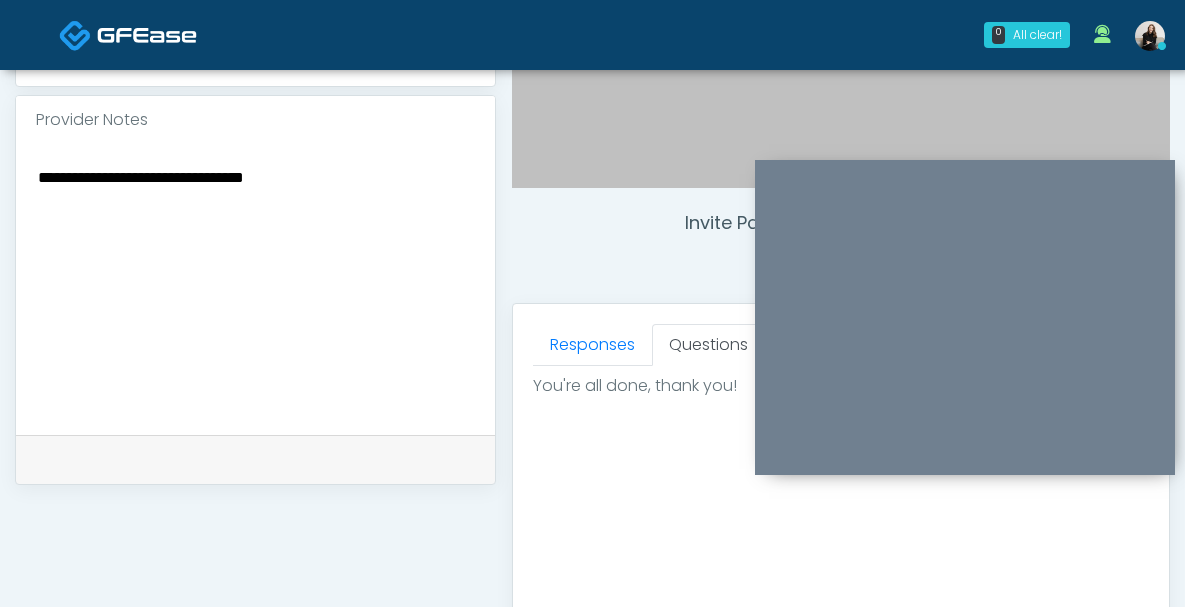 scroll, scrollTop: 562, scrollLeft: 0, axis: vertical 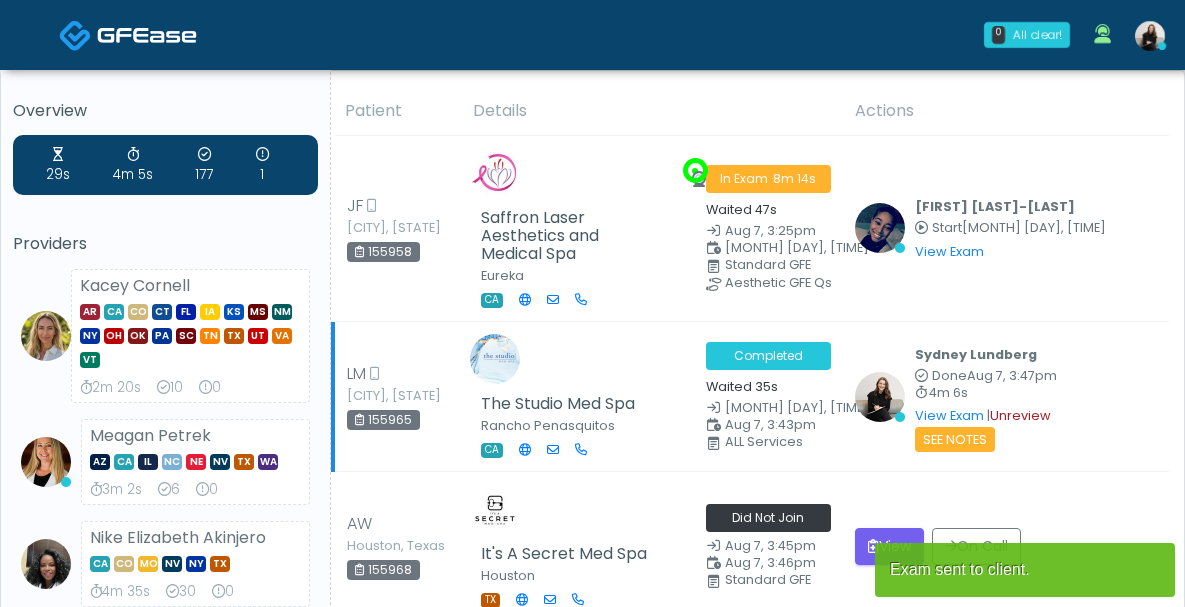 click on "Unreview" at bounding box center (1020, 415) 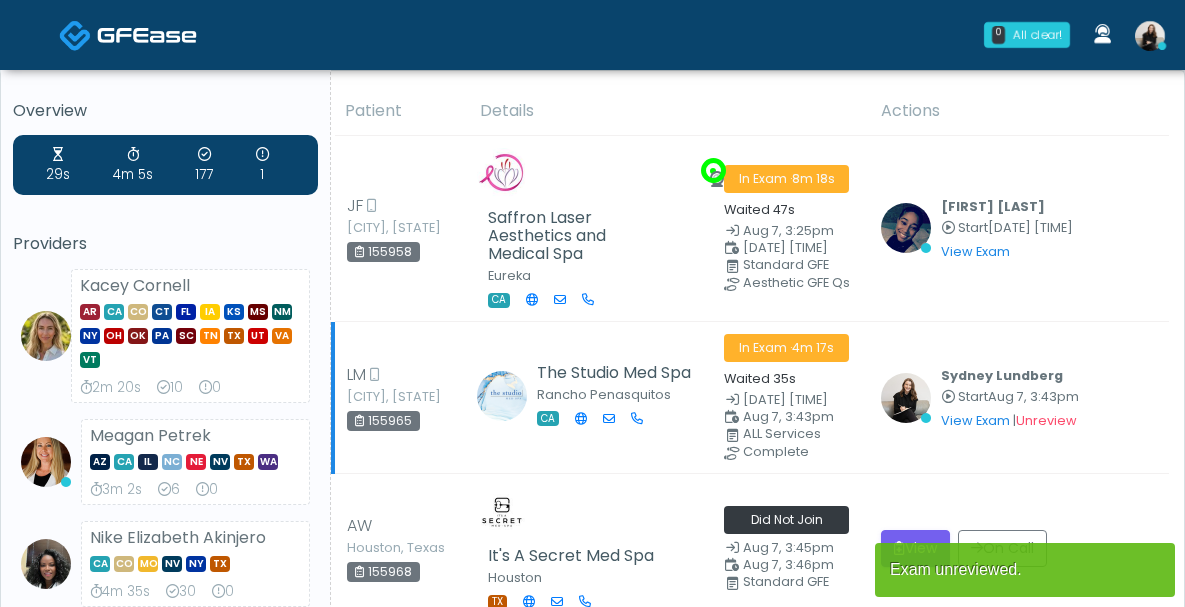 scroll, scrollTop: 0, scrollLeft: 0, axis: both 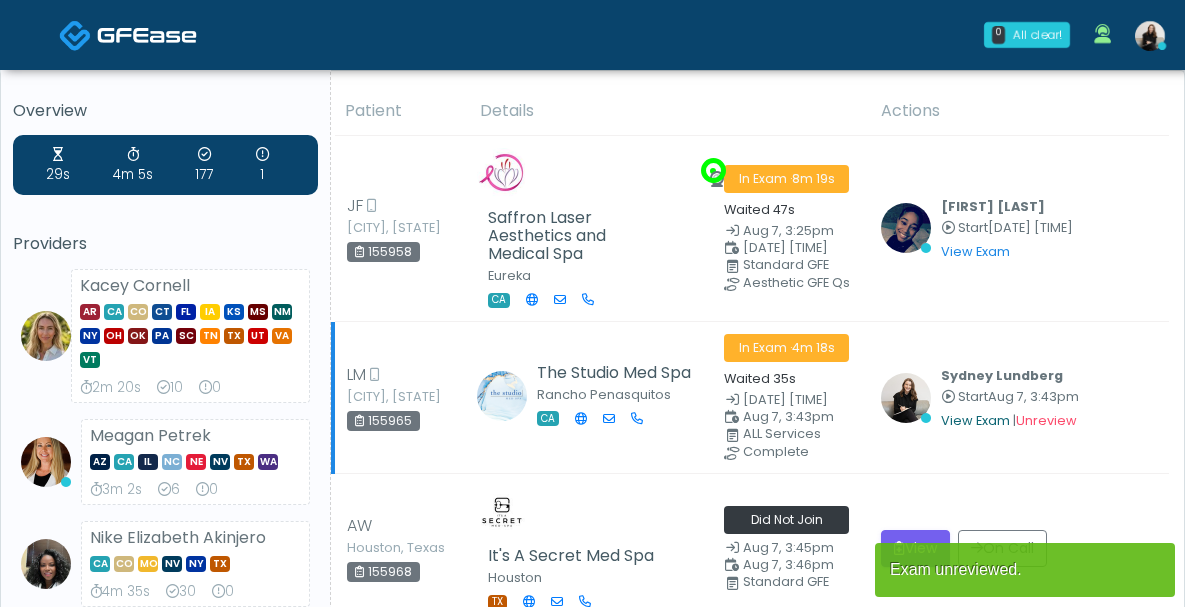 click on "View Exam" at bounding box center (975, 420) 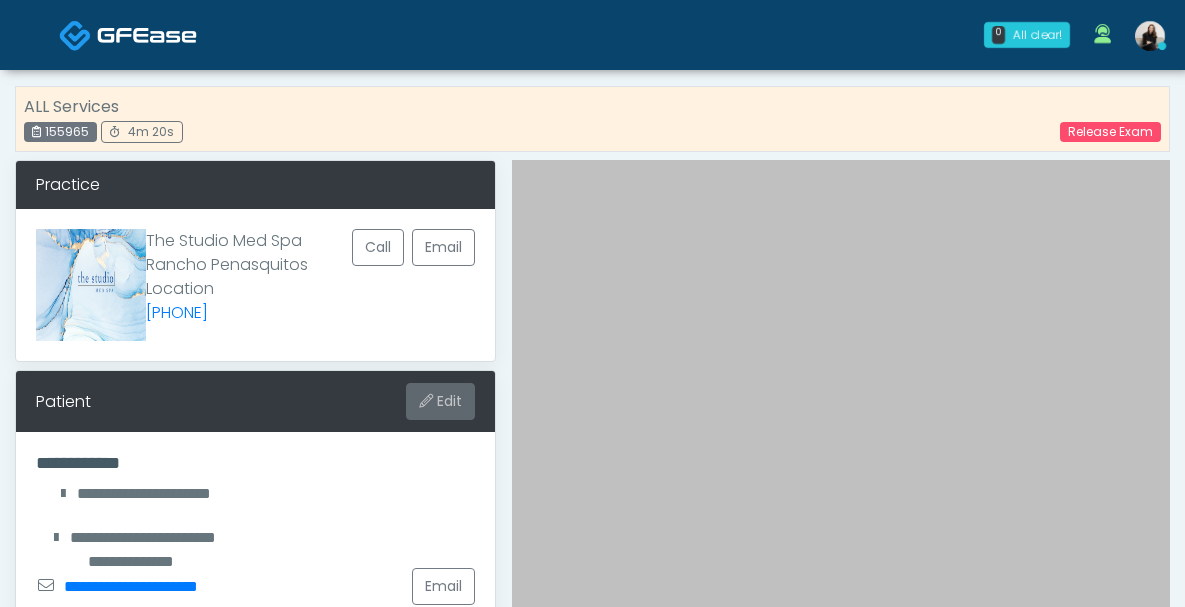 scroll, scrollTop: 216, scrollLeft: 0, axis: vertical 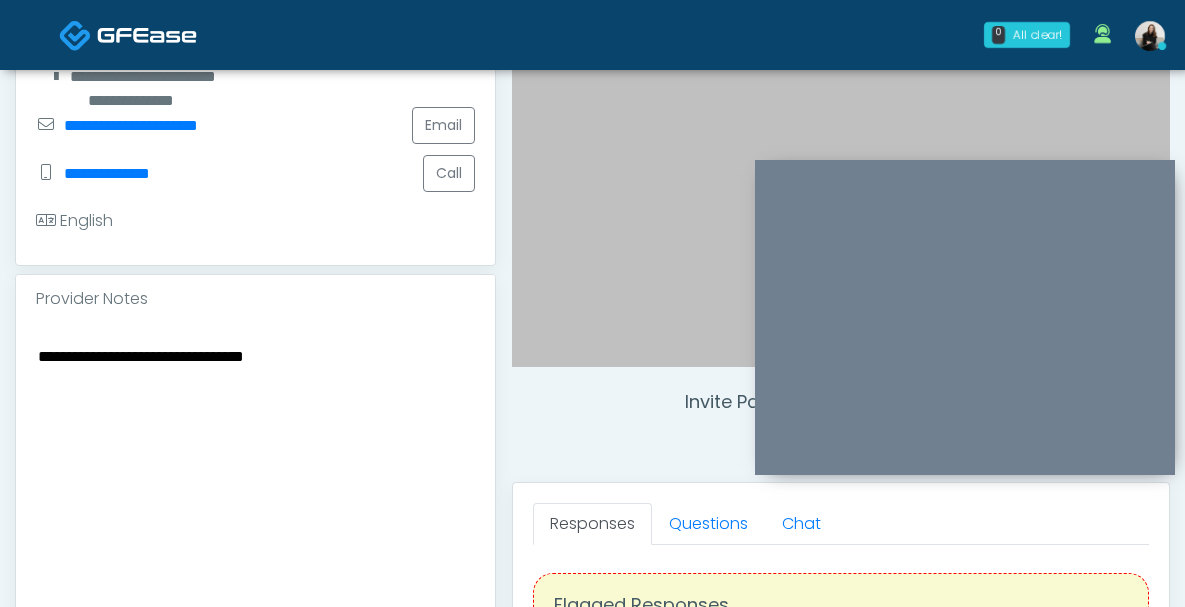 click on "**********" at bounding box center [255, 465] 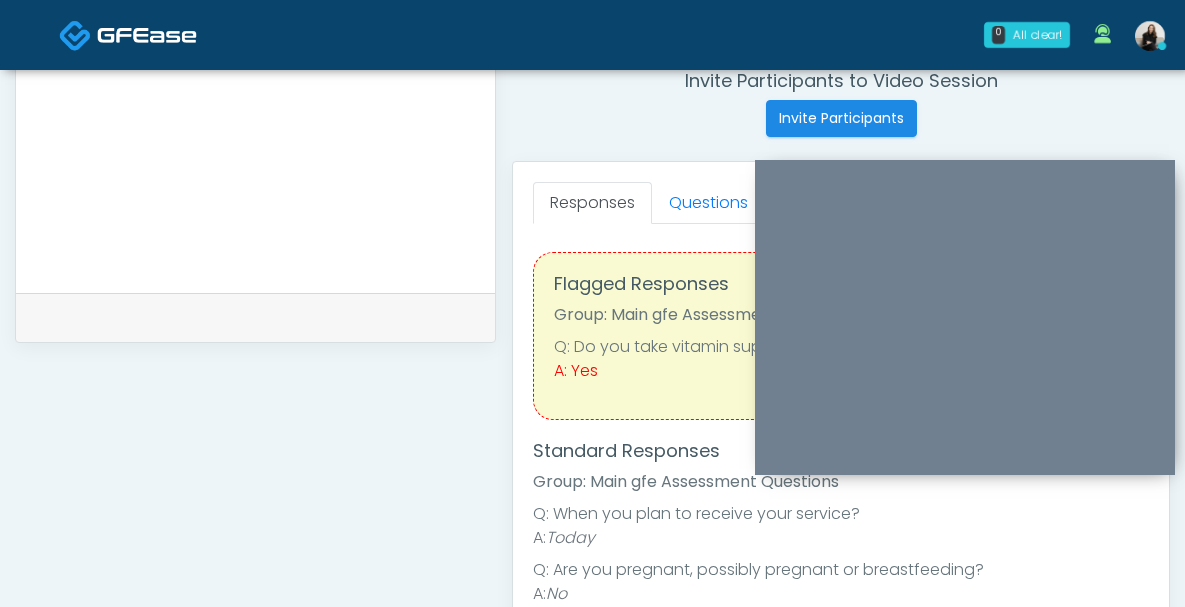 scroll, scrollTop: 1049, scrollLeft: 0, axis: vertical 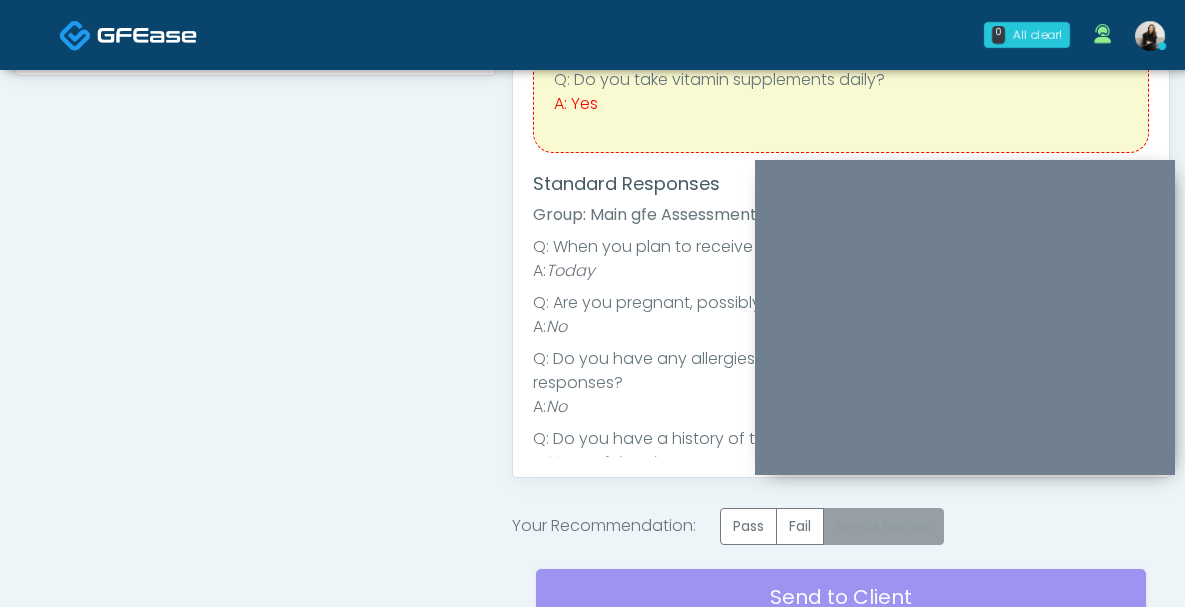 type on "**********" 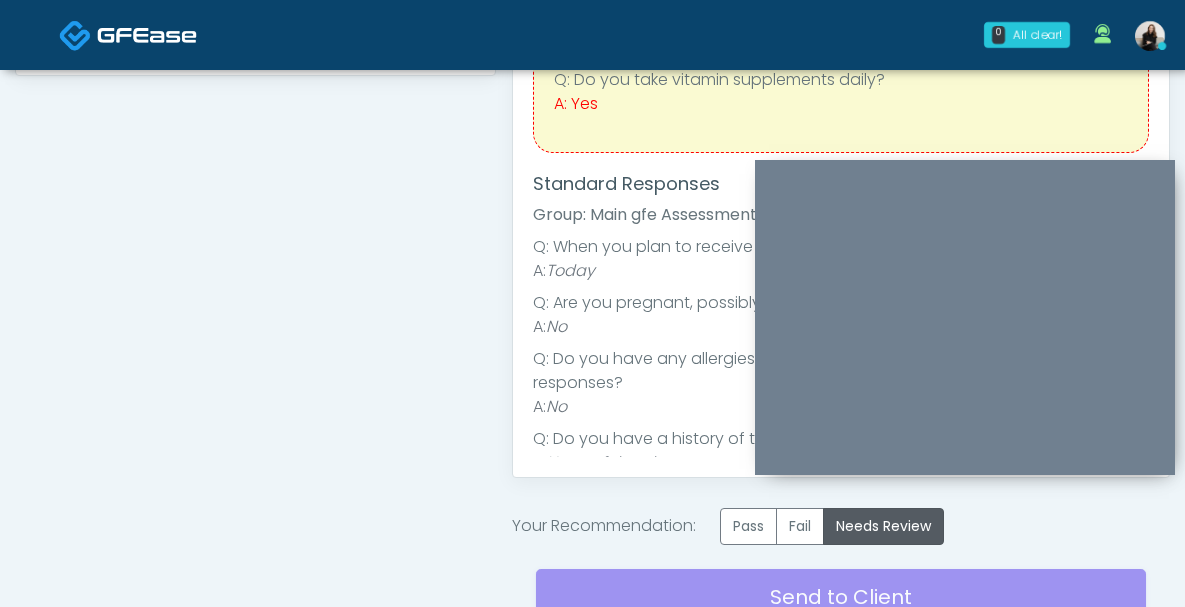 click on "Send to Client
Reset Exam" at bounding box center (841, 609) 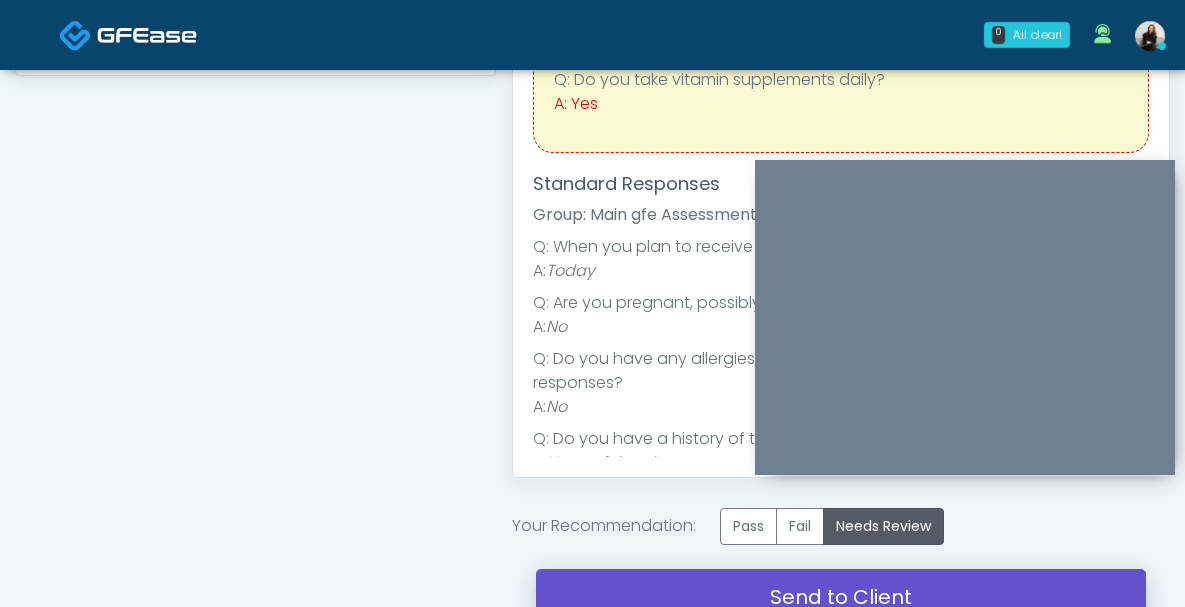click on "Send to Client" at bounding box center (841, 597) 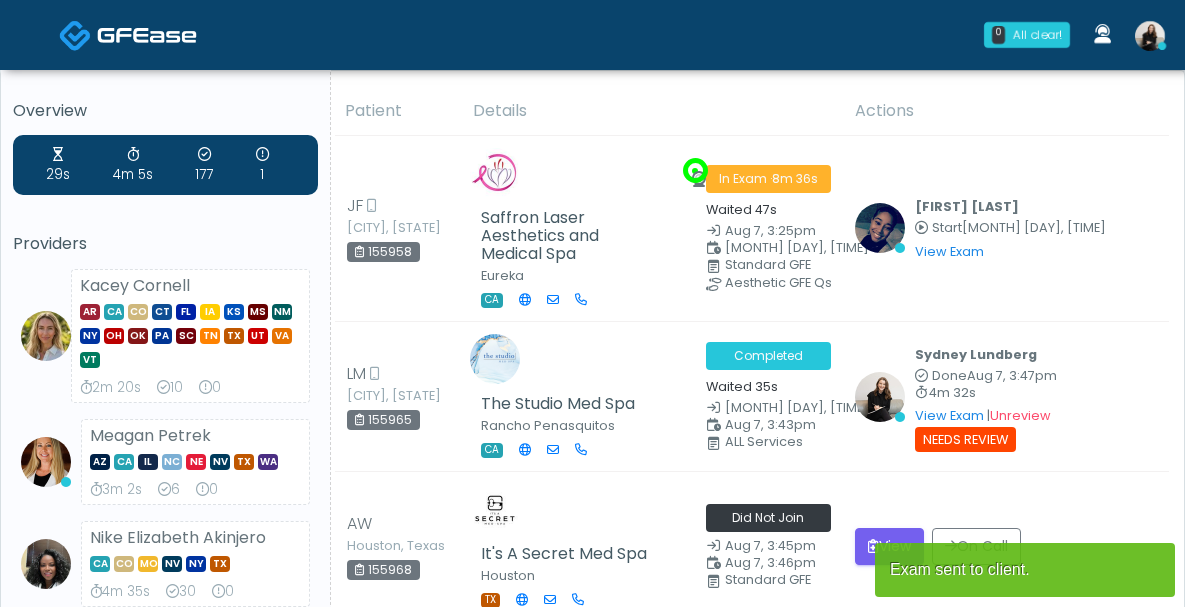 scroll, scrollTop: 0, scrollLeft: 0, axis: both 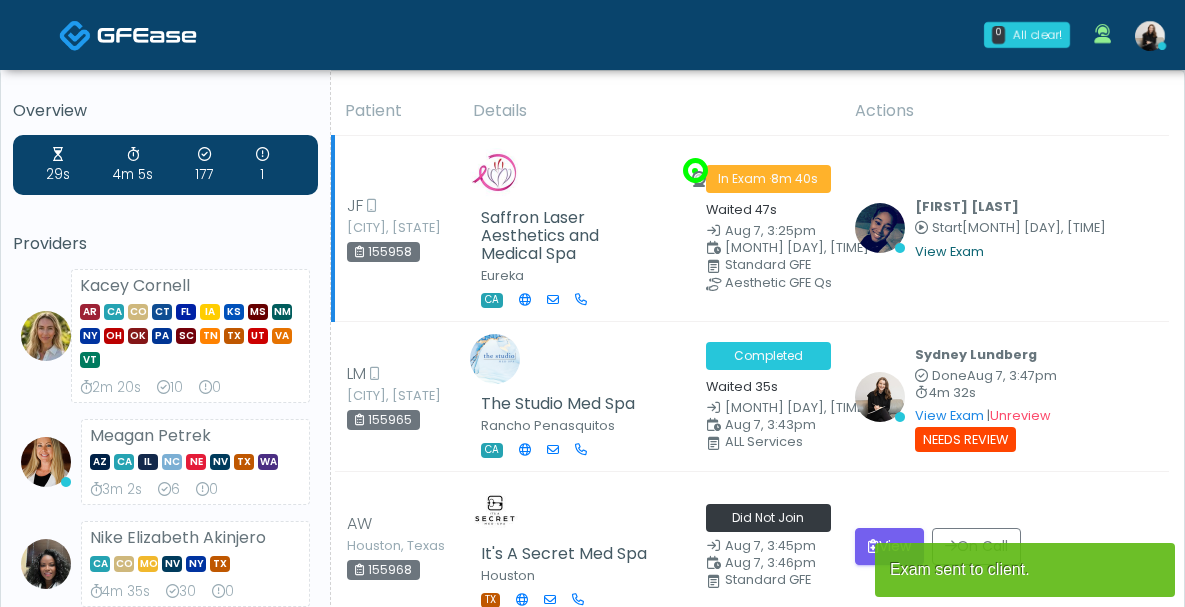 click on "View Exam" at bounding box center (949, 251) 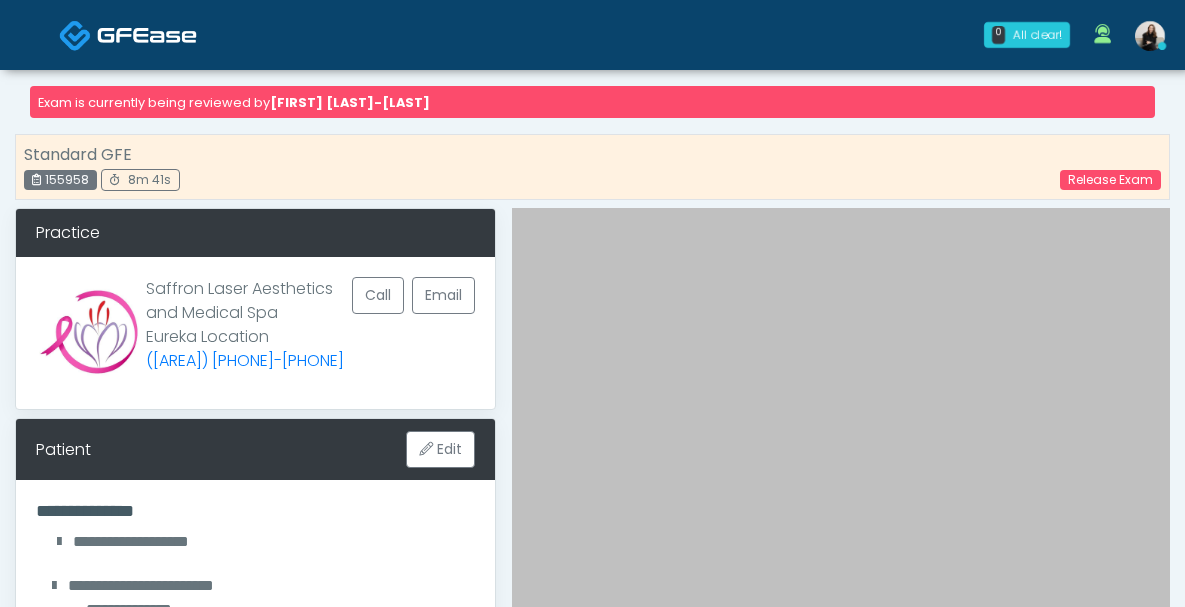 scroll, scrollTop: 284, scrollLeft: 0, axis: vertical 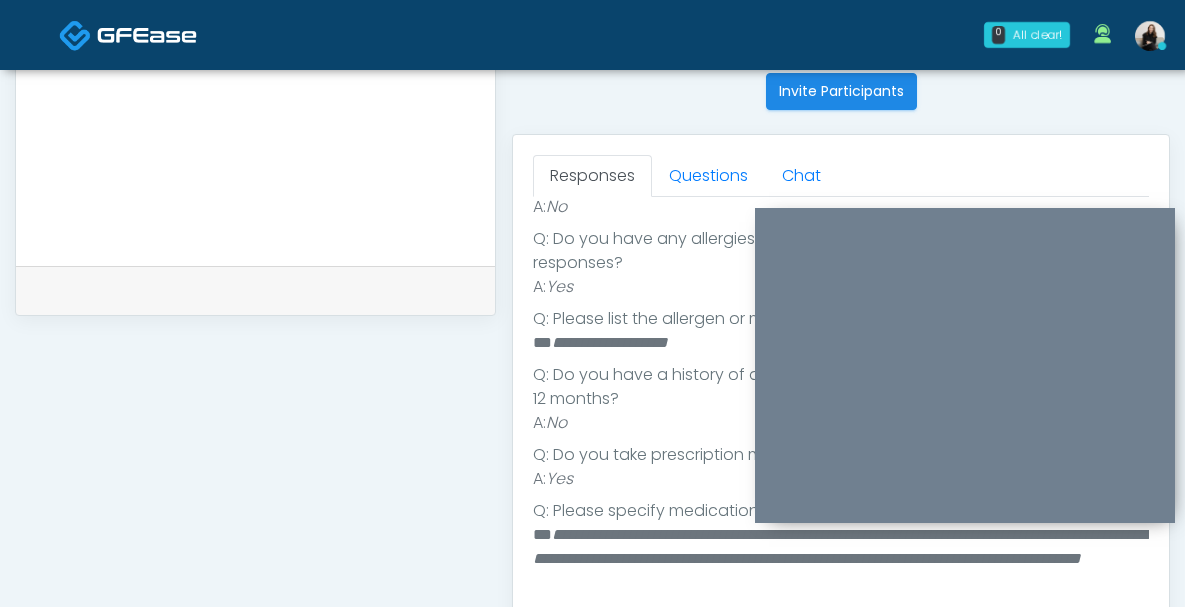 click at bounding box center [75, 35] 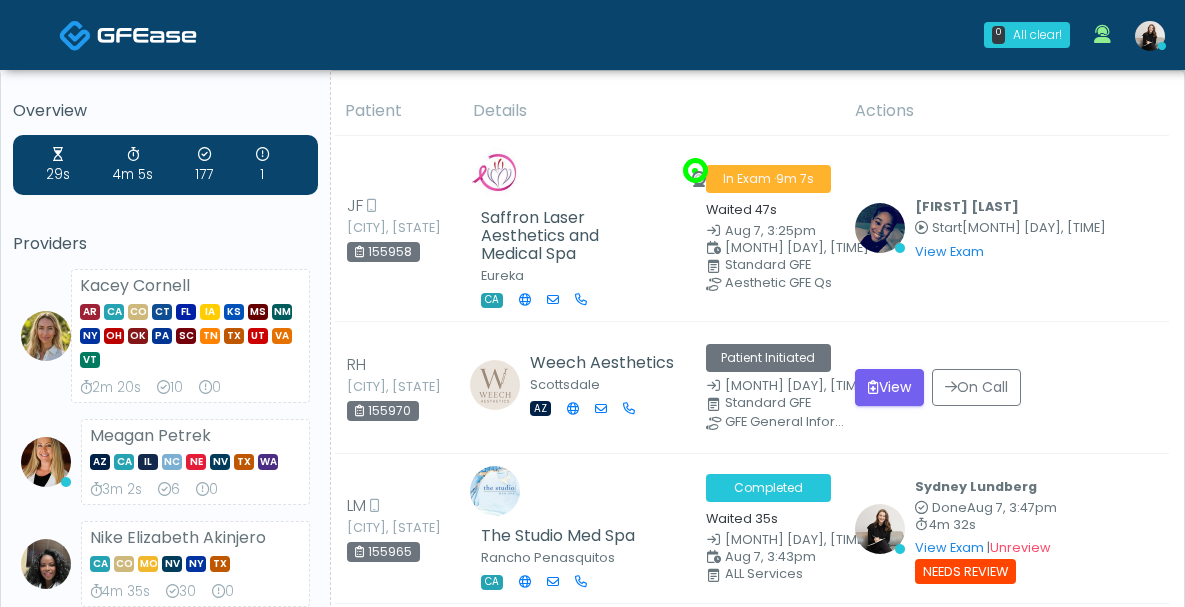 scroll, scrollTop: 0, scrollLeft: 0, axis: both 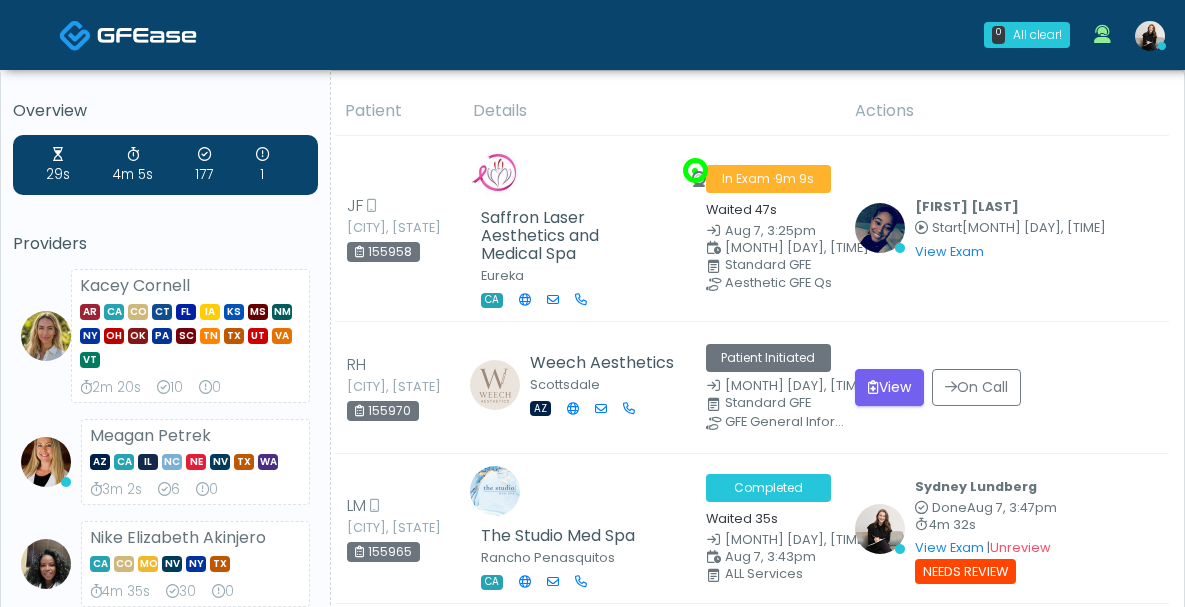 click at bounding box center (147, 35) 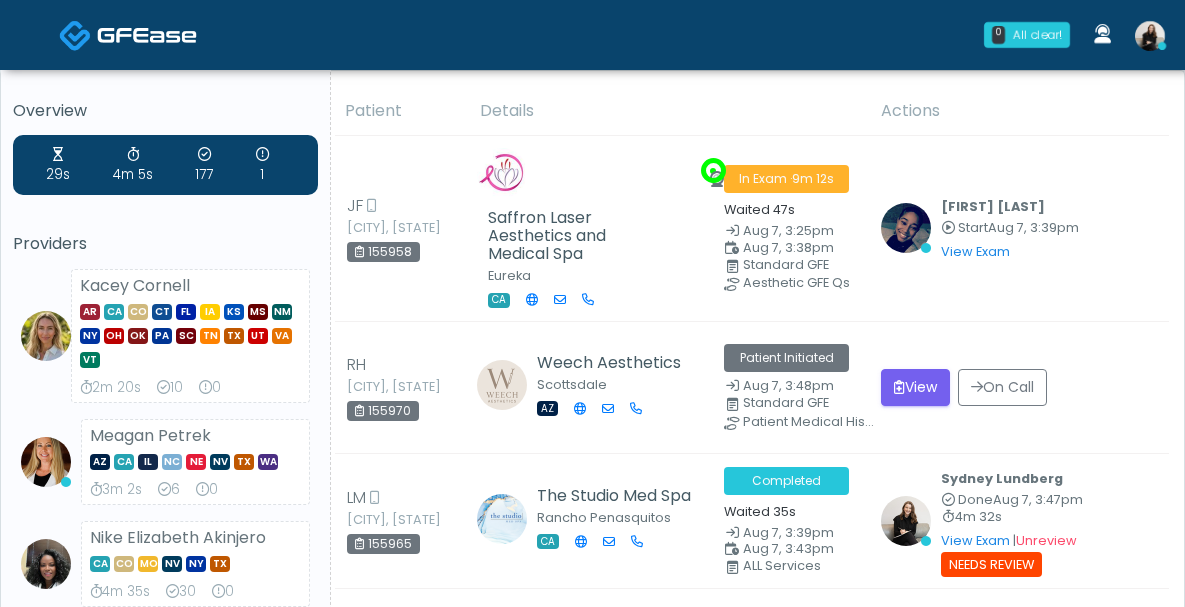 click at bounding box center [147, 35] 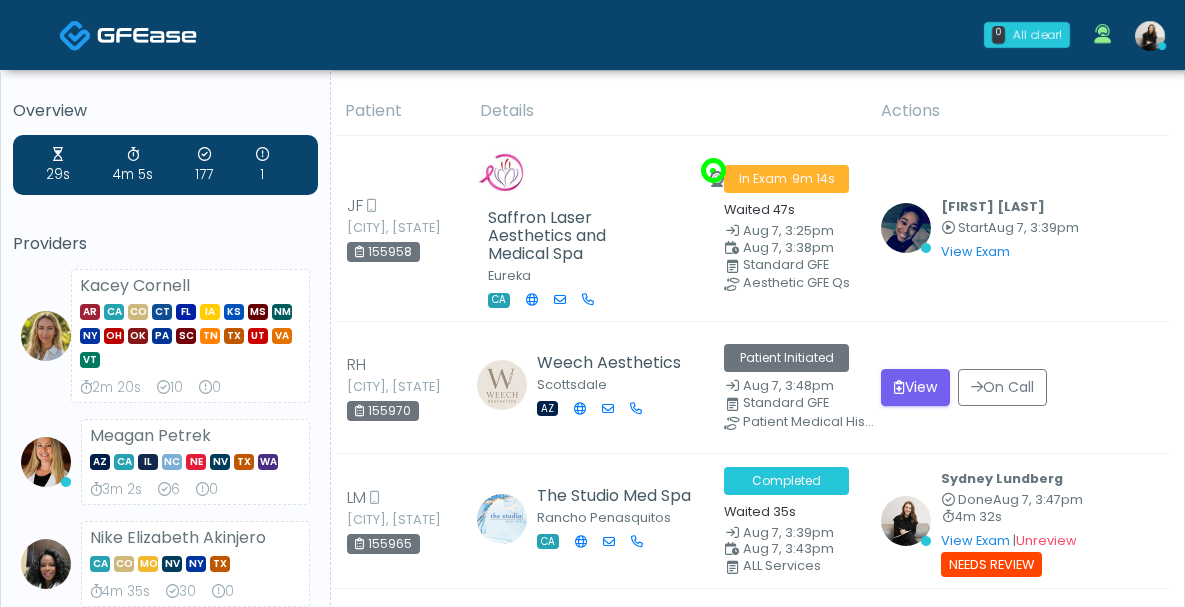 scroll, scrollTop: 0, scrollLeft: 0, axis: both 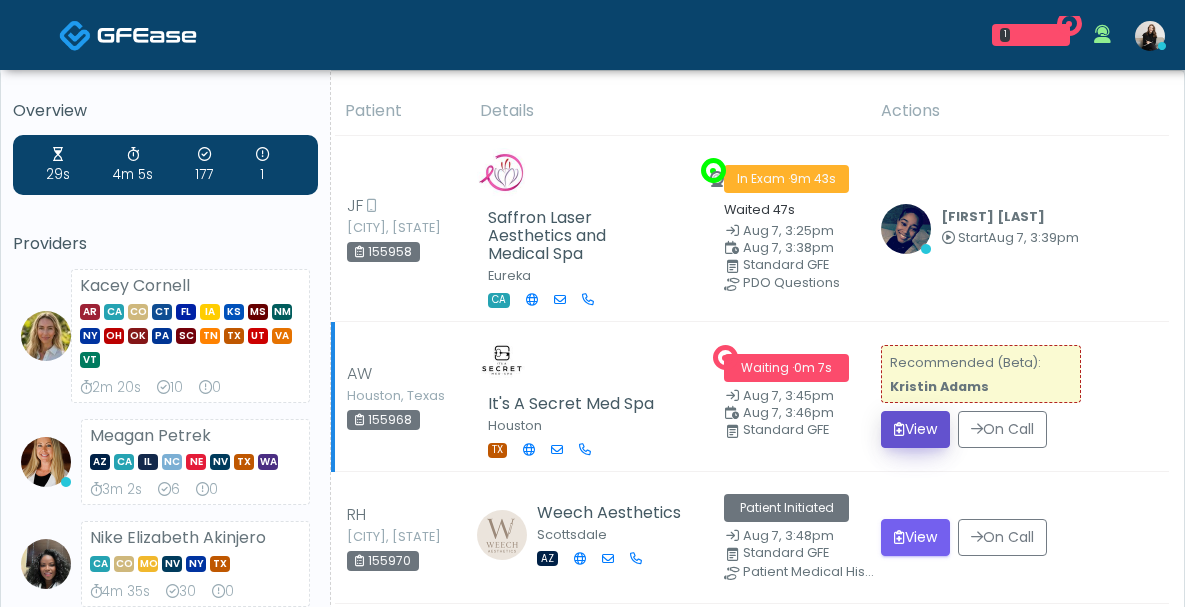 click on "View" at bounding box center (915, 429) 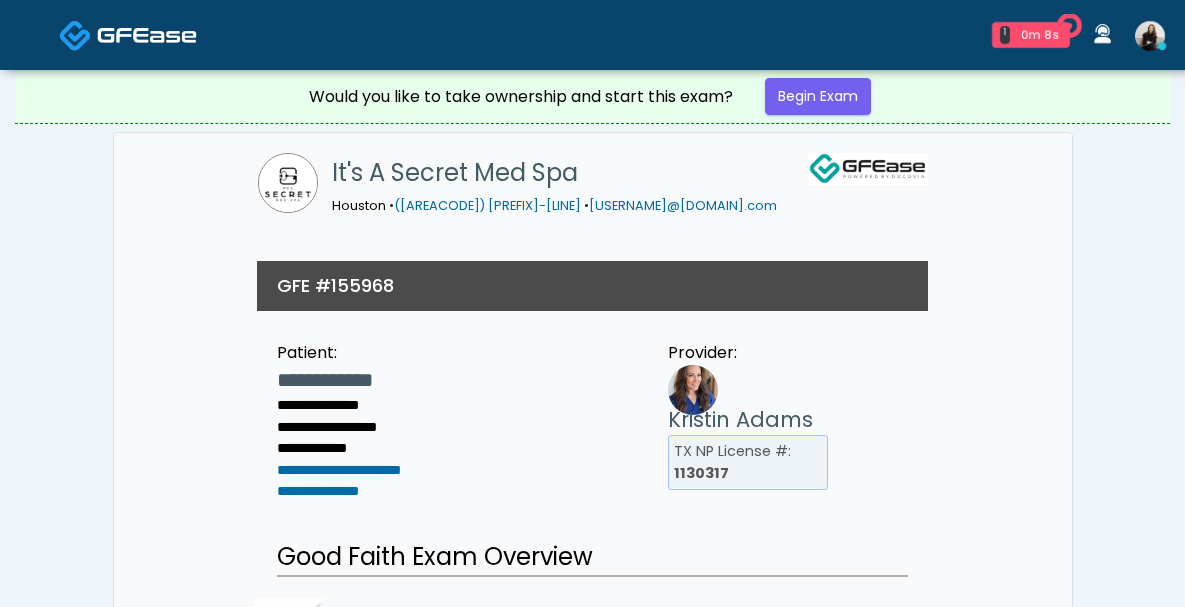 scroll, scrollTop: 0, scrollLeft: 0, axis: both 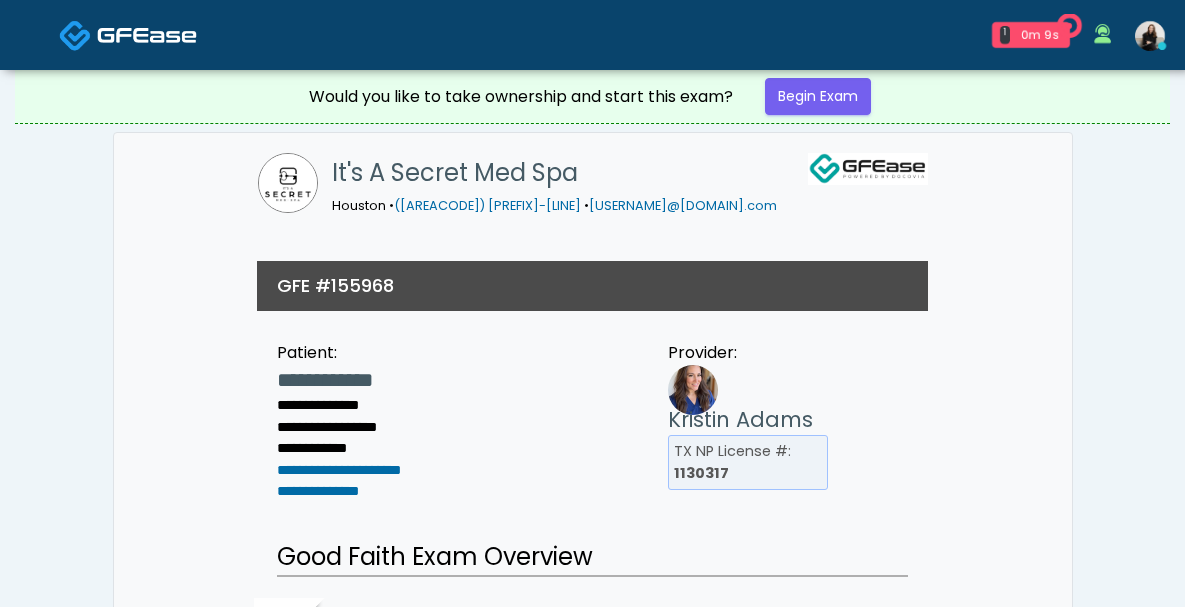 click at bounding box center [147, 35] 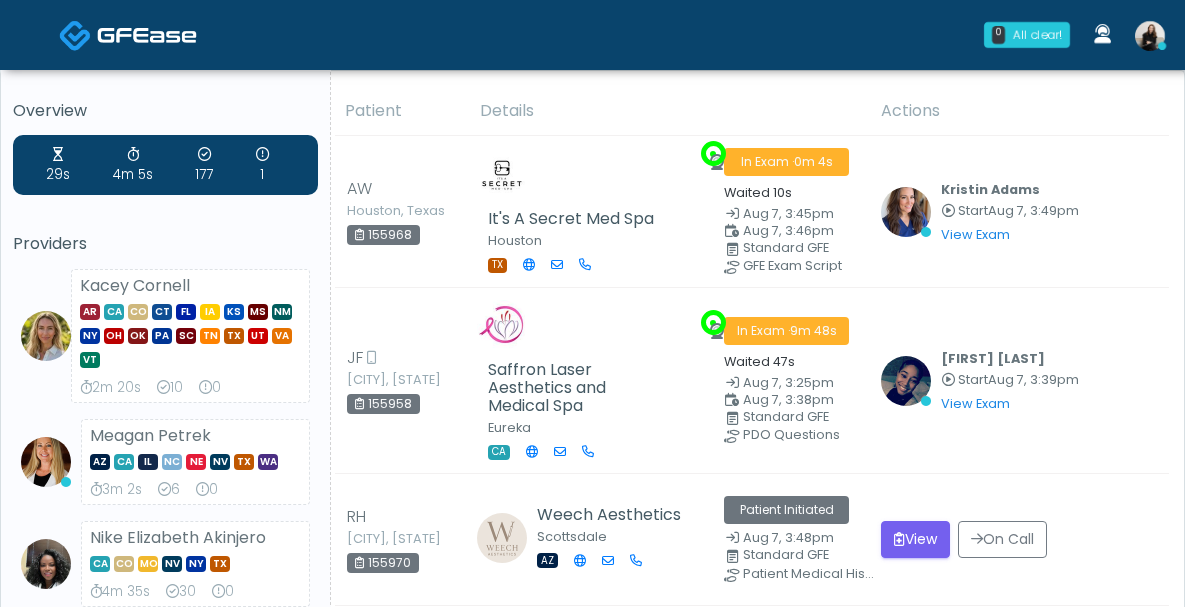 scroll, scrollTop: 257, scrollLeft: 0, axis: vertical 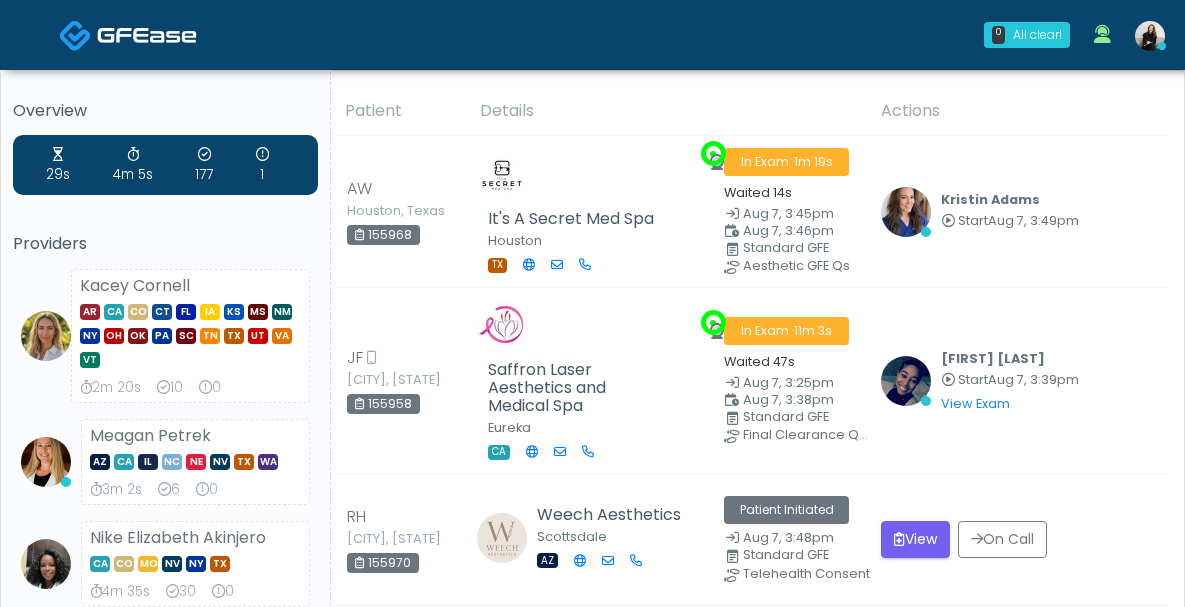 click at bounding box center (128, 34) 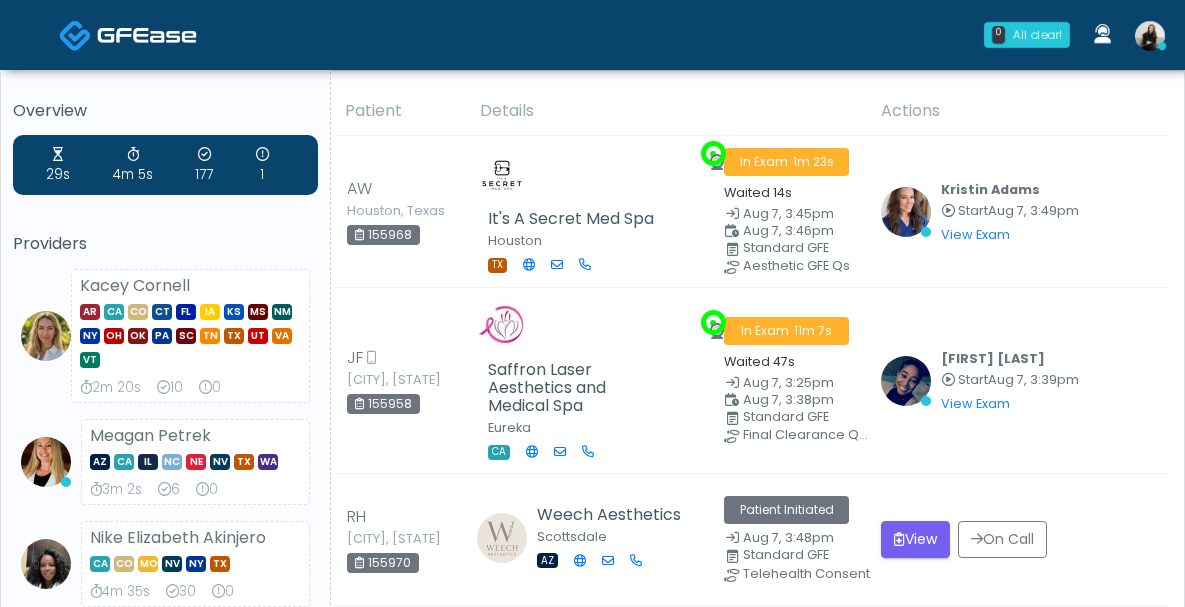 scroll, scrollTop: 0, scrollLeft: 0, axis: both 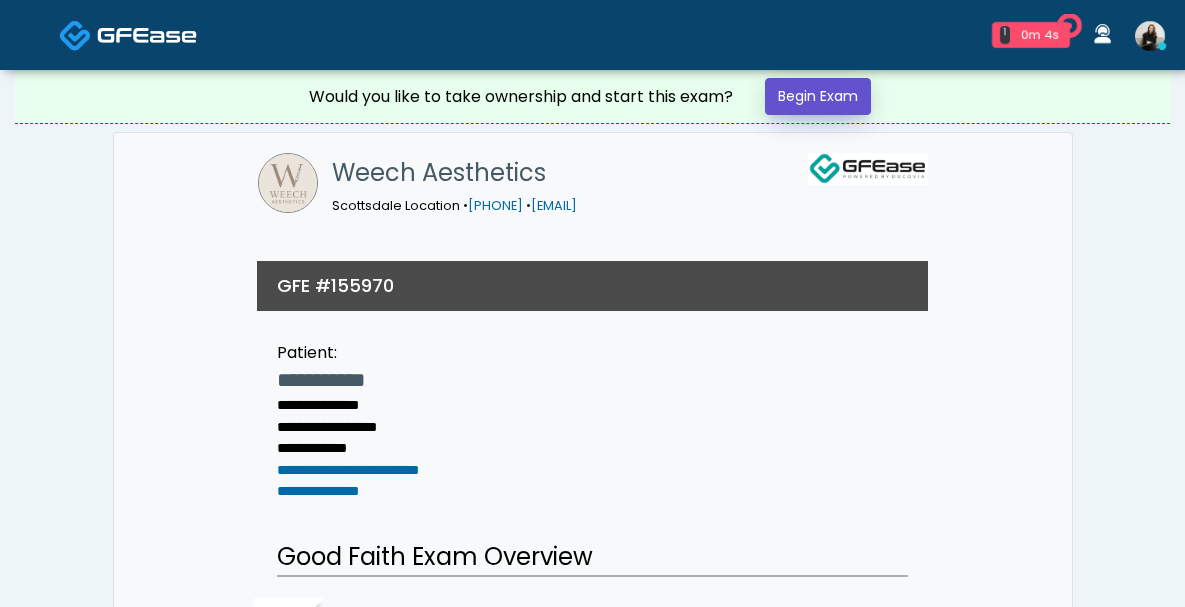 click on "Begin Exam" at bounding box center (818, 96) 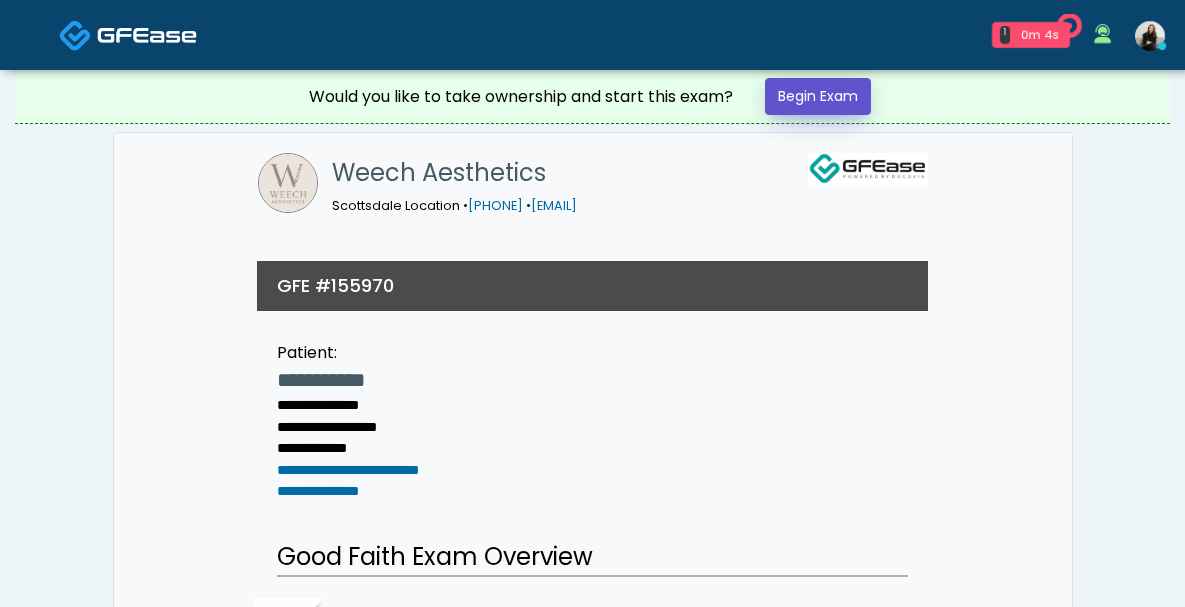 scroll, scrollTop: 0, scrollLeft: 0, axis: both 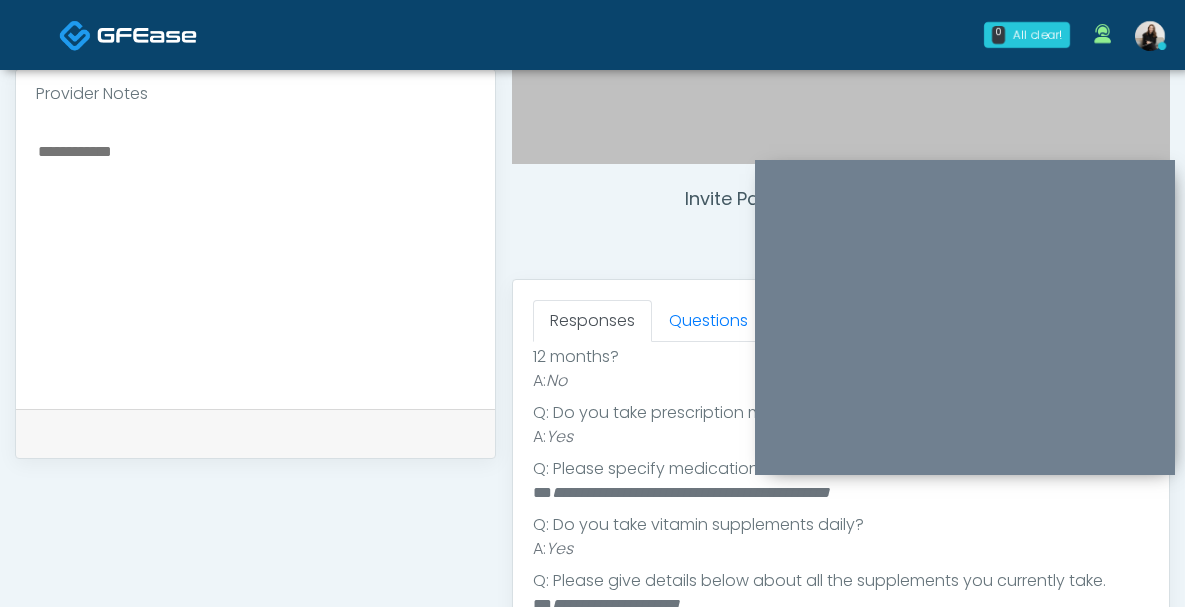 click on "**********" at bounding box center [691, 492] 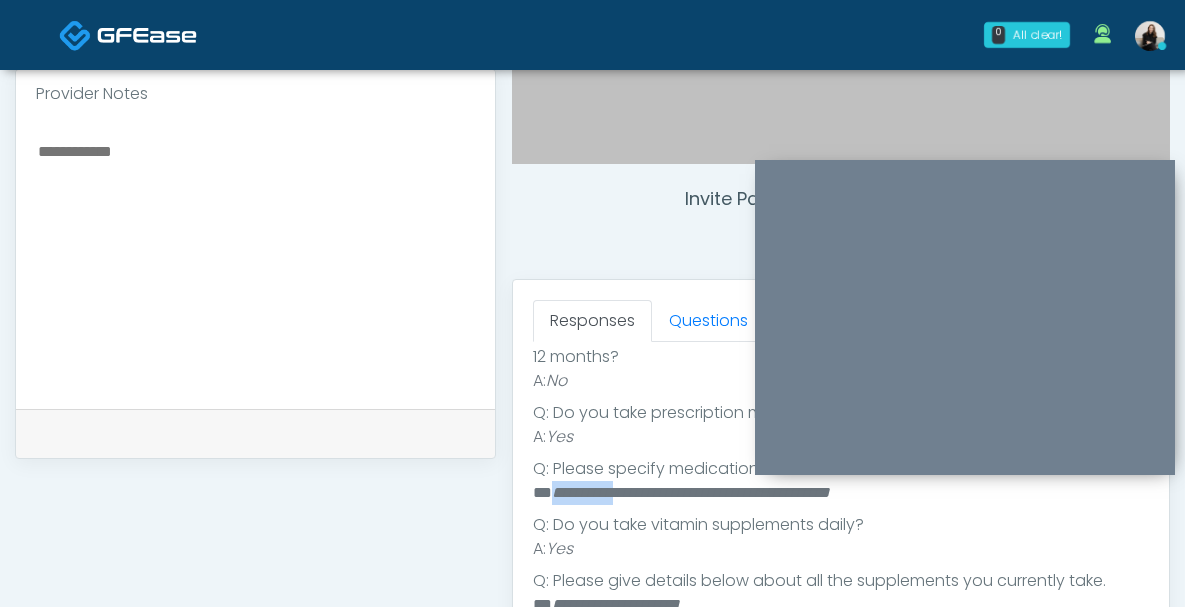click on "**********" at bounding box center [691, 492] 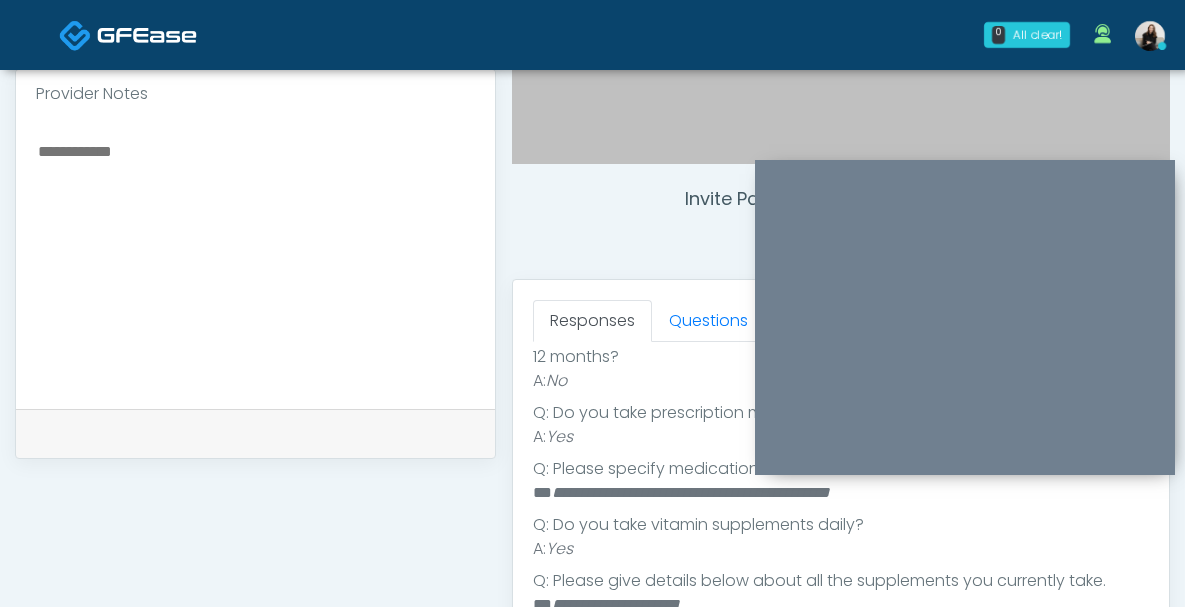 click at bounding box center [255, 260] 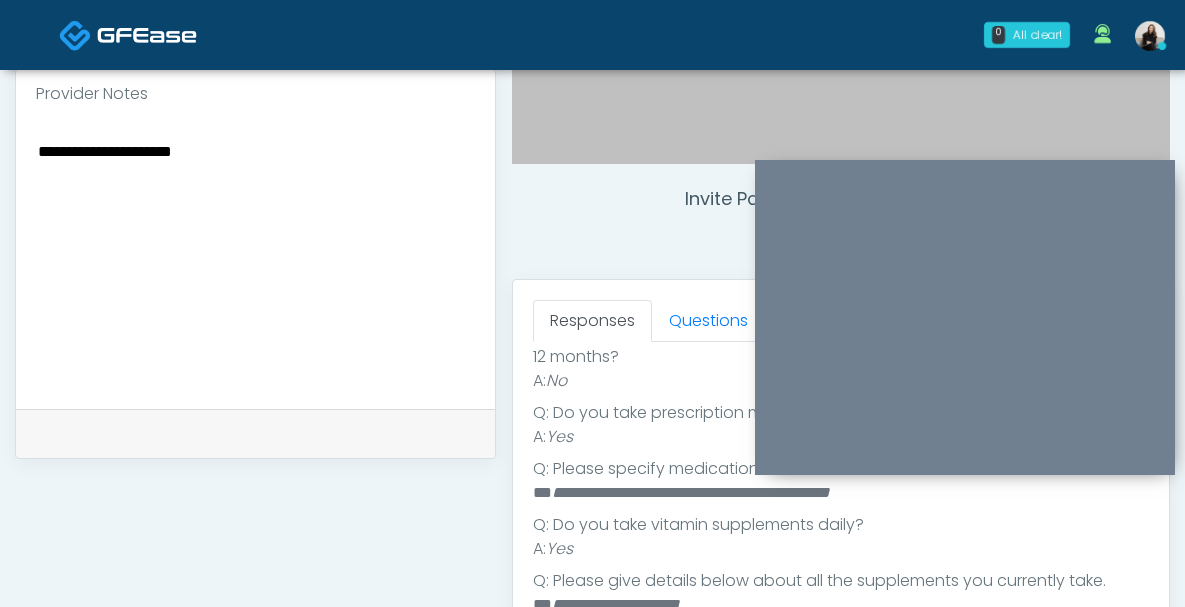scroll, scrollTop: 634, scrollLeft: 0, axis: vertical 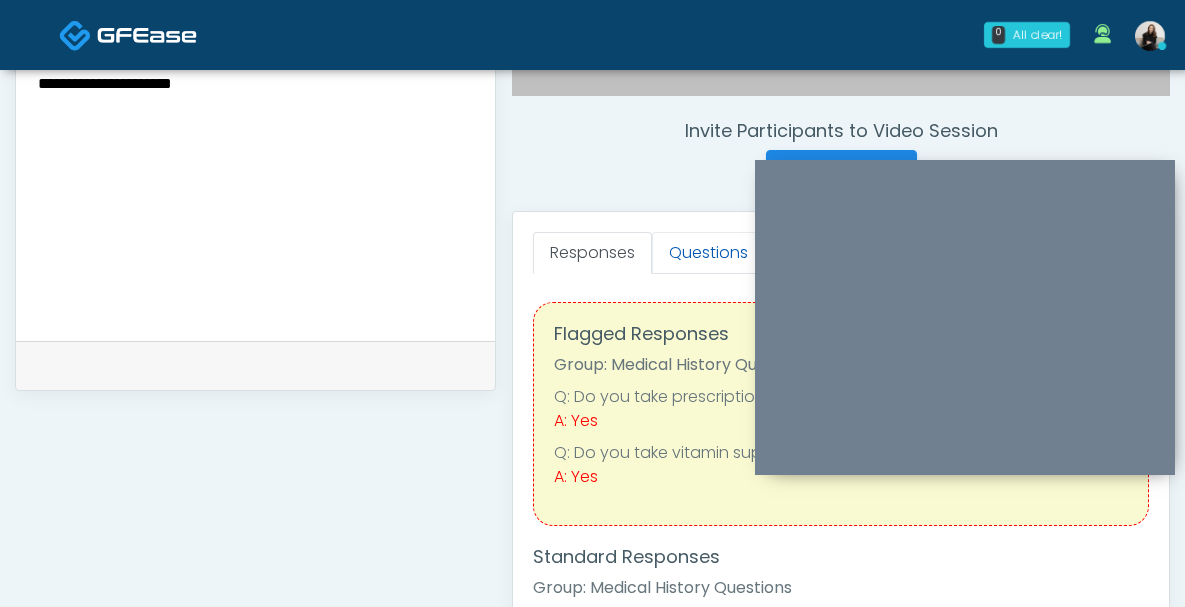 type on "**********" 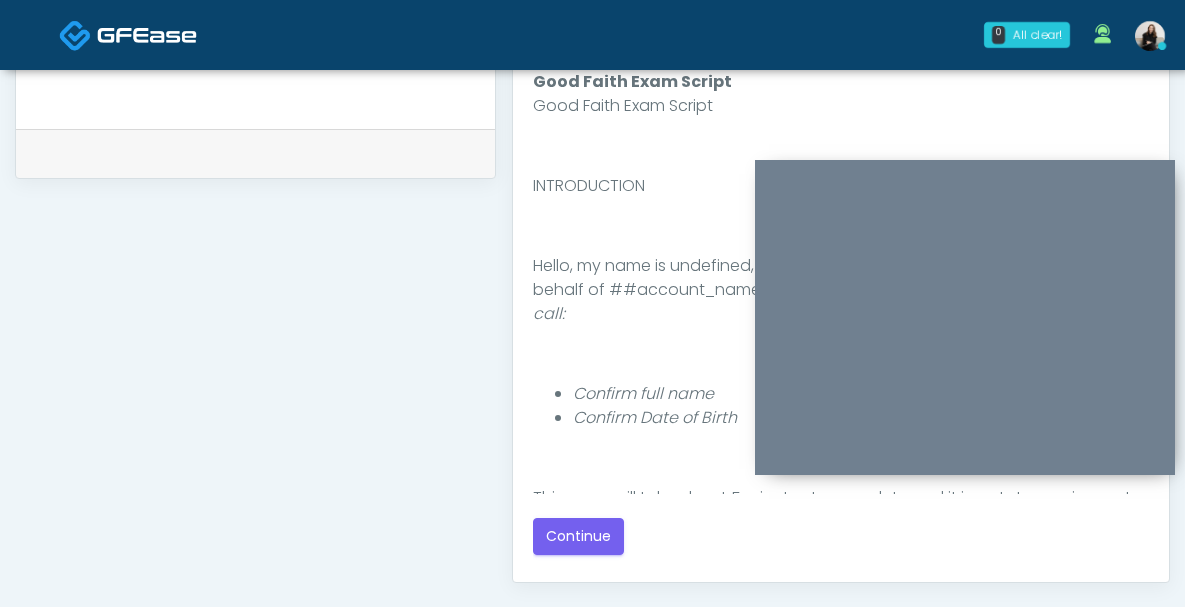 scroll, scrollTop: 1153, scrollLeft: 0, axis: vertical 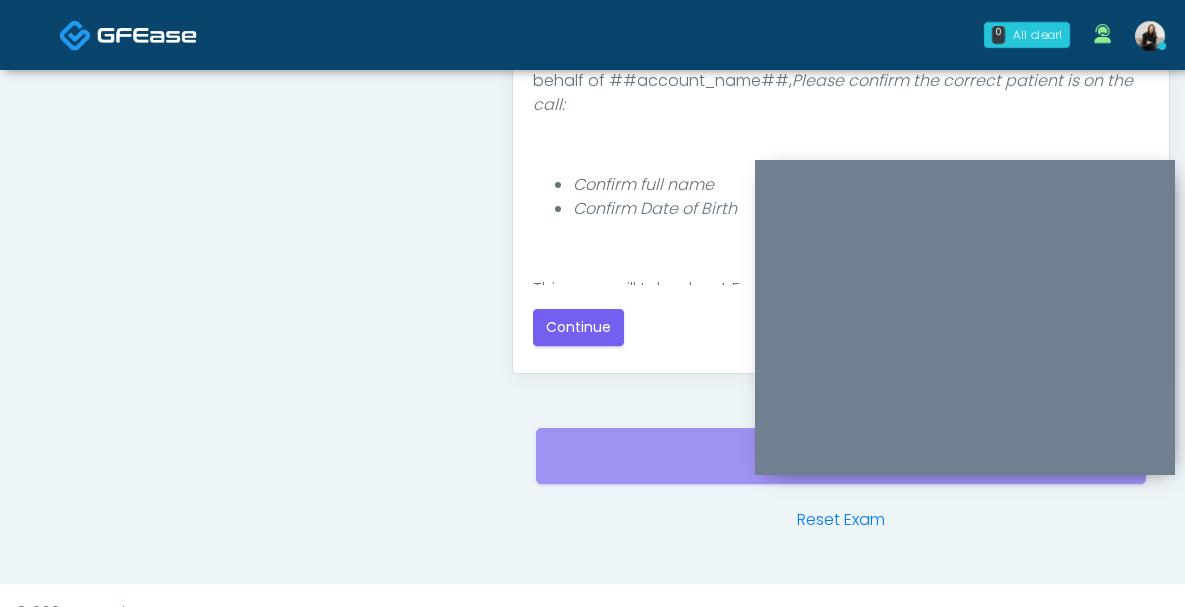 click on "Good Faith Exam Script
Good Faith Exam Script INTRODUCTION Hello, my name is undefined, and I will be conducting your good faith exam on behalf of ##account_name##,  Please confirm the correct patient is on the call: Confirm full name Confirm Date of Birth ﻿﻿﻿﻿﻿﻿ This exam will take about 5 minutes to complete and it is a state requirement before you receive any new treatment. I am a third party service provider and have been retained by this practice to collect and review your medical history and ensure you're a good candidate for your treatment. all information collected, stored and transmitted as part of this exam is confidential and covered by the HIPAA act.  By authorizing me to proceed with this exam you certify that you understand the terms of this disclosure and you will provide accurate information to the best of your ability. Do you consent to proceed with this virtual exam?
Continue" at bounding box center (841, 103) 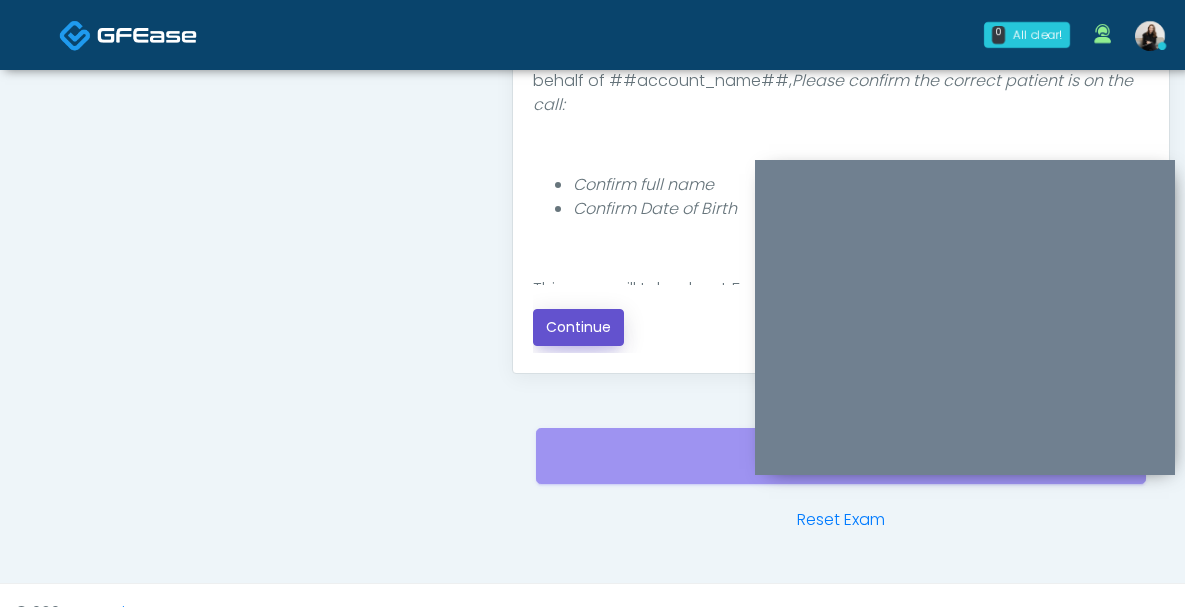 click on "Continue" at bounding box center [578, 327] 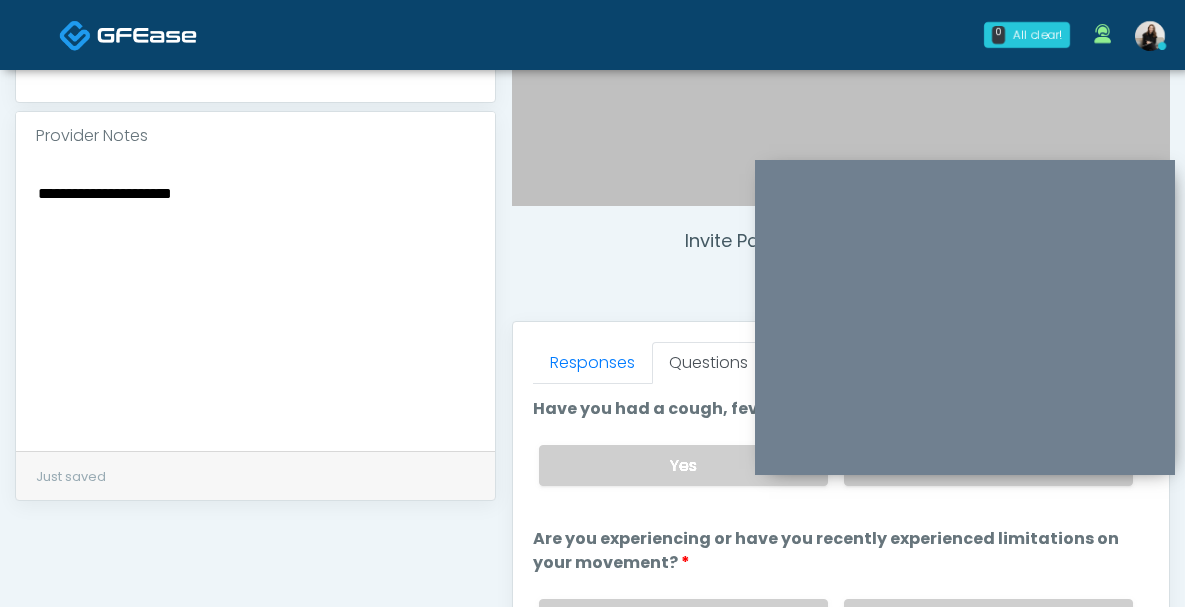 scroll, scrollTop: 607, scrollLeft: 0, axis: vertical 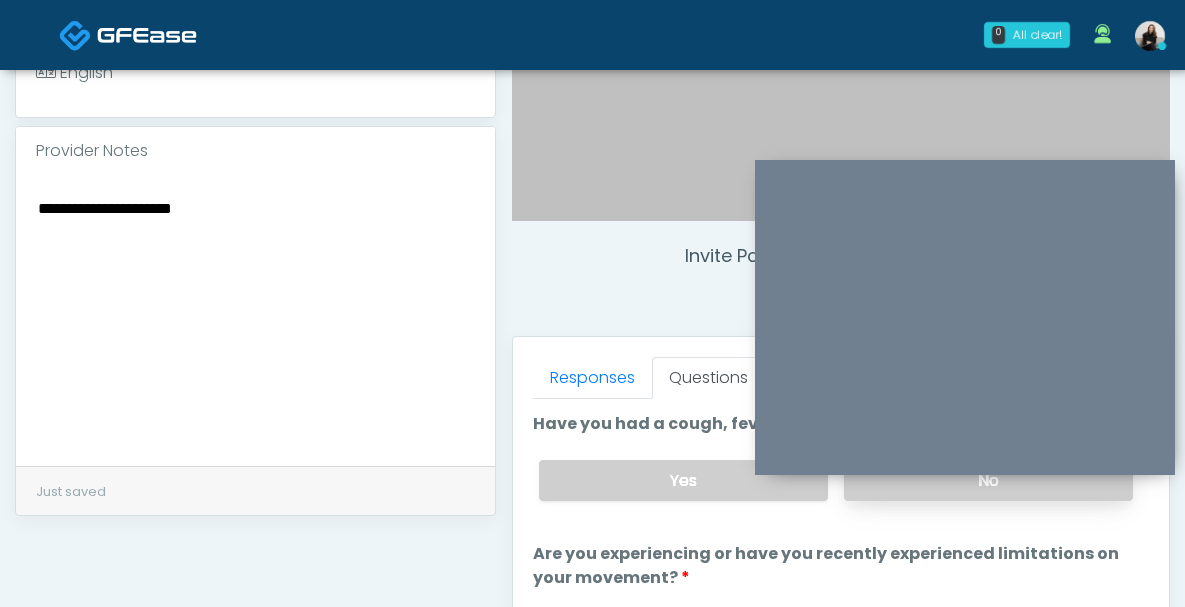 click on "No" at bounding box center (988, 480) 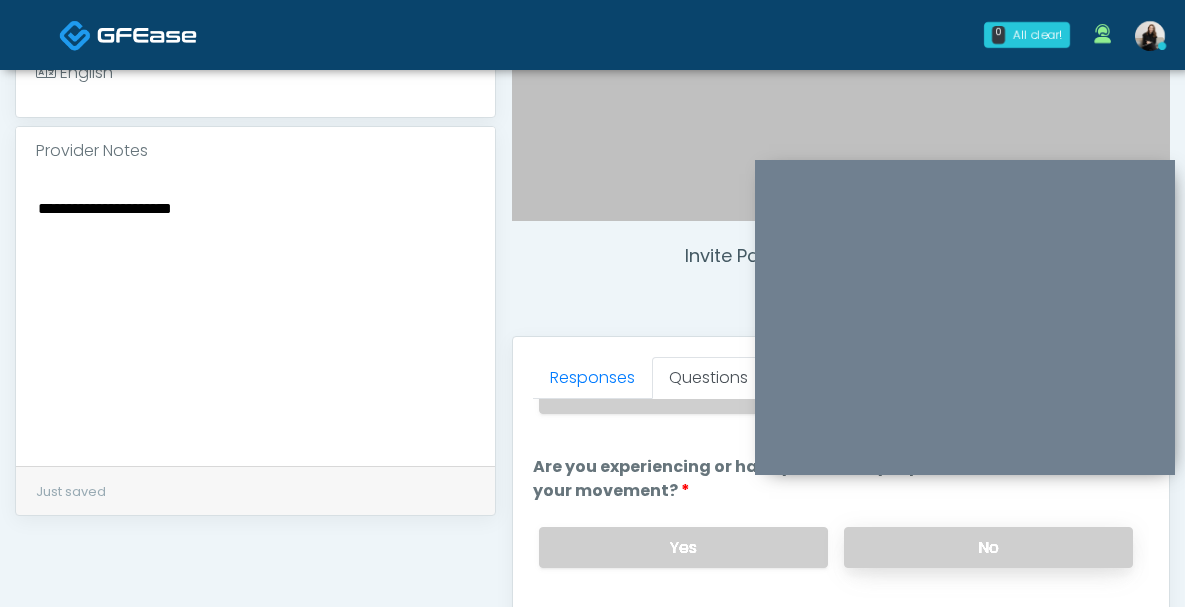 click on "No" at bounding box center (988, 547) 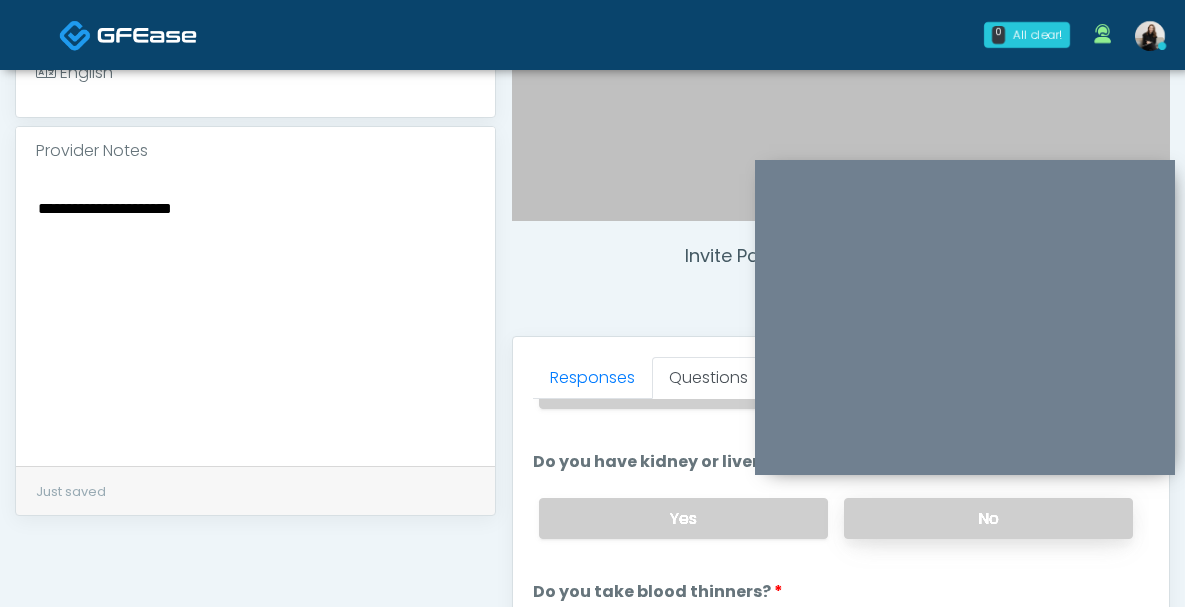 click on "No" at bounding box center (988, 518) 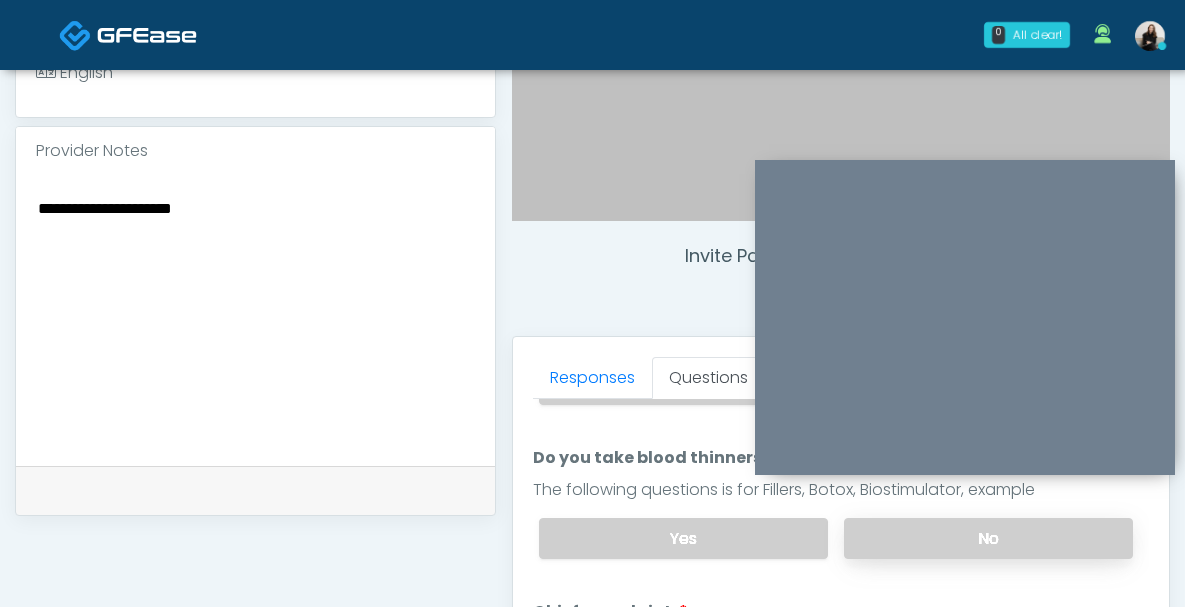 click on "No" at bounding box center (988, 538) 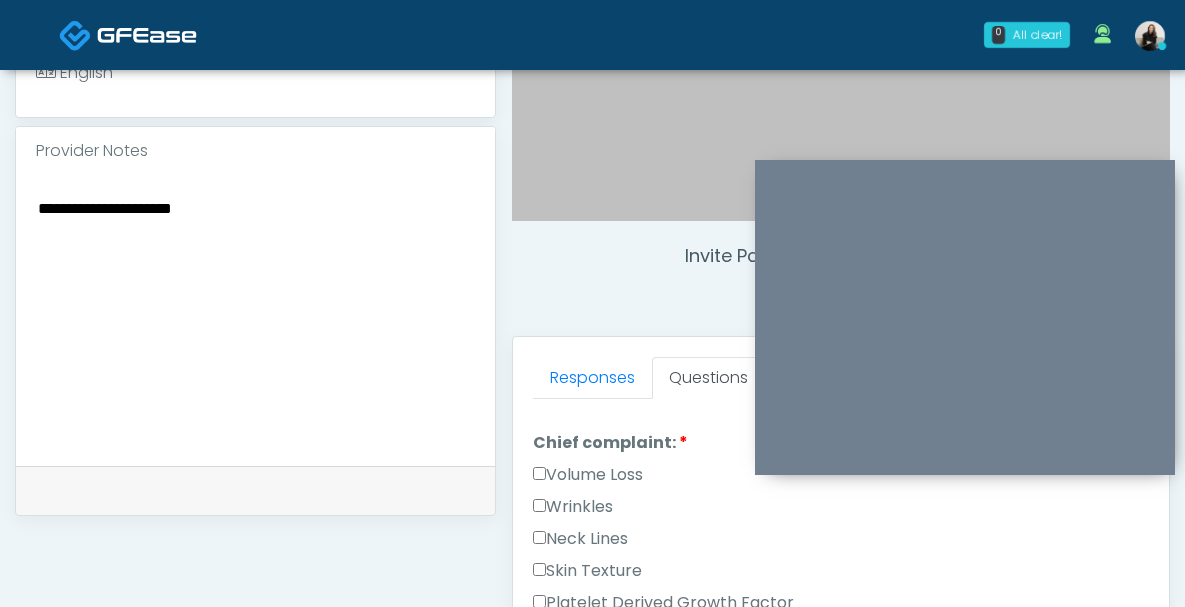 click on "Wrinkles" at bounding box center [573, 507] 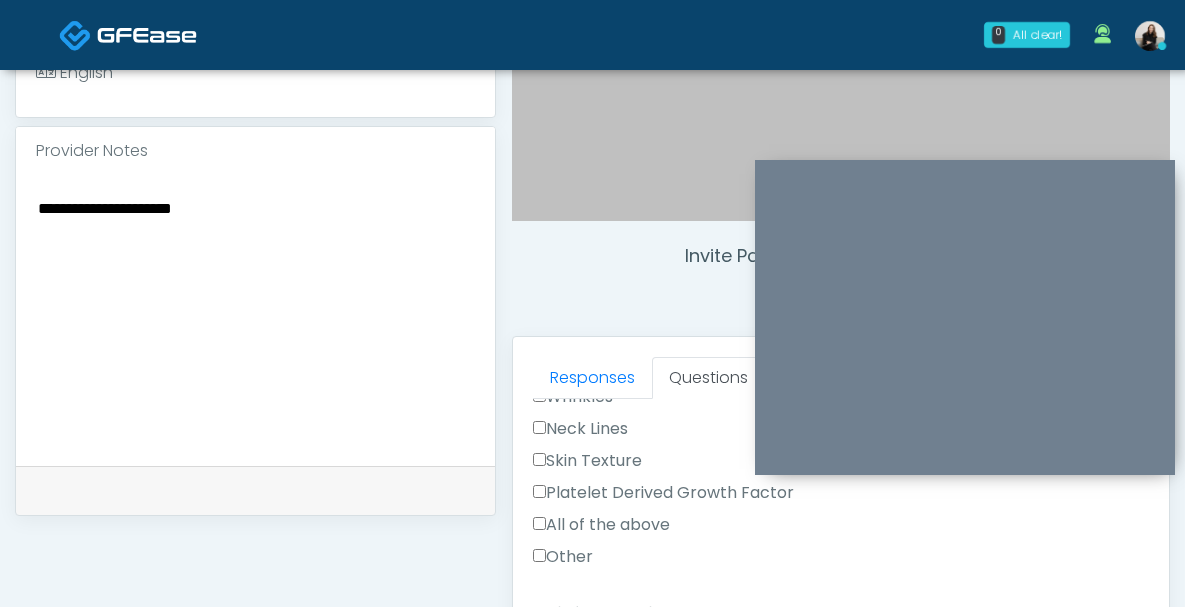 scroll, scrollTop: 997, scrollLeft: 0, axis: vertical 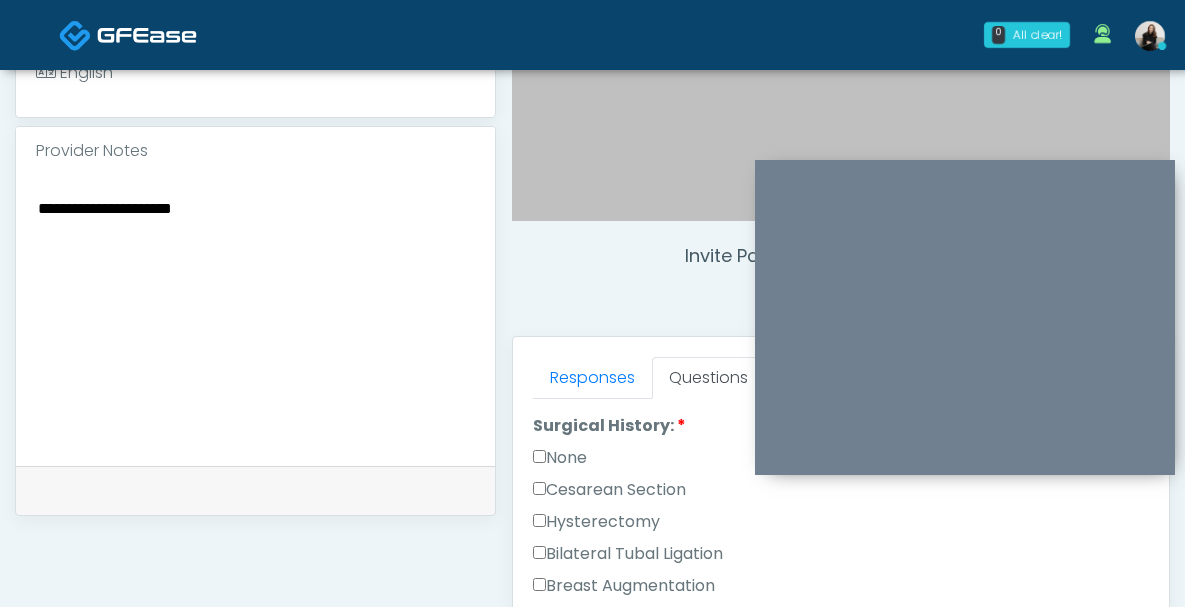 click on "None" at bounding box center [560, 458] 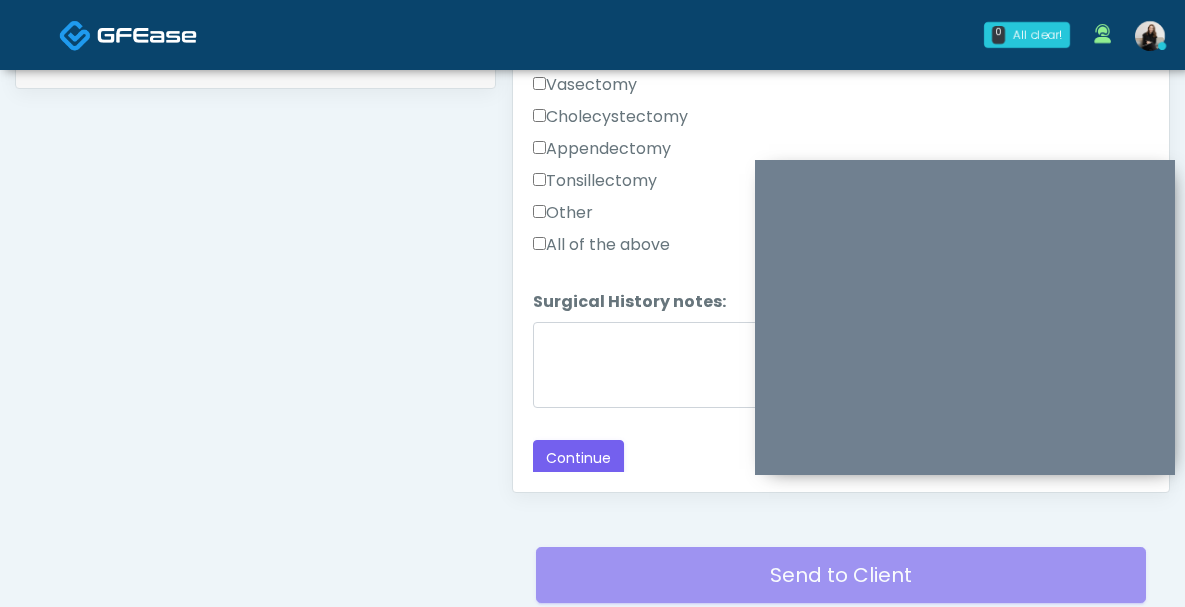scroll, scrollTop: 1037, scrollLeft: 0, axis: vertical 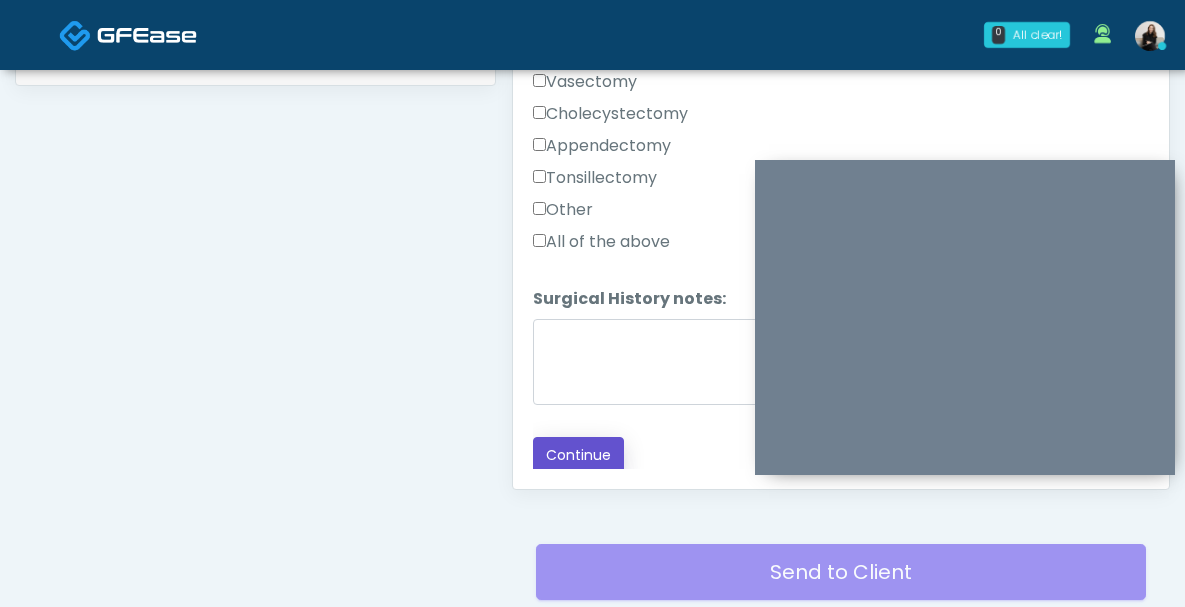 click on "Continue" at bounding box center [578, 455] 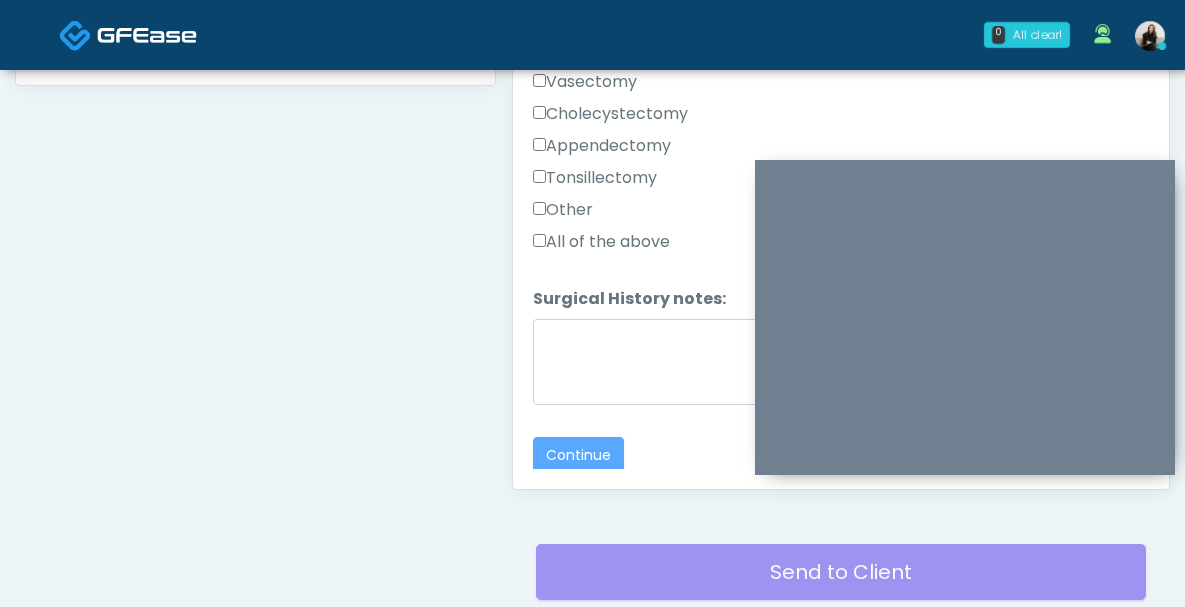 scroll, scrollTop: 1188, scrollLeft: 0, axis: vertical 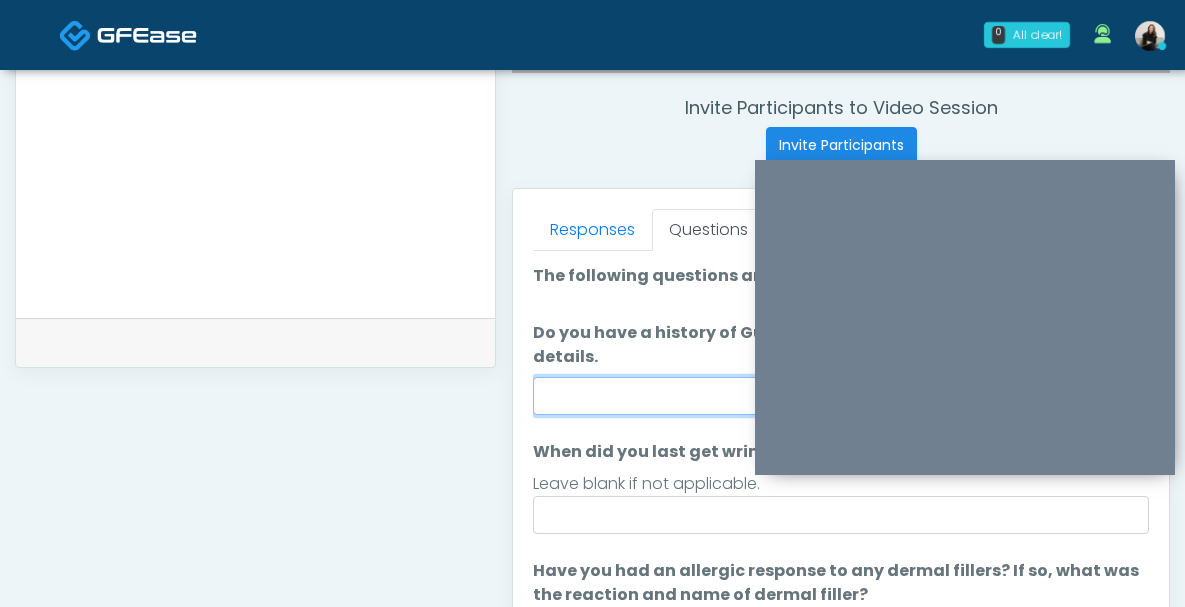 click on "Do you have a history of Guillain's barre or ALS? If so, please provide details." at bounding box center [841, 396] 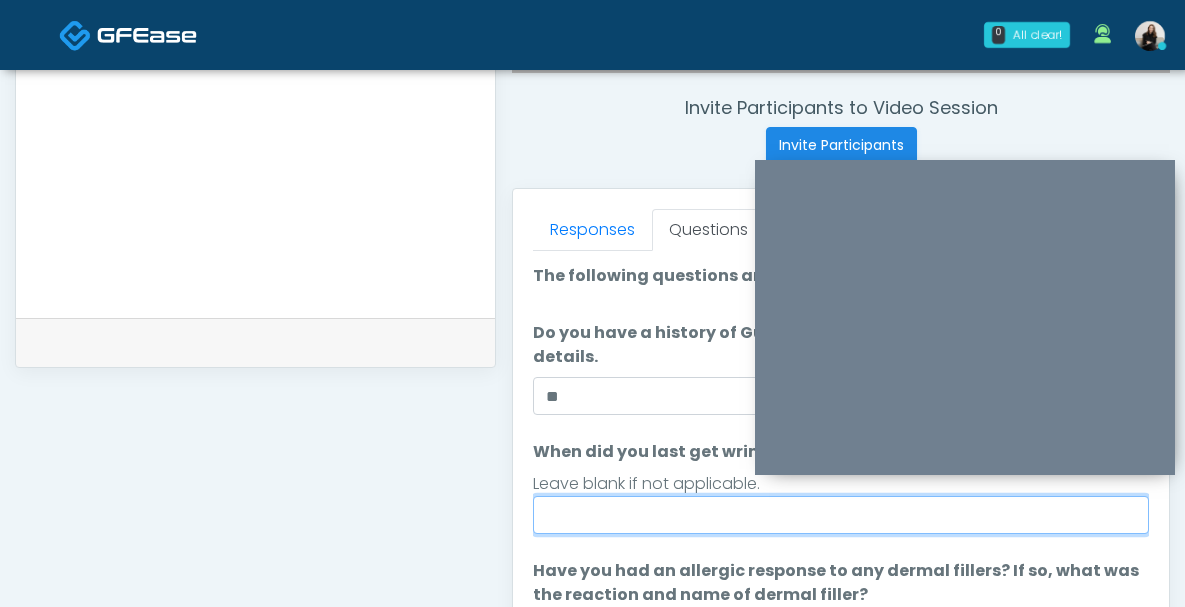 click on "When did you last get wrinkle relaxer or dermal filler?" at bounding box center [841, 515] 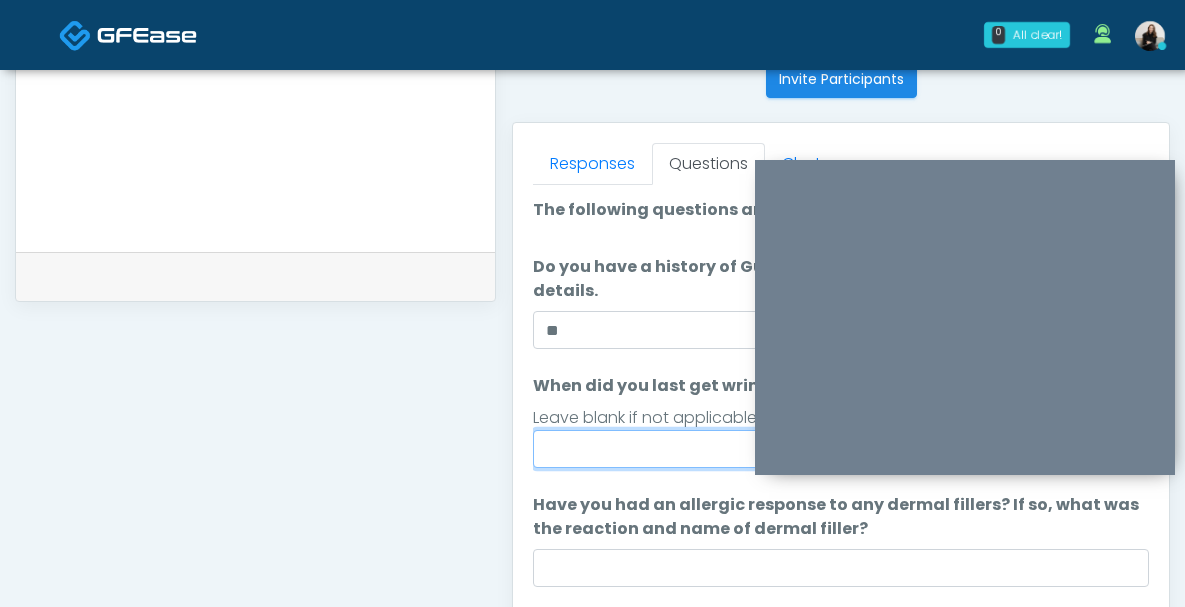 scroll, scrollTop: 980, scrollLeft: 0, axis: vertical 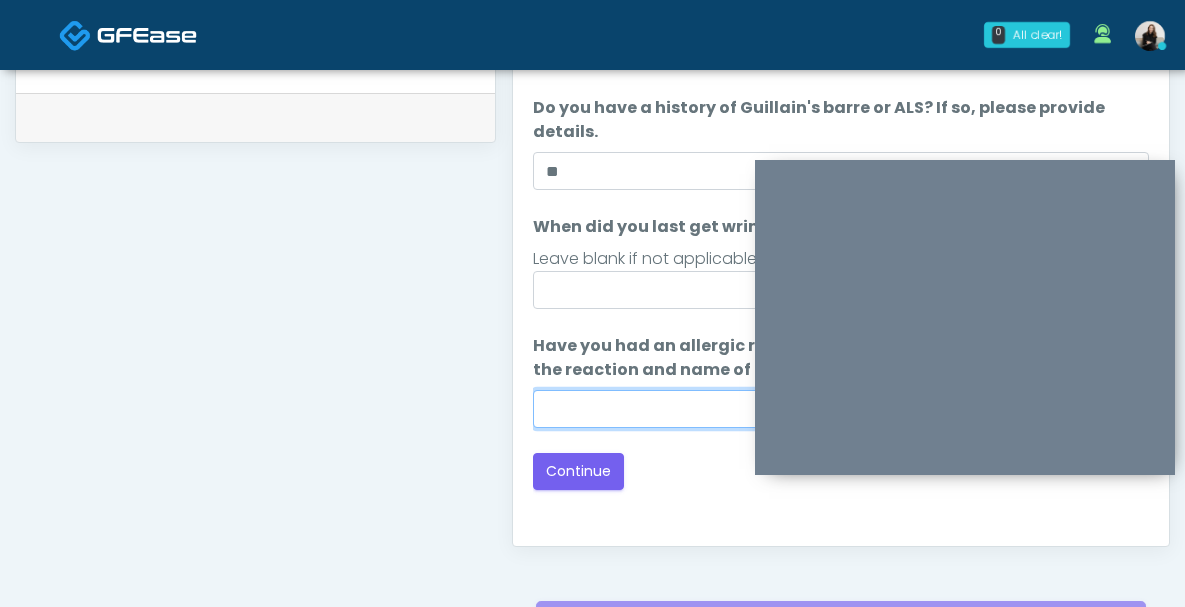 click on "Have you had an allergic response to any dermal fillers? If so, what was the reaction and name of dermal filler?" at bounding box center [841, 409] 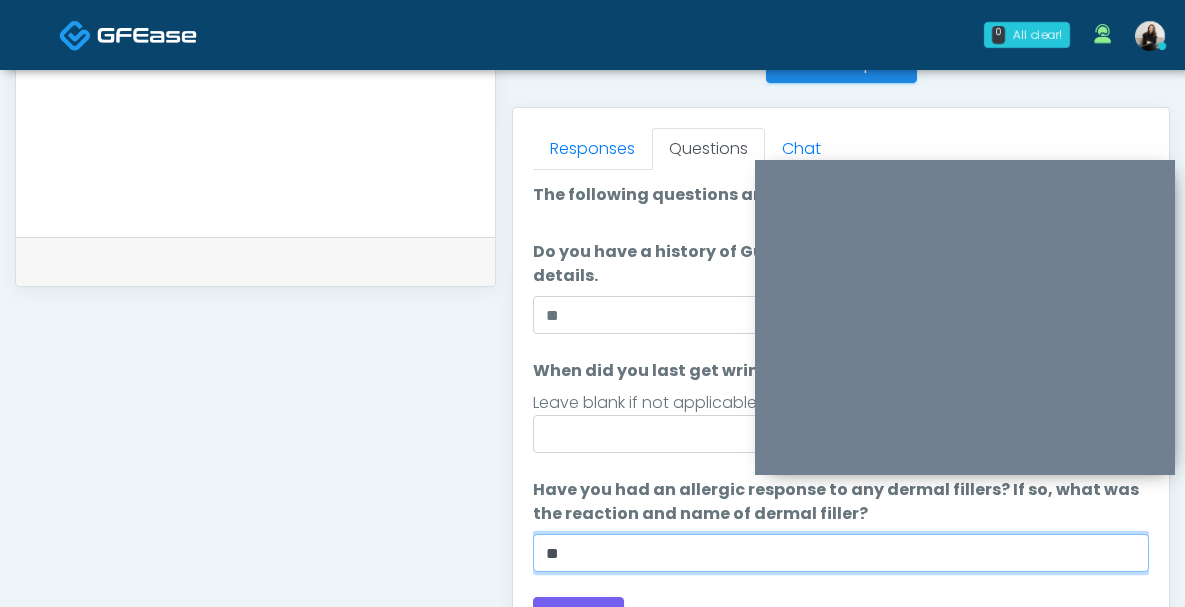 scroll, scrollTop: 820, scrollLeft: 0, axis: vertical 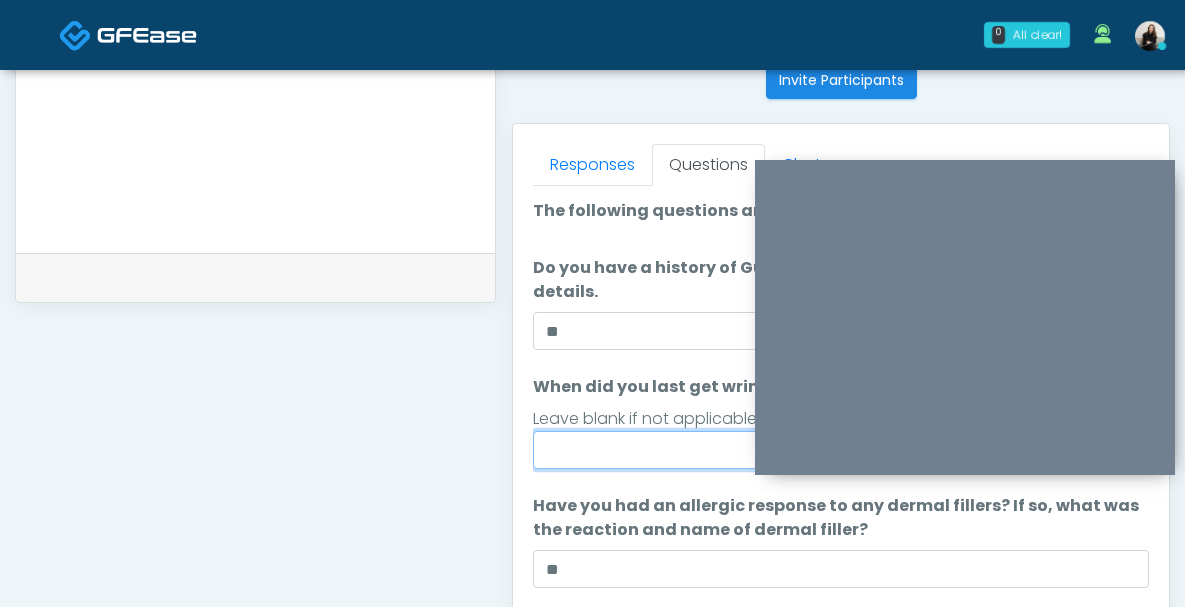 click on "When did you last get wrinkle relaxer or dermal filler?" at bounding box center (841, 450) 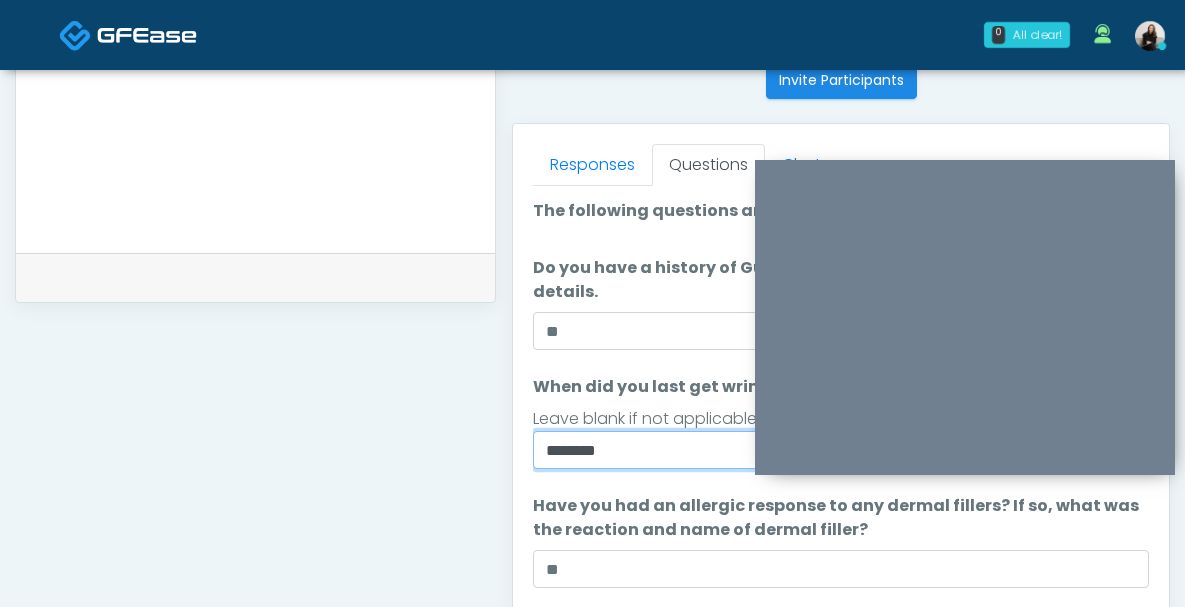 click on "********" at bounding box center (841, 450) 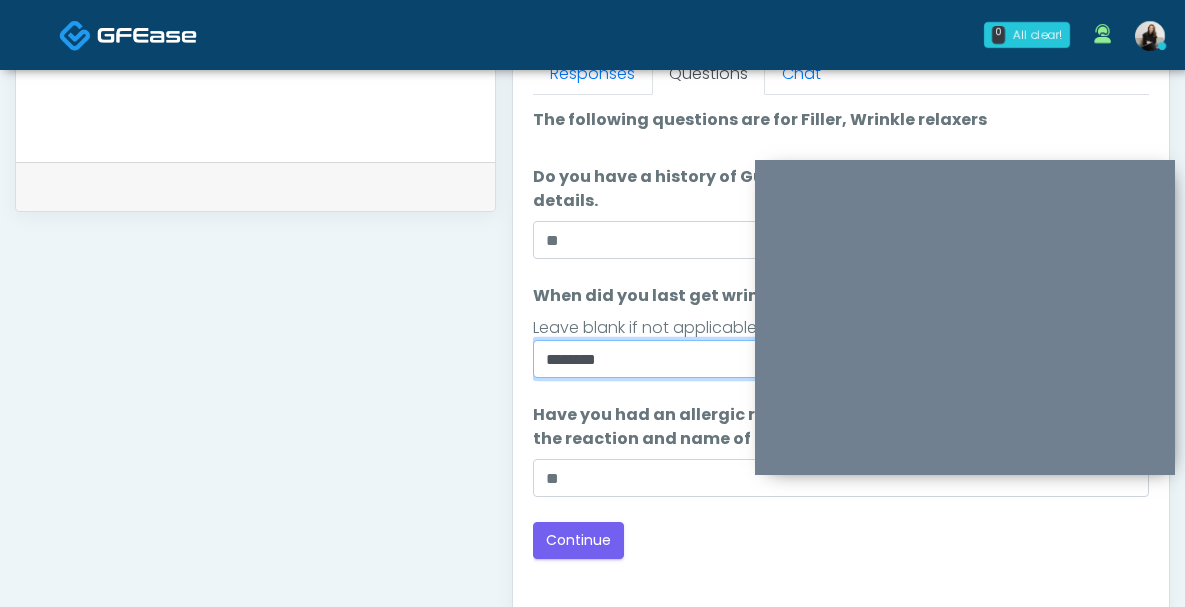 scroll, scrollTop: 931, scrollLeft: 0, axis: vertical 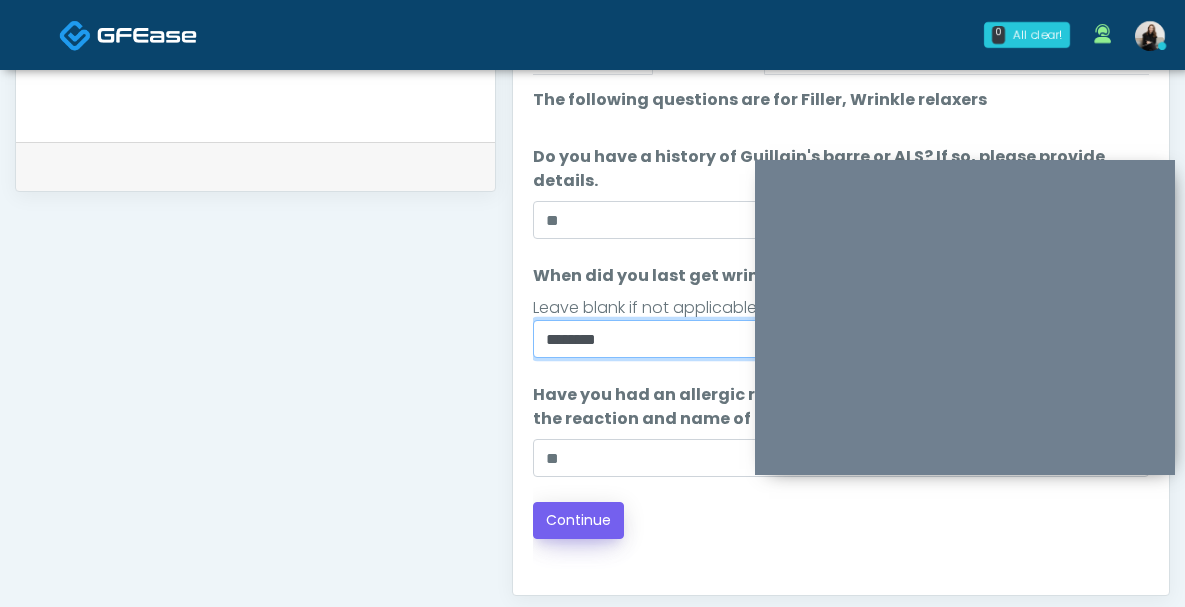 type on "********" 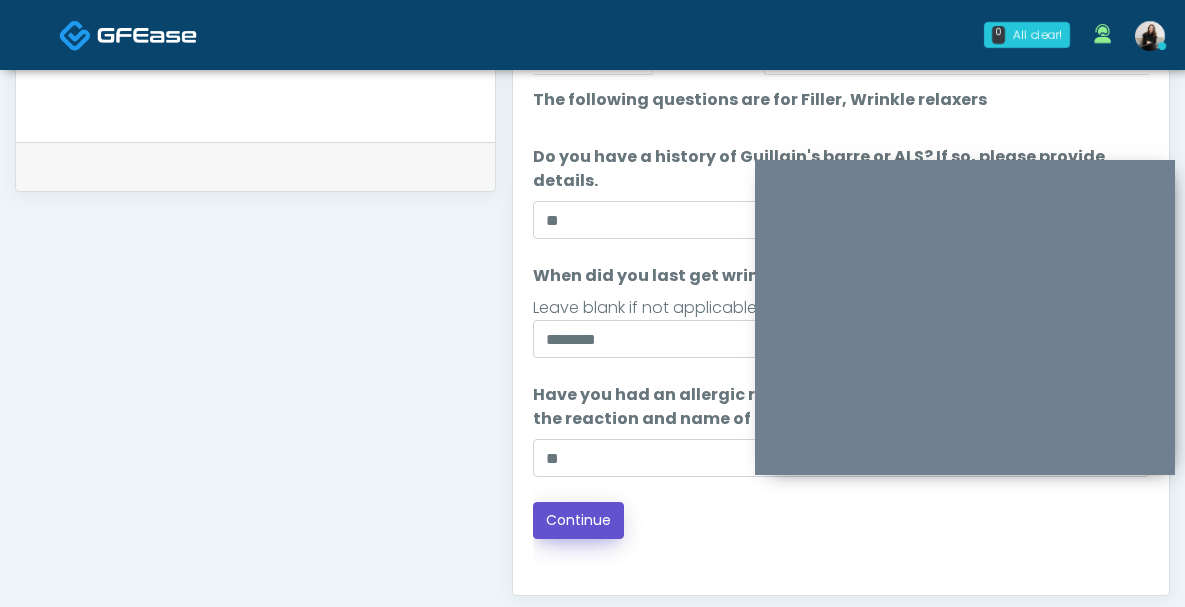 click on "Continue" at bounding box center [578, 520] 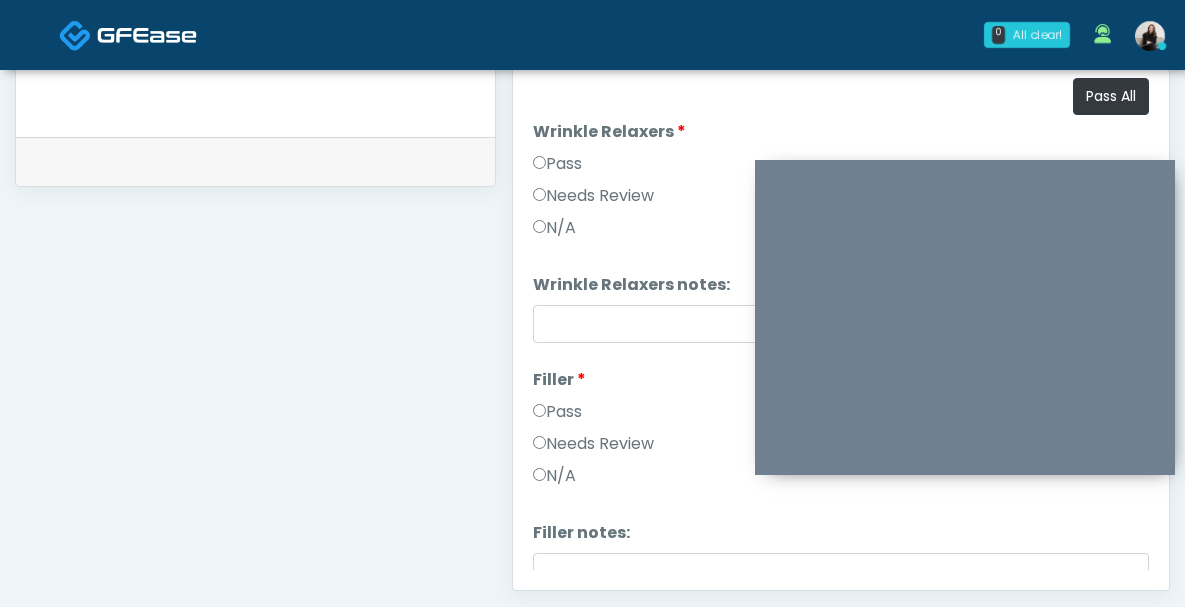 scroll, scrollTop: 850, scrollLeft: 0, axis: vertical 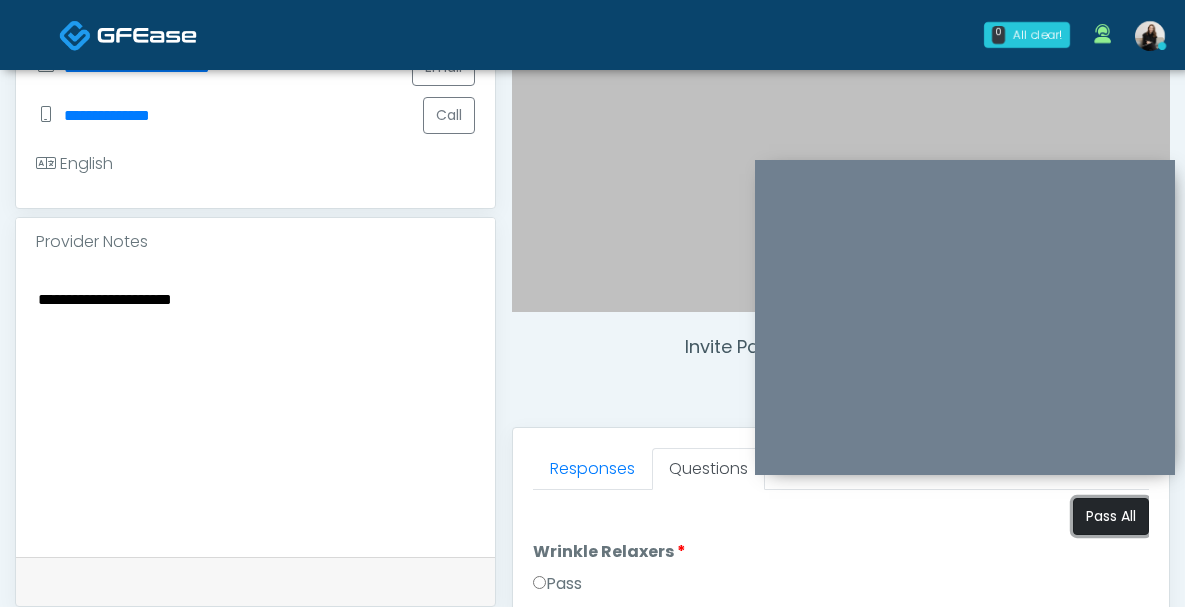 click on "Pass All" at bounding box center [1111, 516] 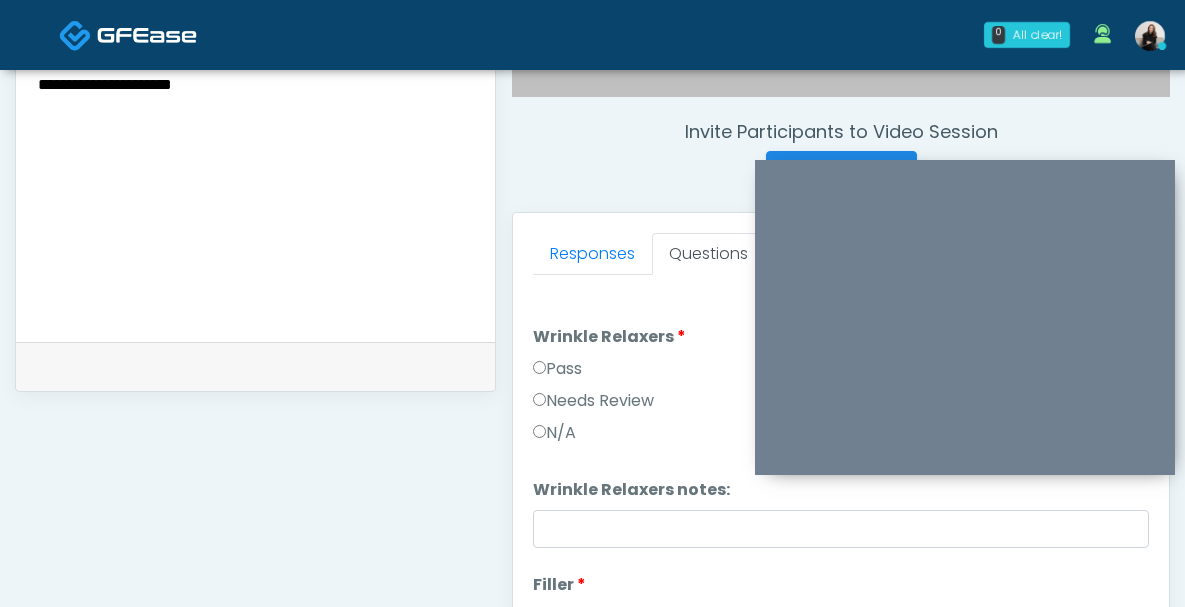 scroll, scrollTop: 849, scrollLeft: 0, axis: vertical 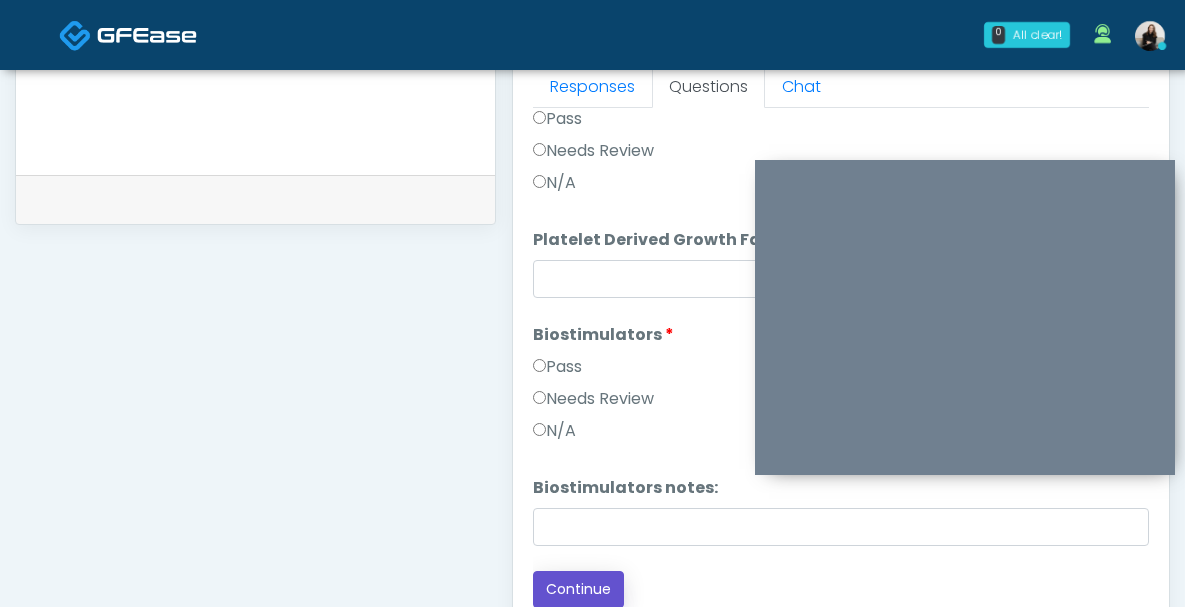 click on "Continue" at bounding box center (578, 589) 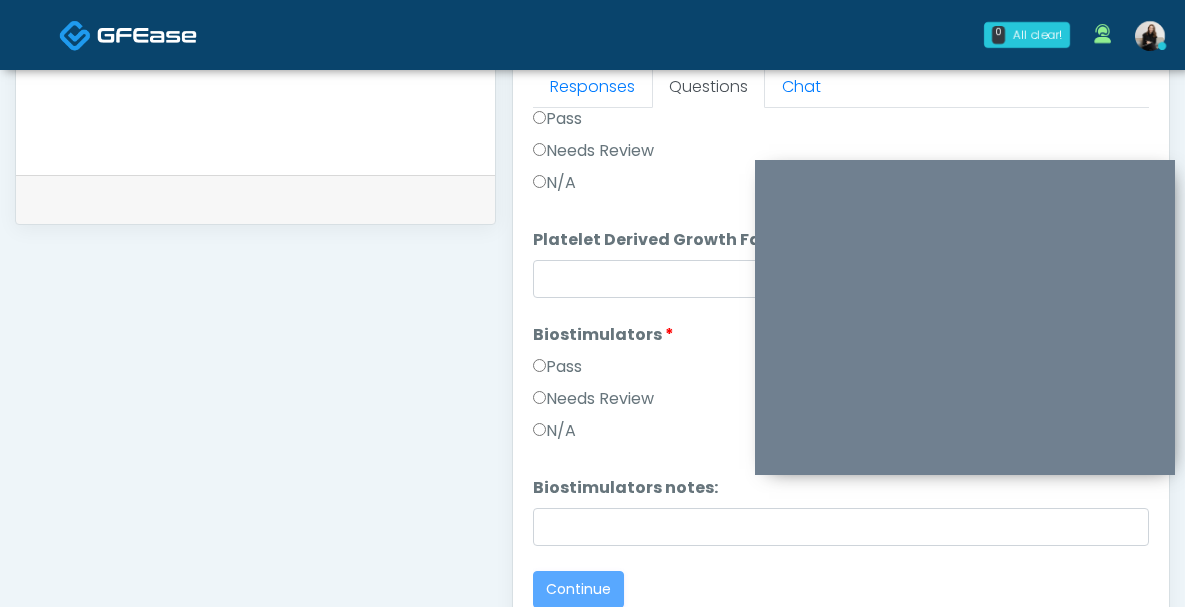 scroll, scrollTop: 0, scrollLeft: 0, axis: both 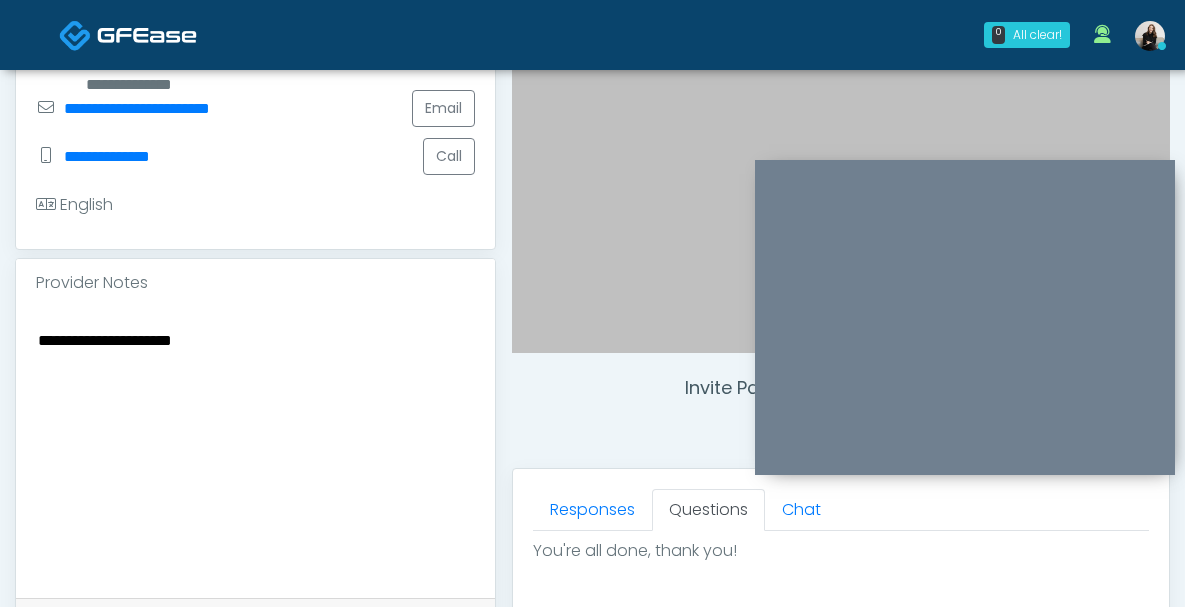 drag, startPoint x: 275, startPoint y: 351, endPoint x: -42, endPoint y: 296, distance: 321.73593 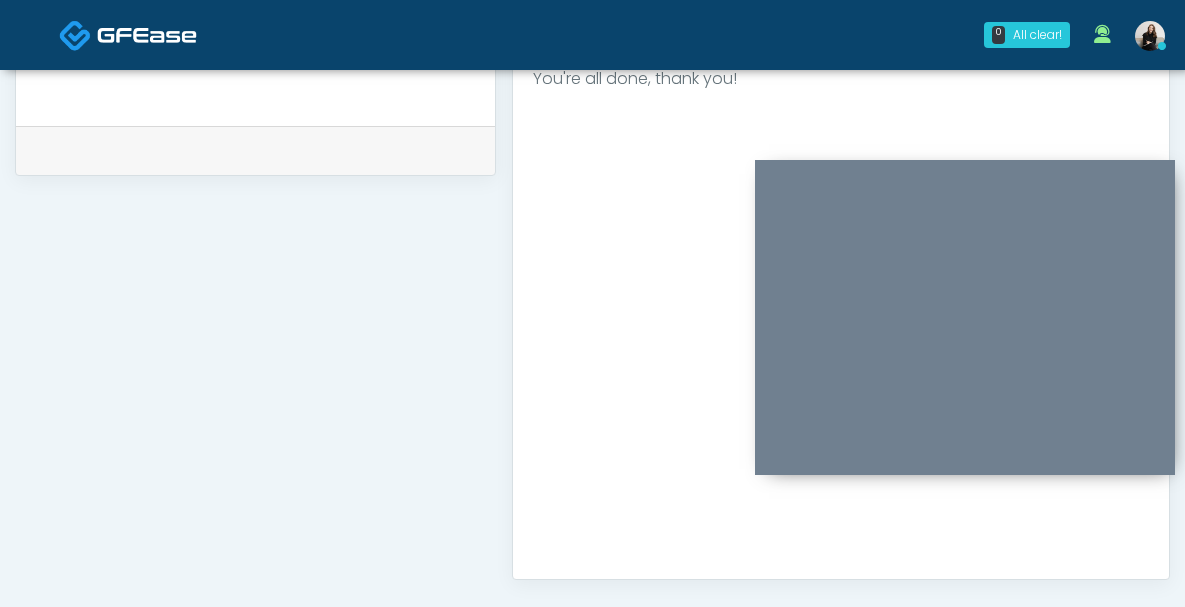 scroll, scrollTop: 1225, scrollLeft: 0, axis: vertical 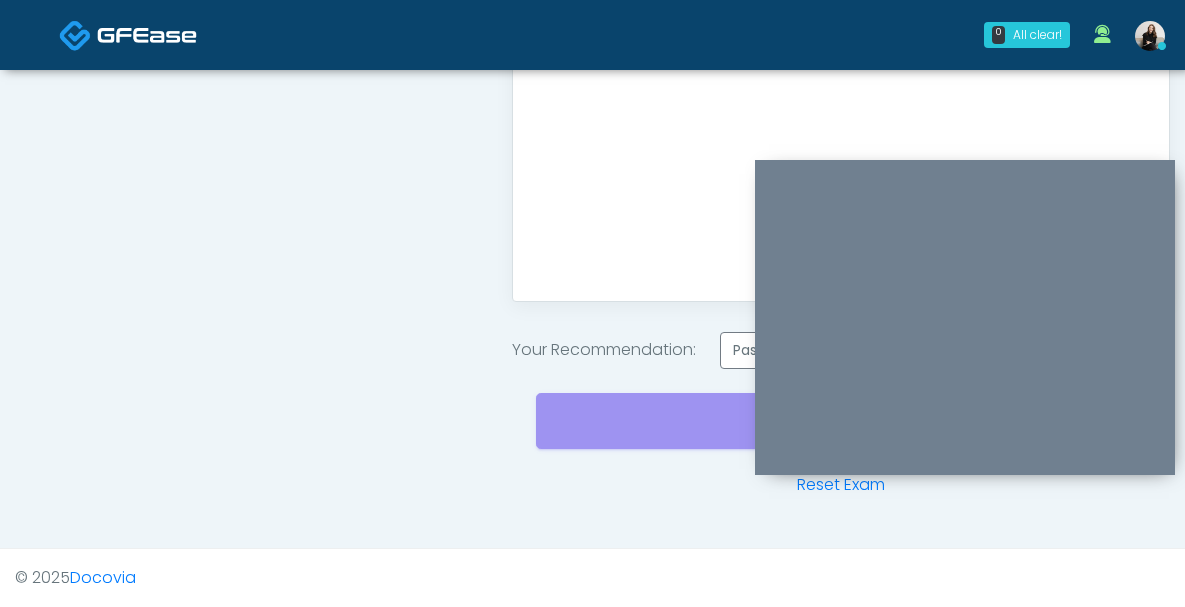 type 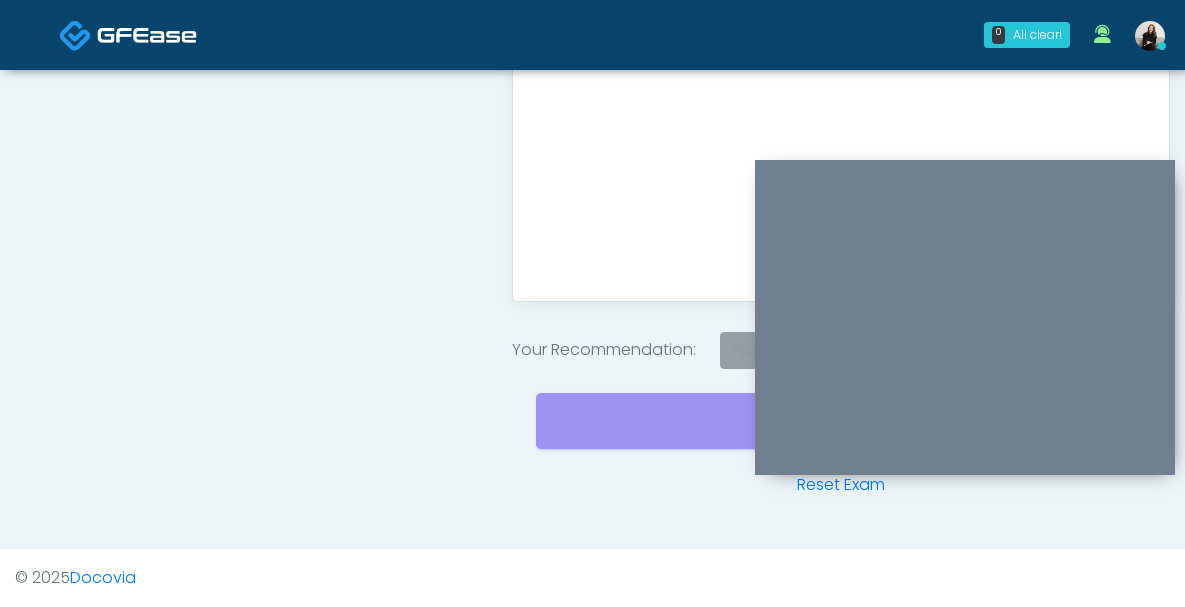 click on "Pass" at bounding box center [748, 350] 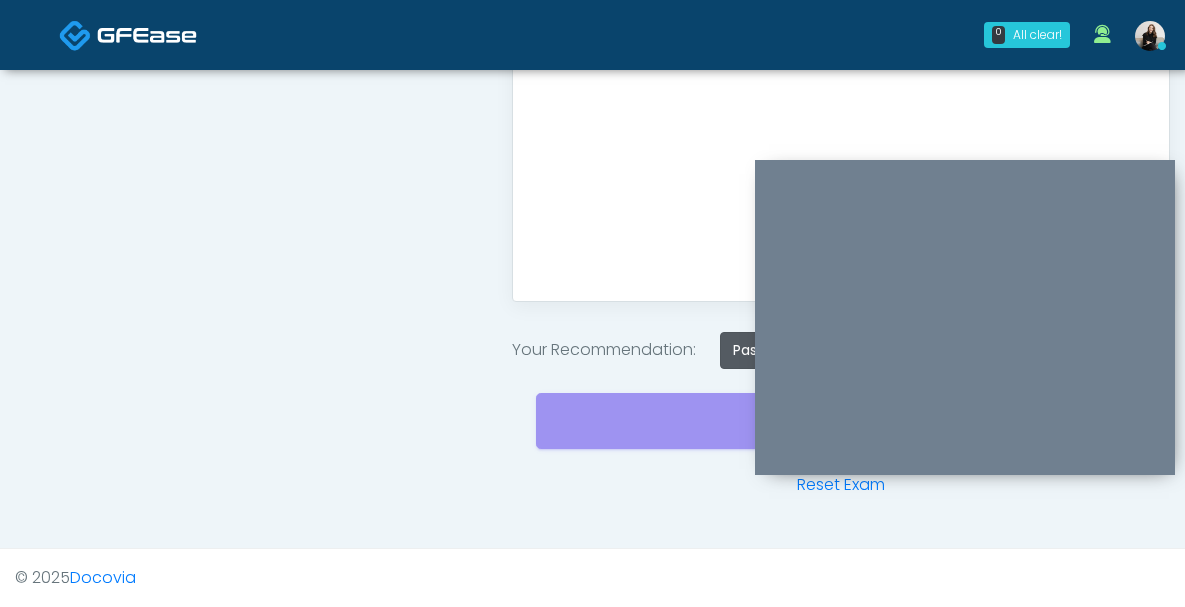 click on "Send to Client
Reset Exam" at bounding box center [841, 433] 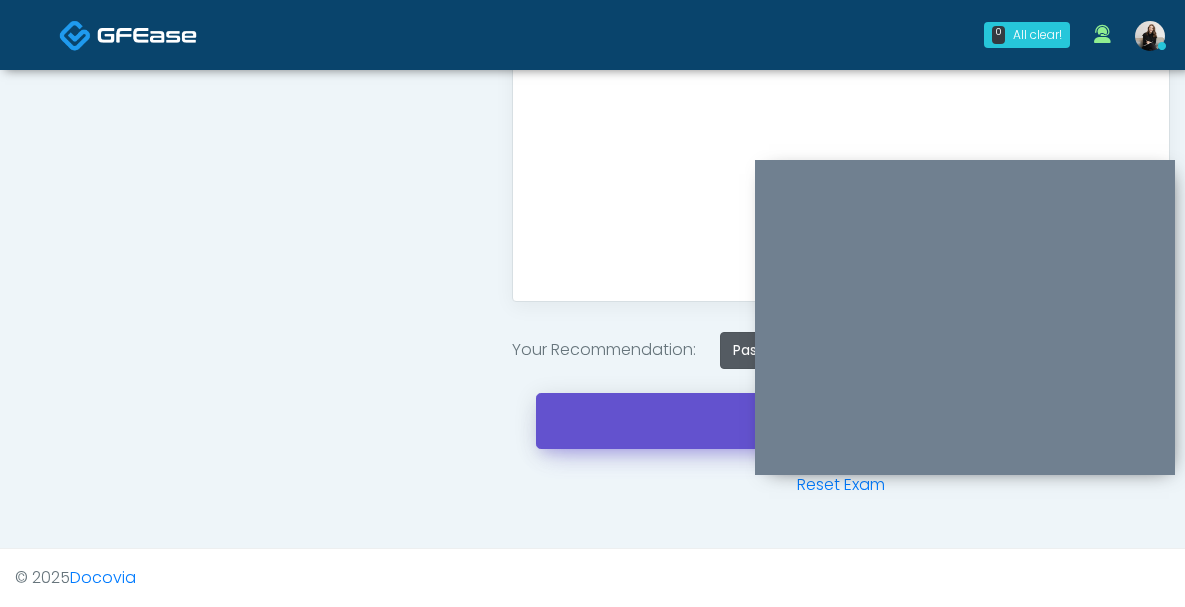 click on "Send to Client" at bounding box center (841, 421) 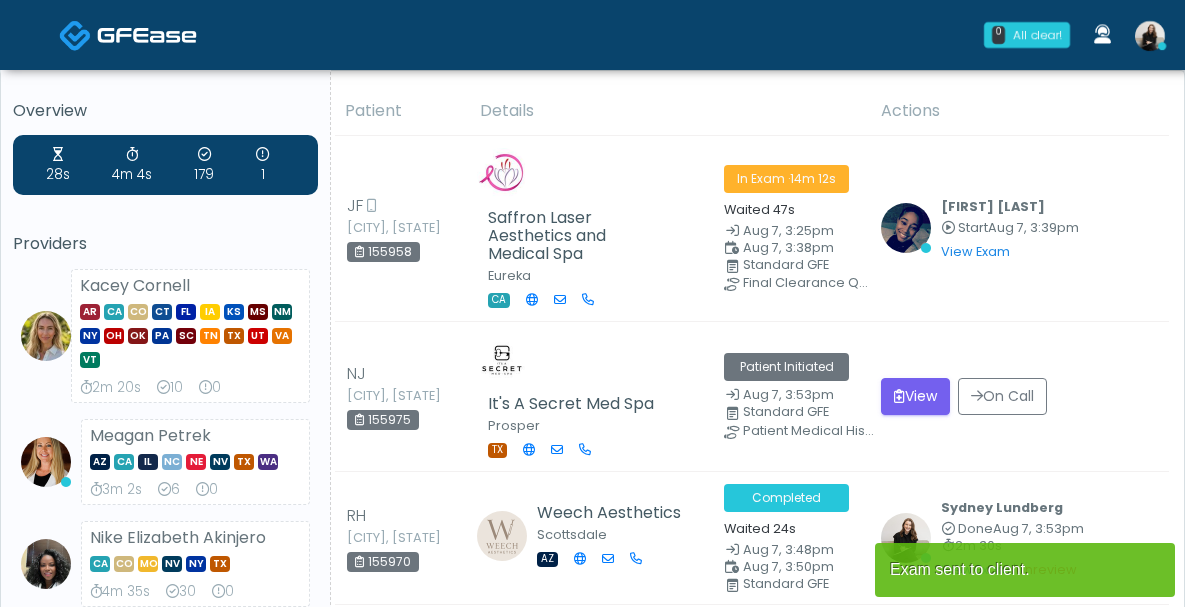 scroll, scrollTop: 0, scrollLeft: 0, axis: both 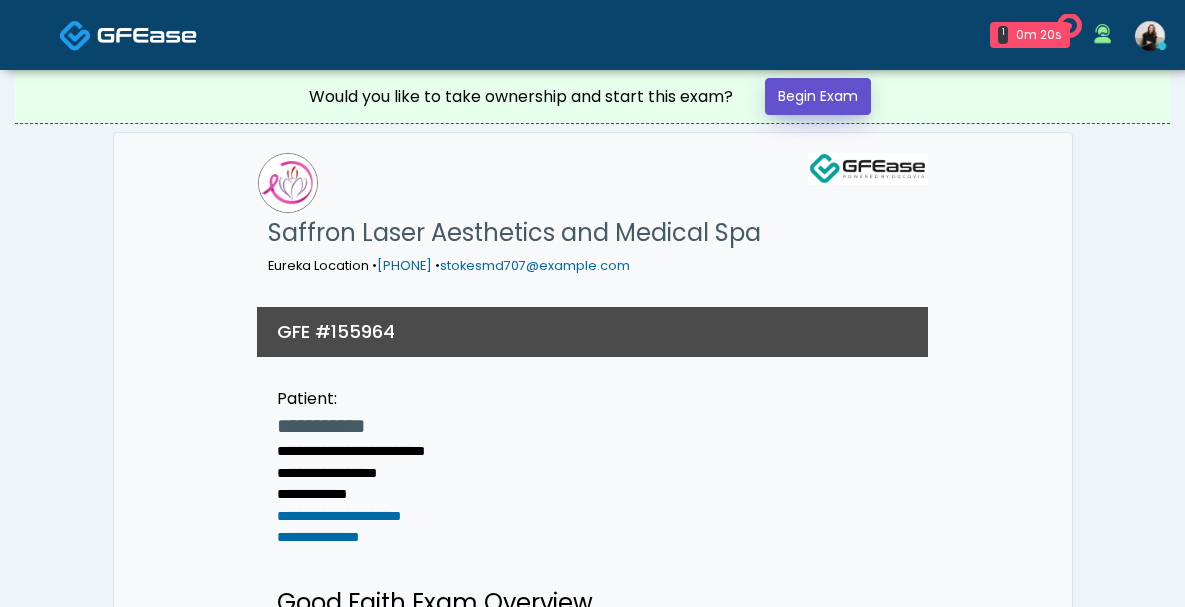 click on "Begin Exam" at bounding box center (818, 96) 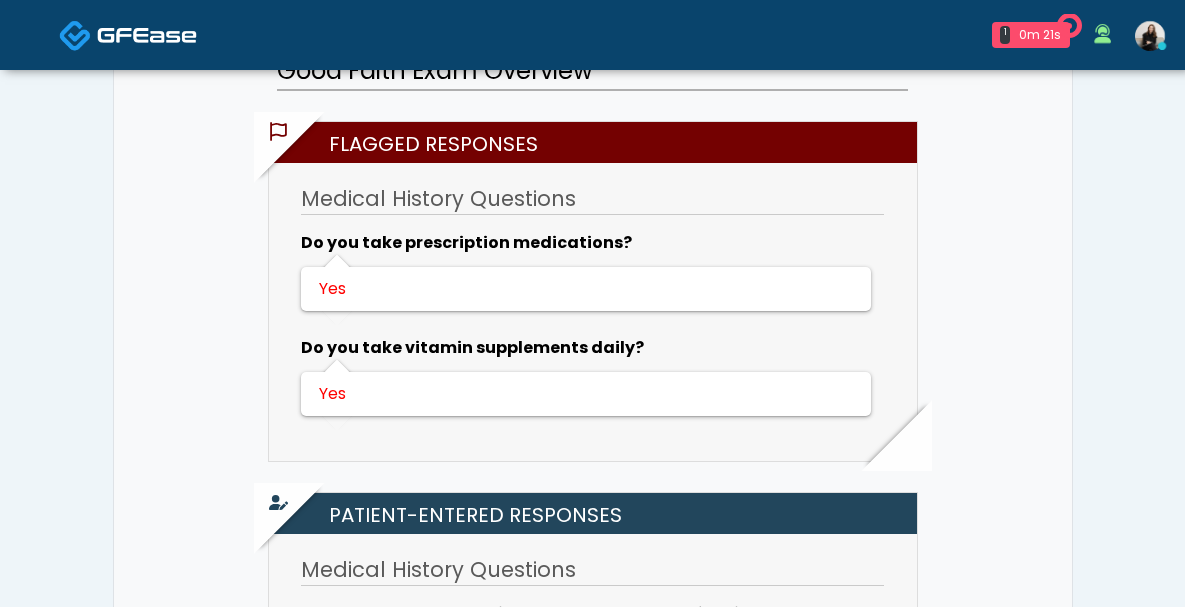 scroll, scrollTop: 1186, scrollLeft: 0, axis: vertical 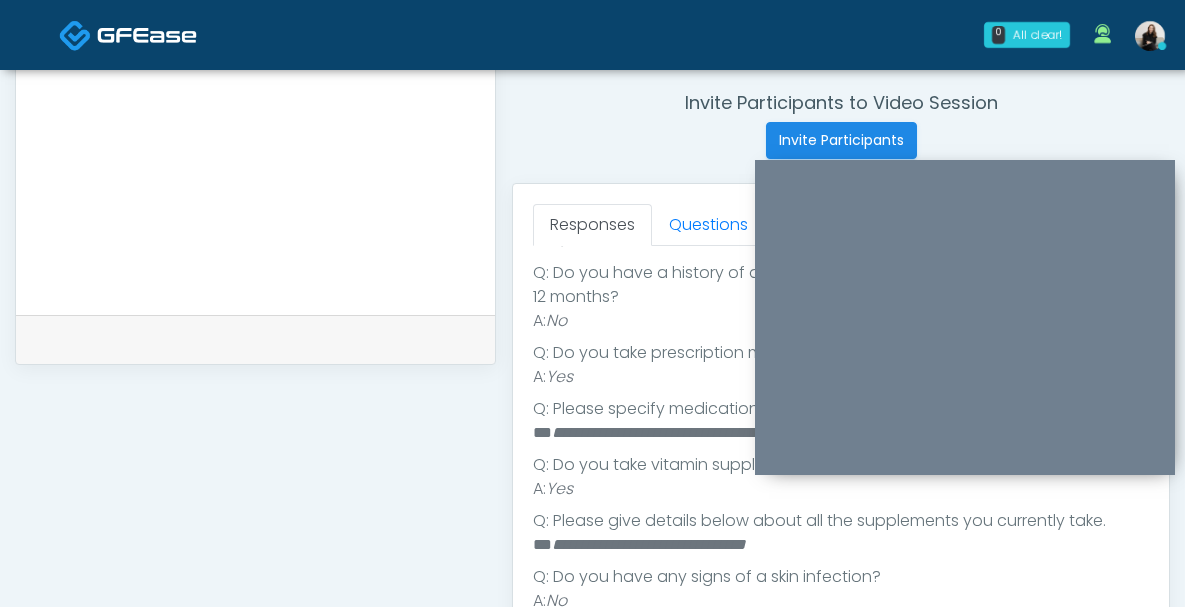 click on "**********" at bounding box center [673, 432] 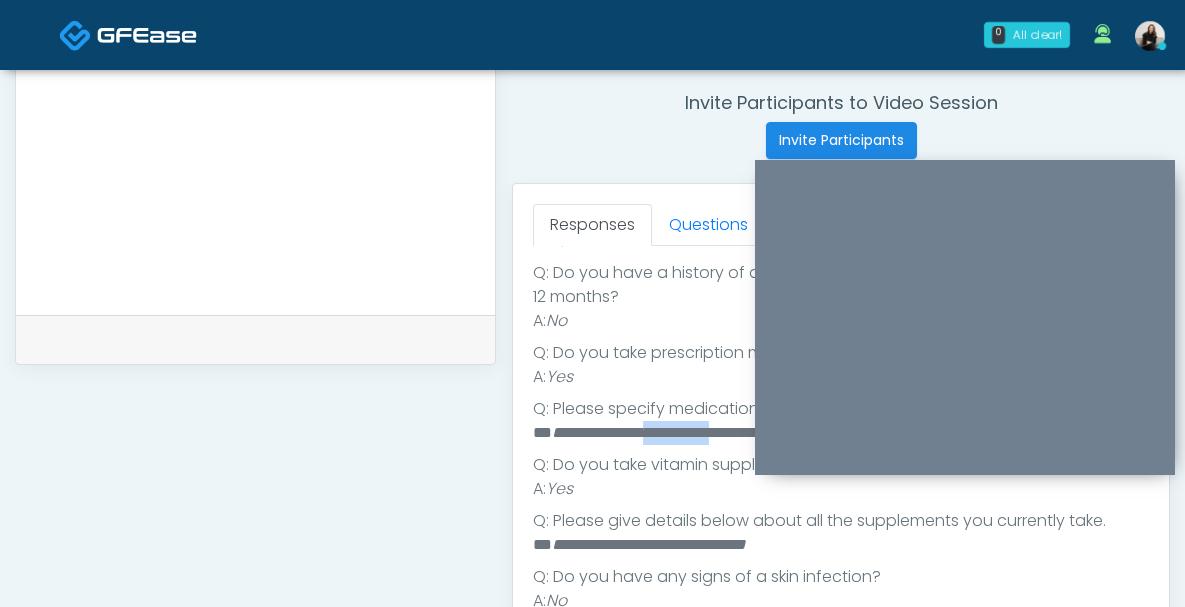 click on "**********" at bounding box center (673, 432) 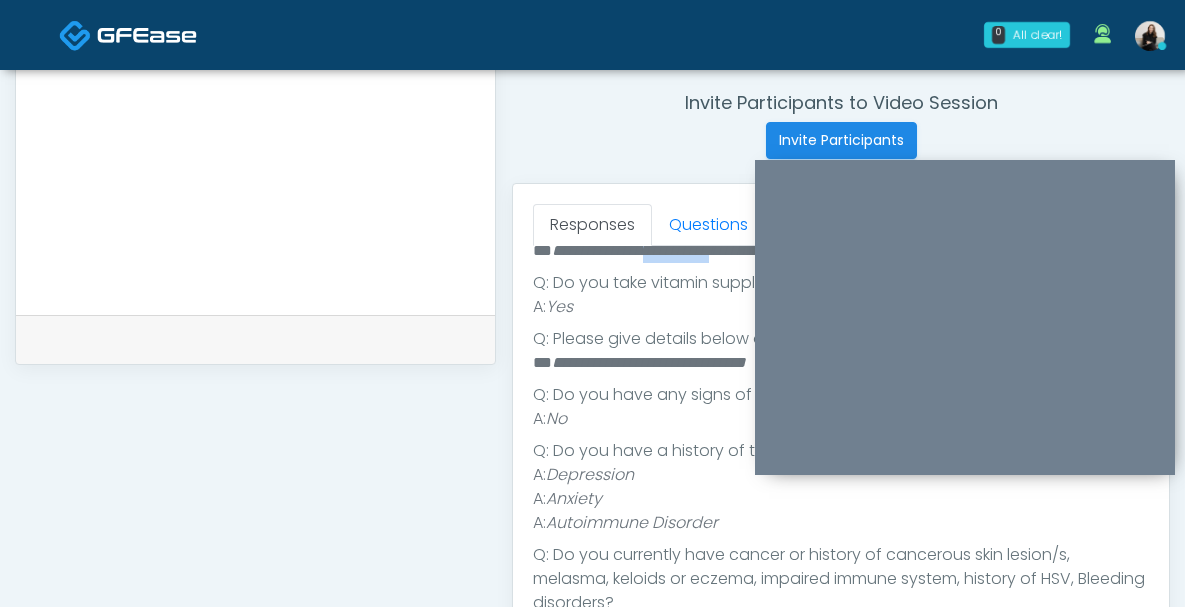 scroll, scrollTop: 682, scrollLeft: 0, axis: vertical 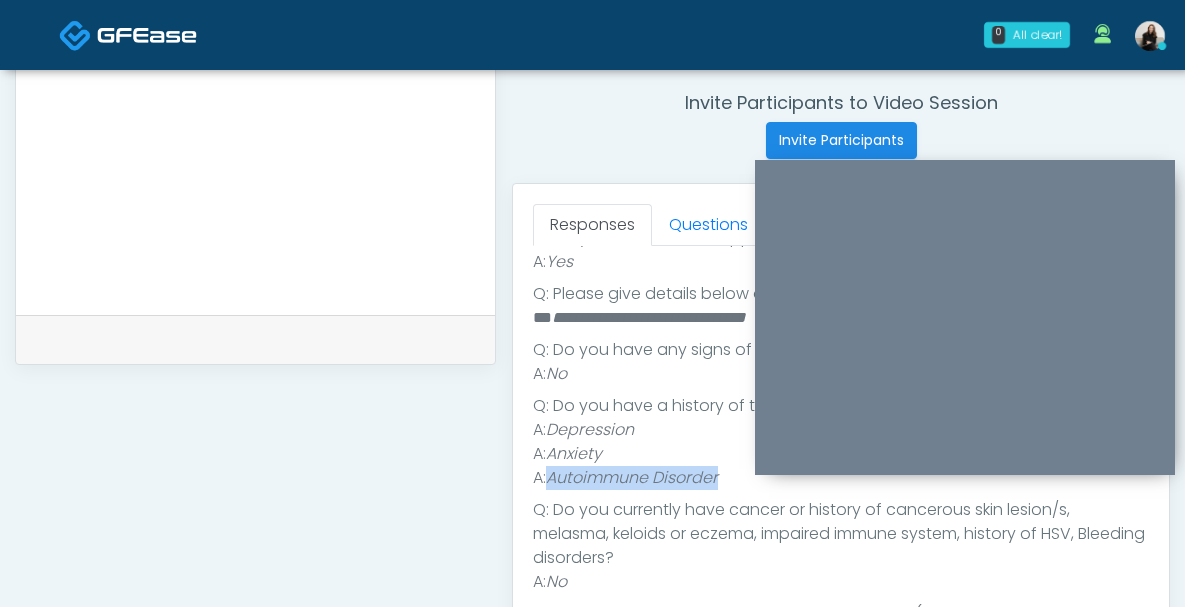 drag, startPoint x: 555, startPoint y: 478, endPoint x: 753, endPoint y: 479, distance: 198.00252 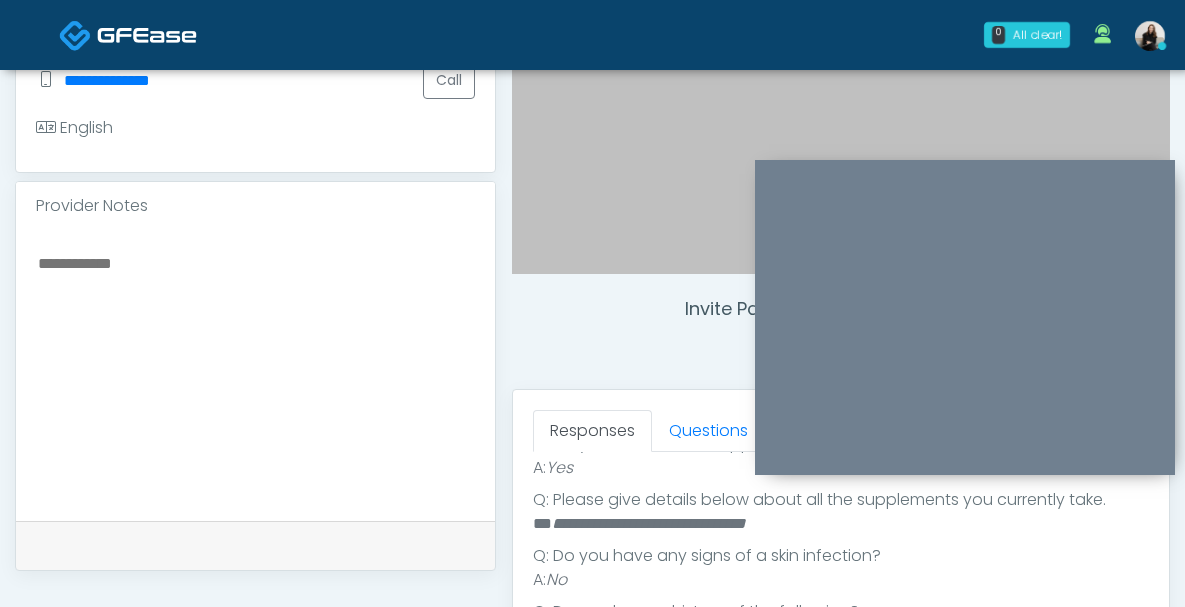 scroll, scrollTop: 524, scrollLeft: 0, axis: vertical 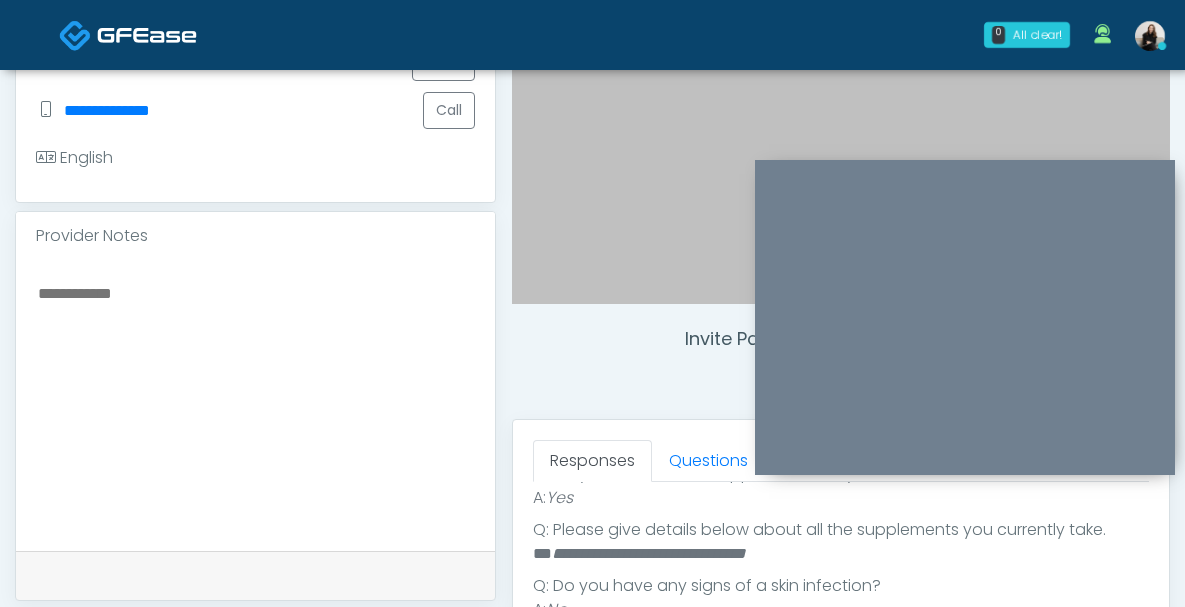 click at bounding box center [255, 402] 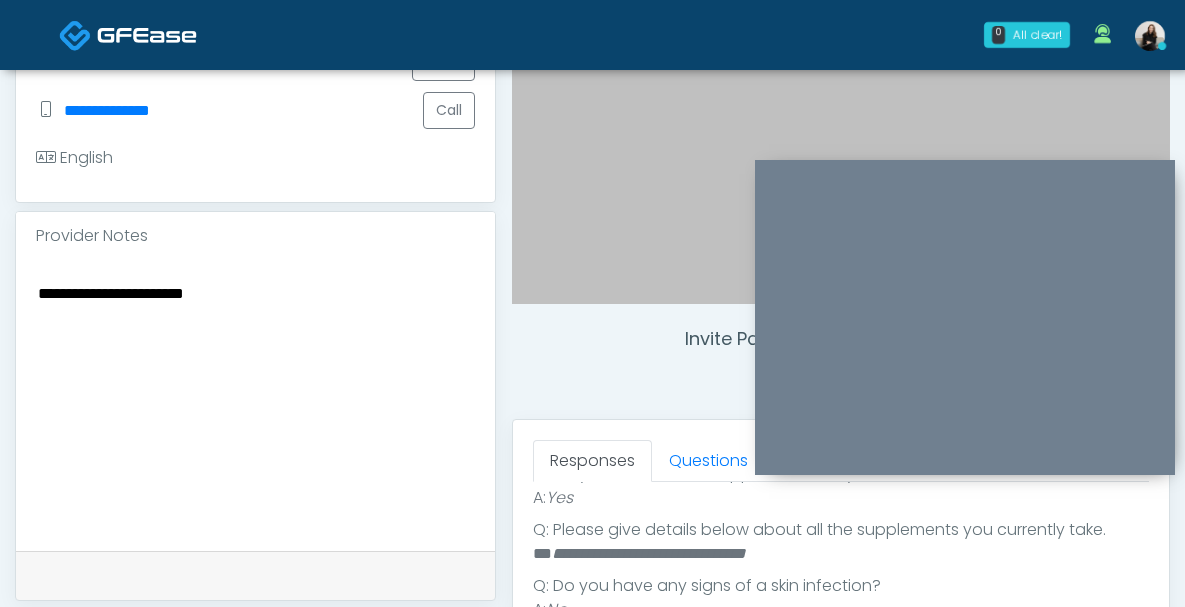 type on "**********" 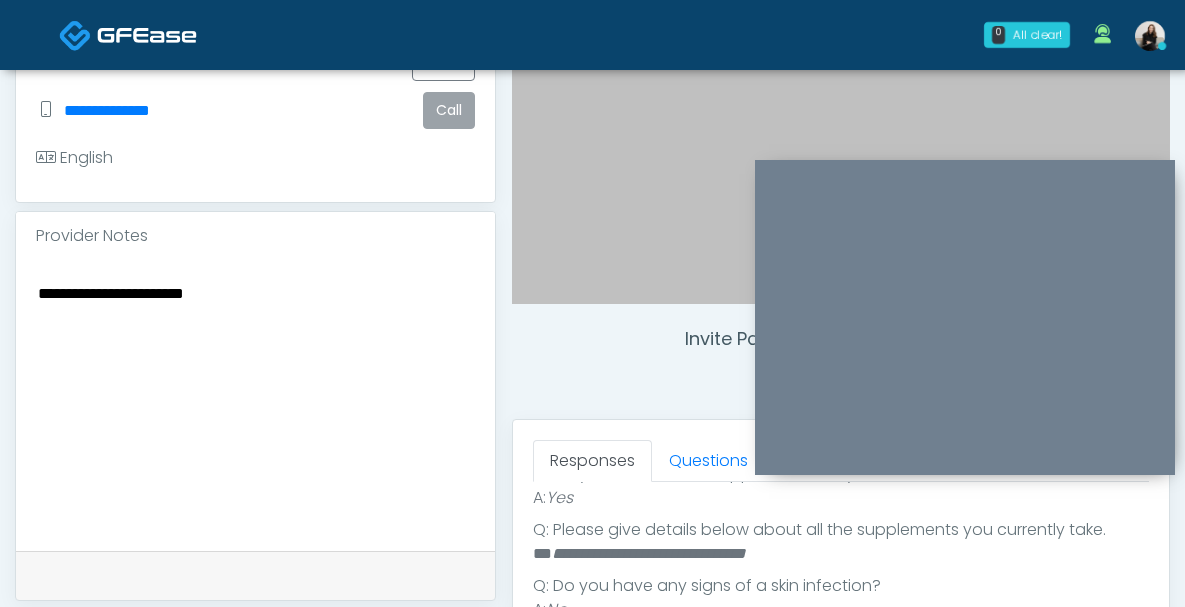 click on "Call" at bounding box center [449, 110] 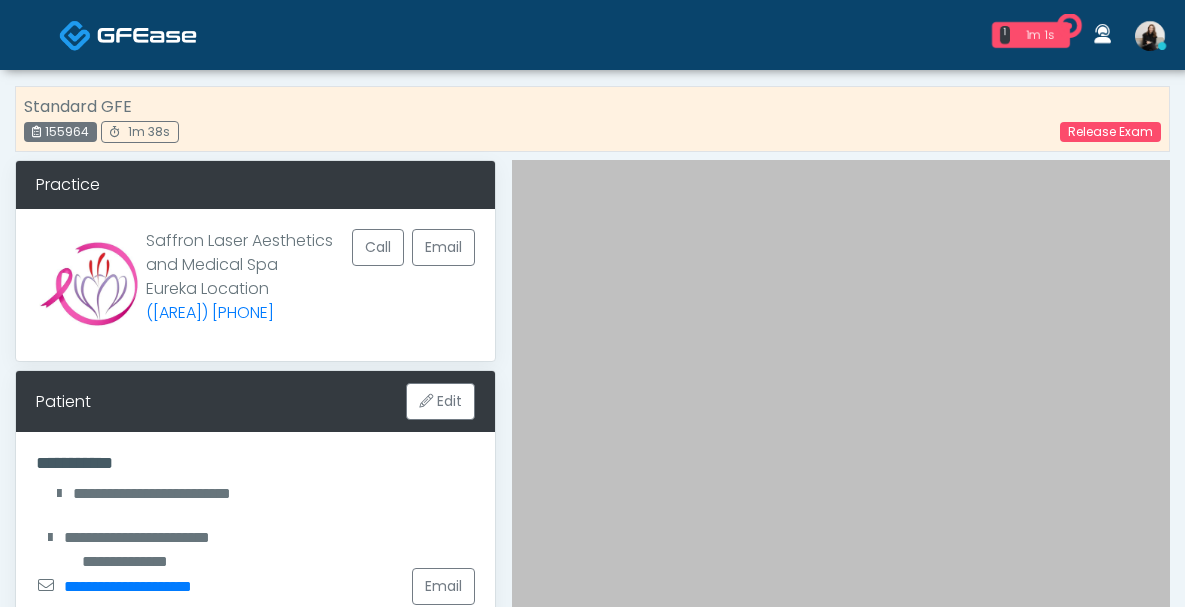 scroll, scrollTop: 0, scrollLeft: 0, axis: both 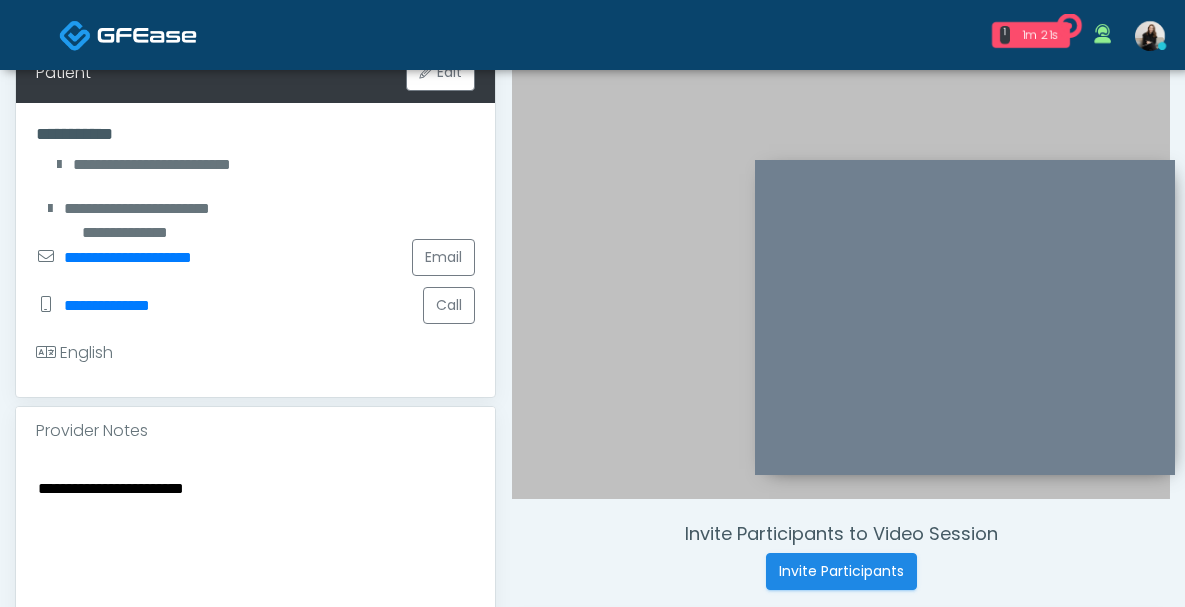 click on "**********" at bounding box center (255, 597) 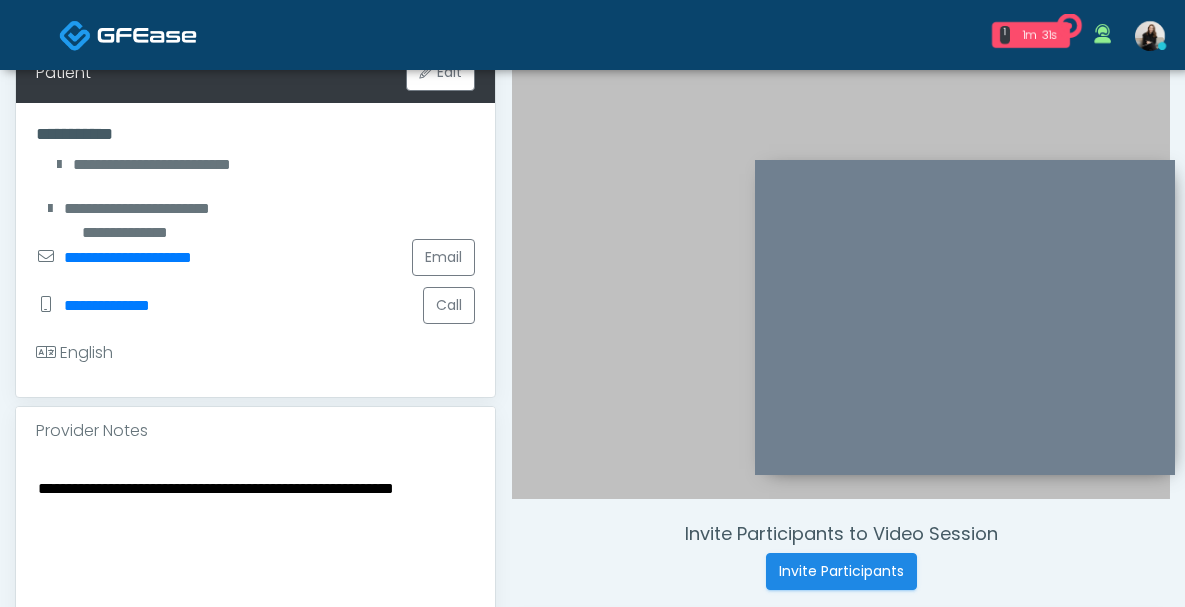 scroll, scrollTop: 687, scrollLeft: 0, axis: vertical 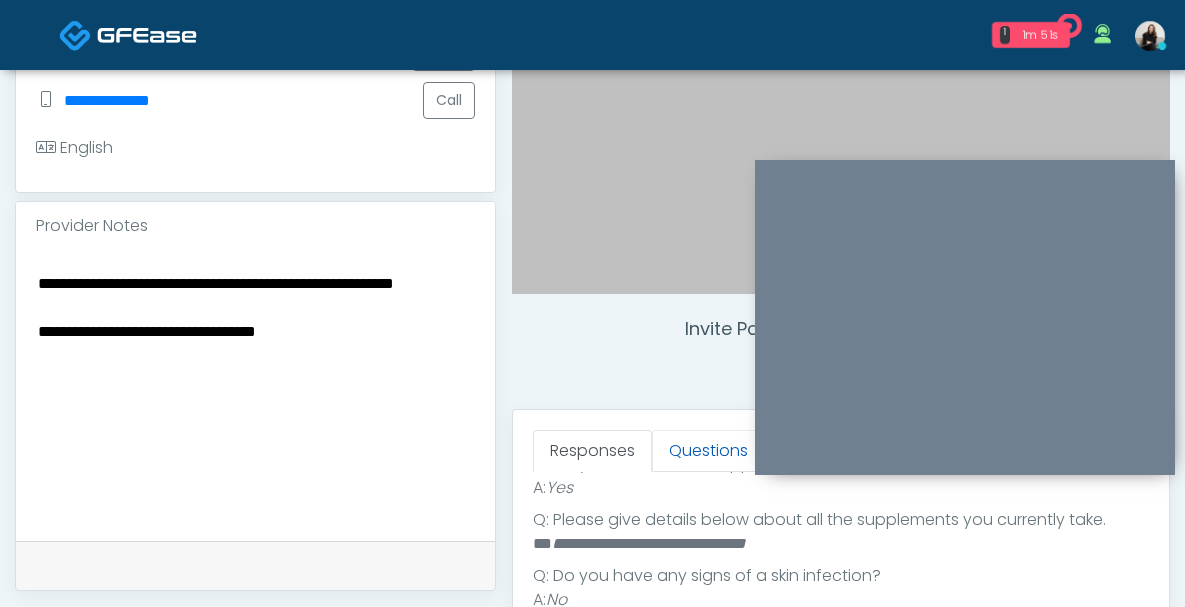 type on "**********" 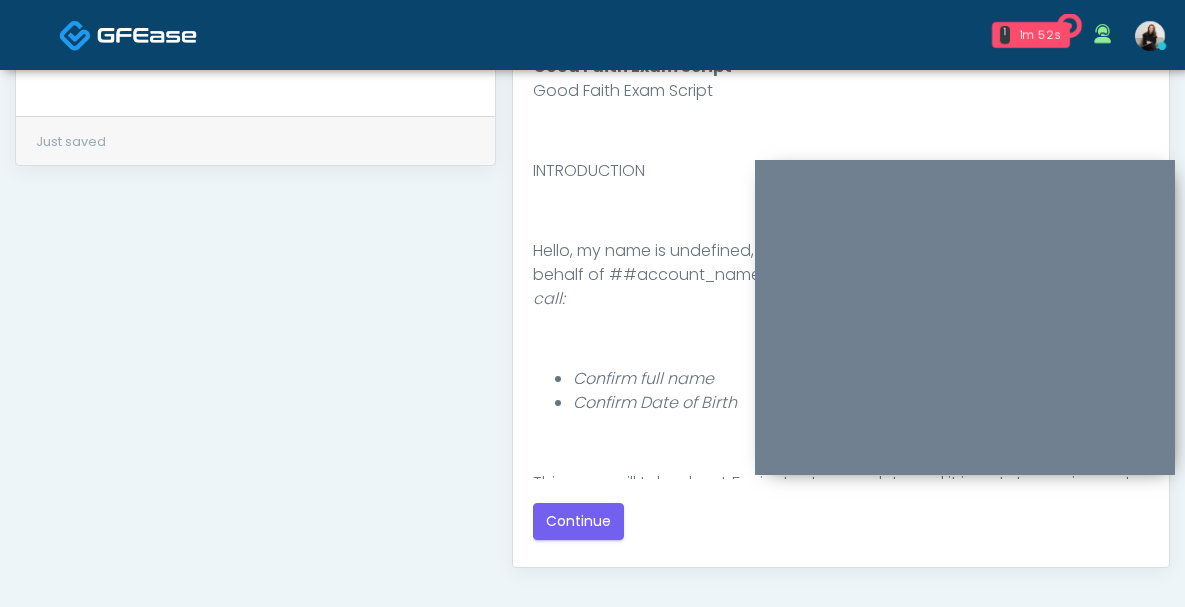 scroll, scrollTop: 1140, scrollLeft: 0, axis: vertical 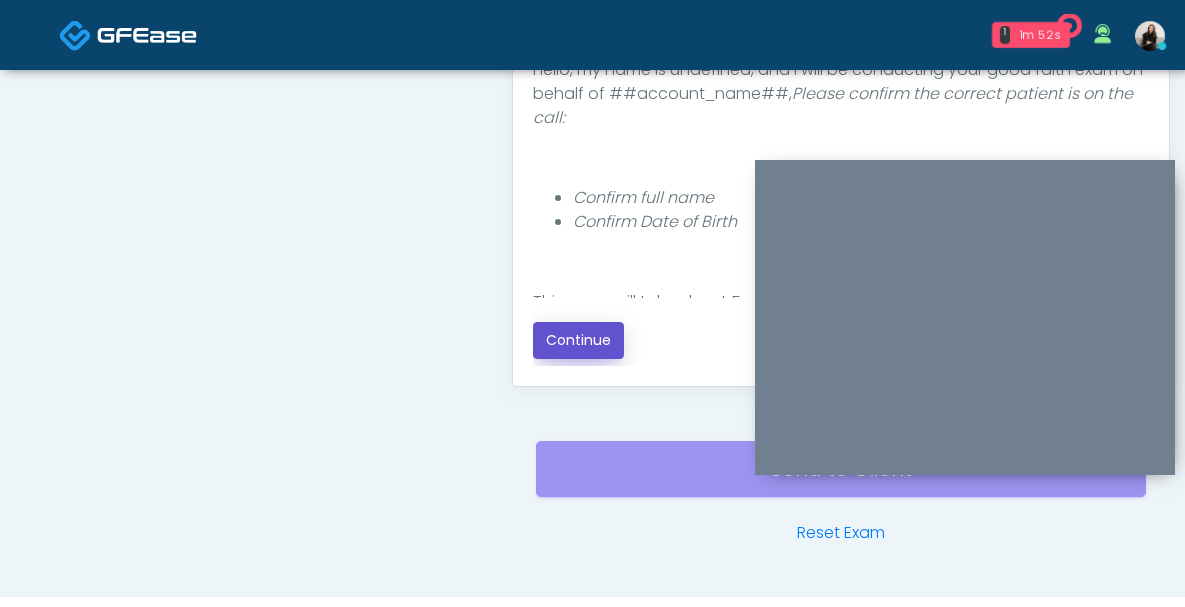 click on "Continue" at bounding box center (578, 340) 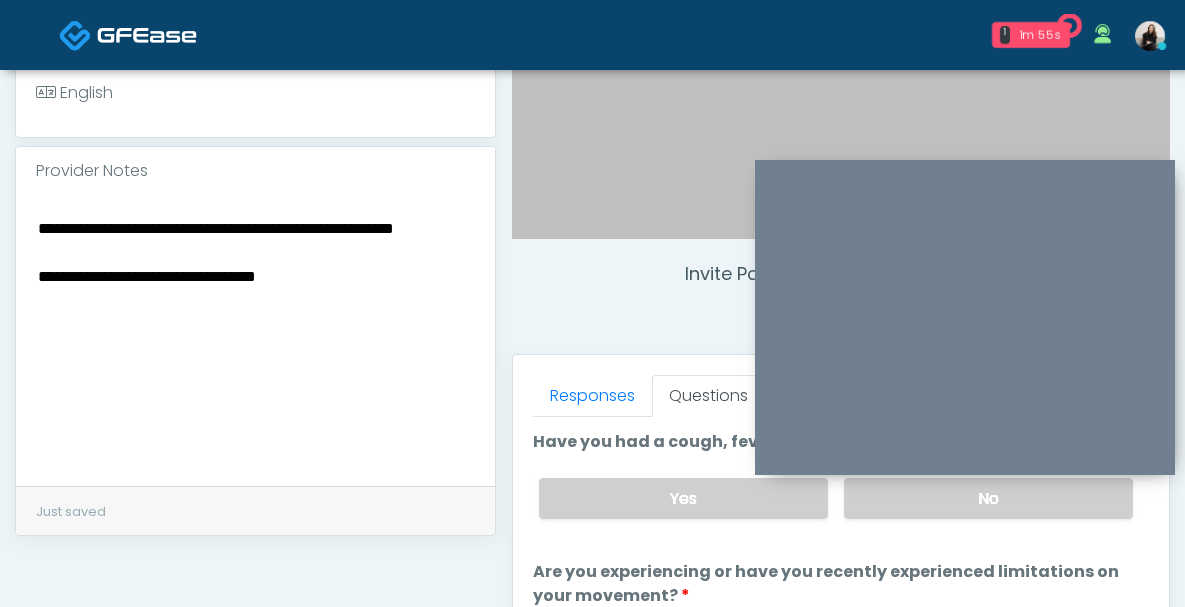 scroll, scrollTop: 560, scrollLeft: 0, axis: vertical 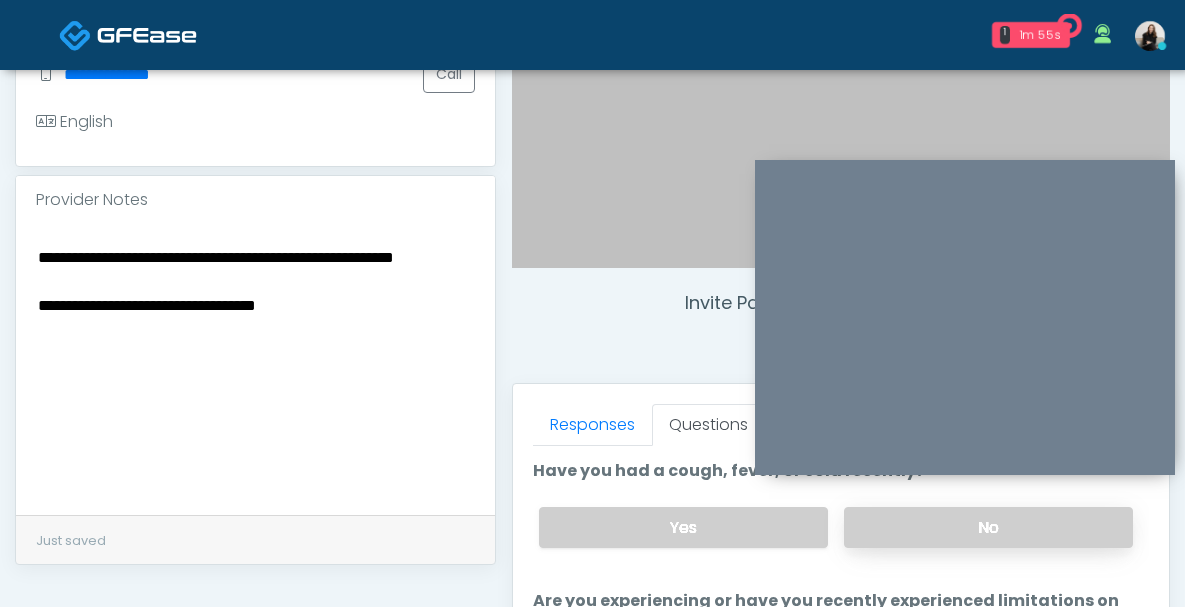 click on "No" at bounding box center [988, 527] 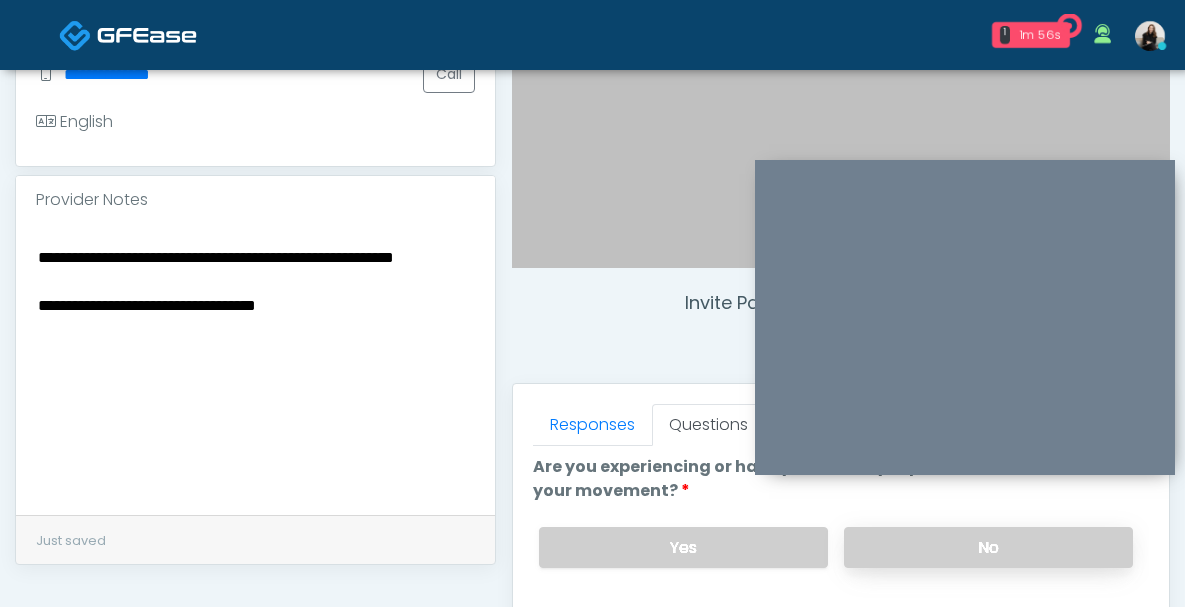 click on "No" at bounding box center [988, 547] 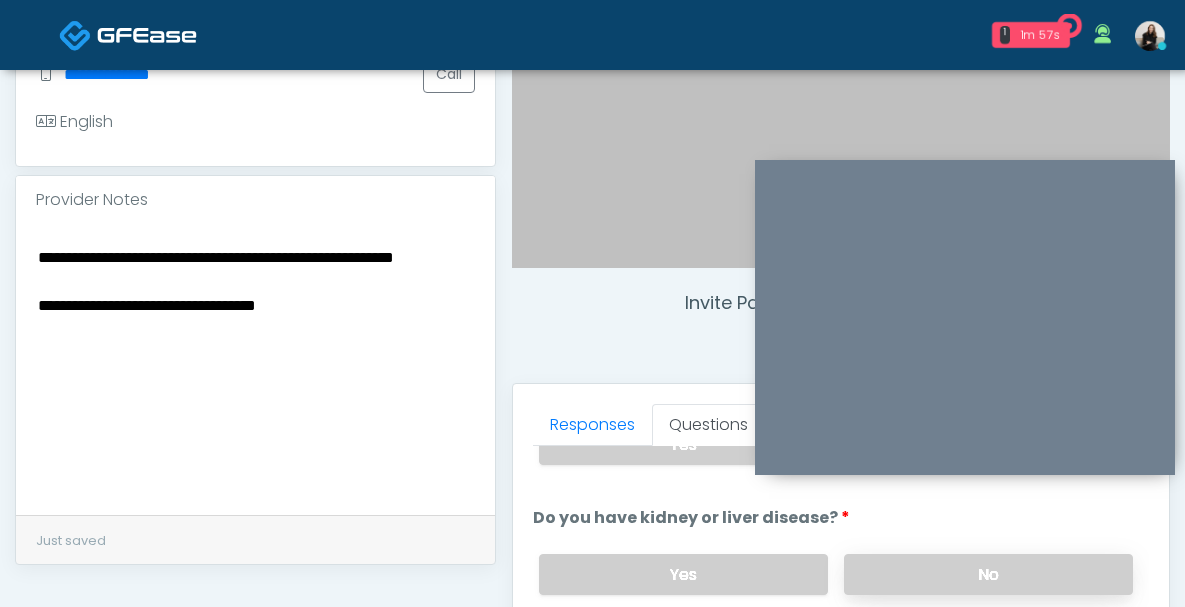 click on "No" at bounding box center (988, 574) 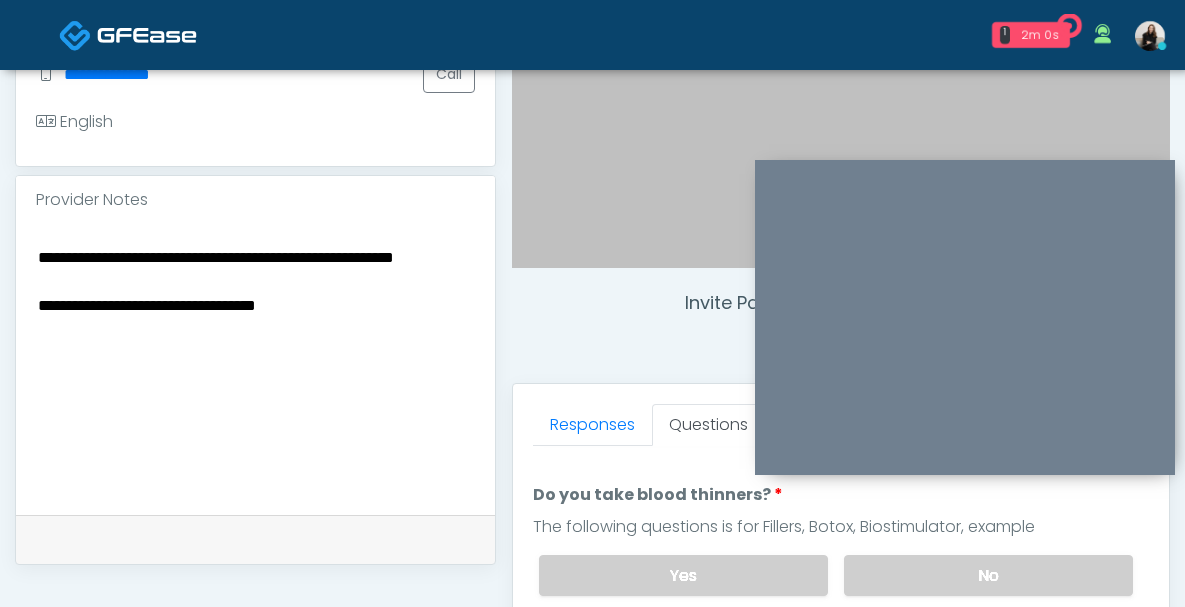 scroll, scrollTop: 395, scrollLeft: 0, axis: vertical 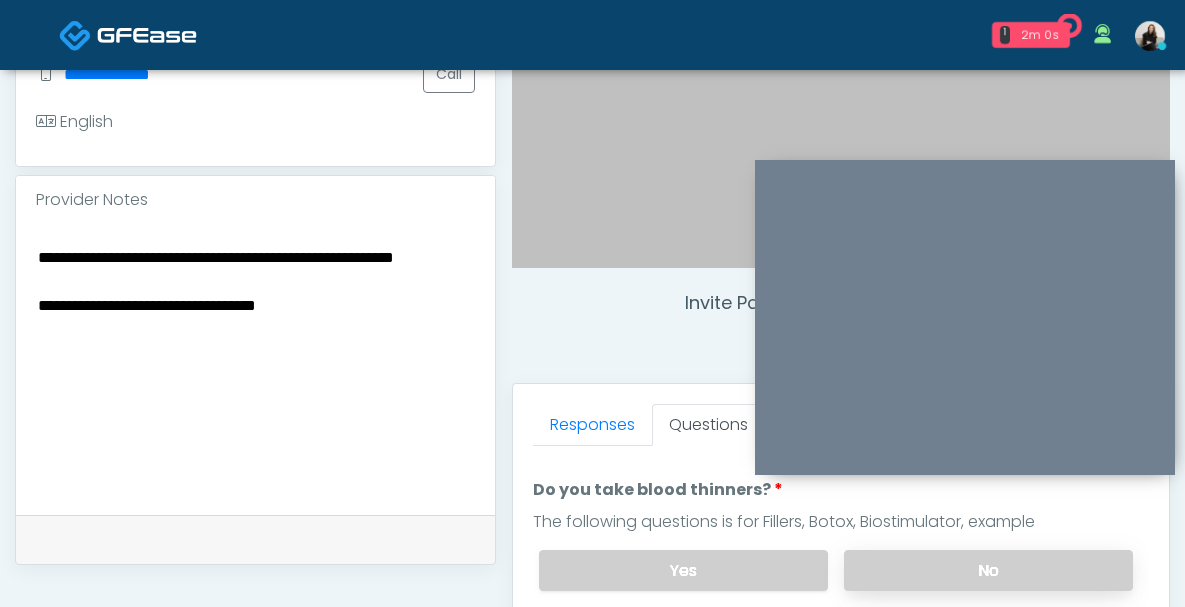 click on "No" at bounding box center (988, 570) 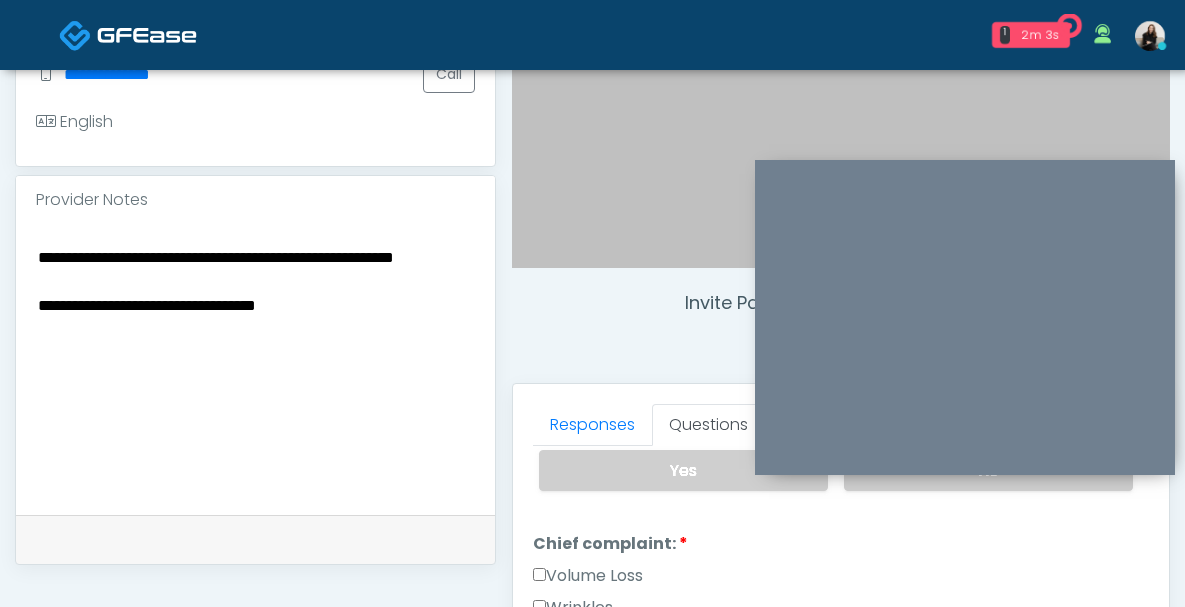 scroll, scrollTop: 597, scrollLeft: 0, axis: vertical 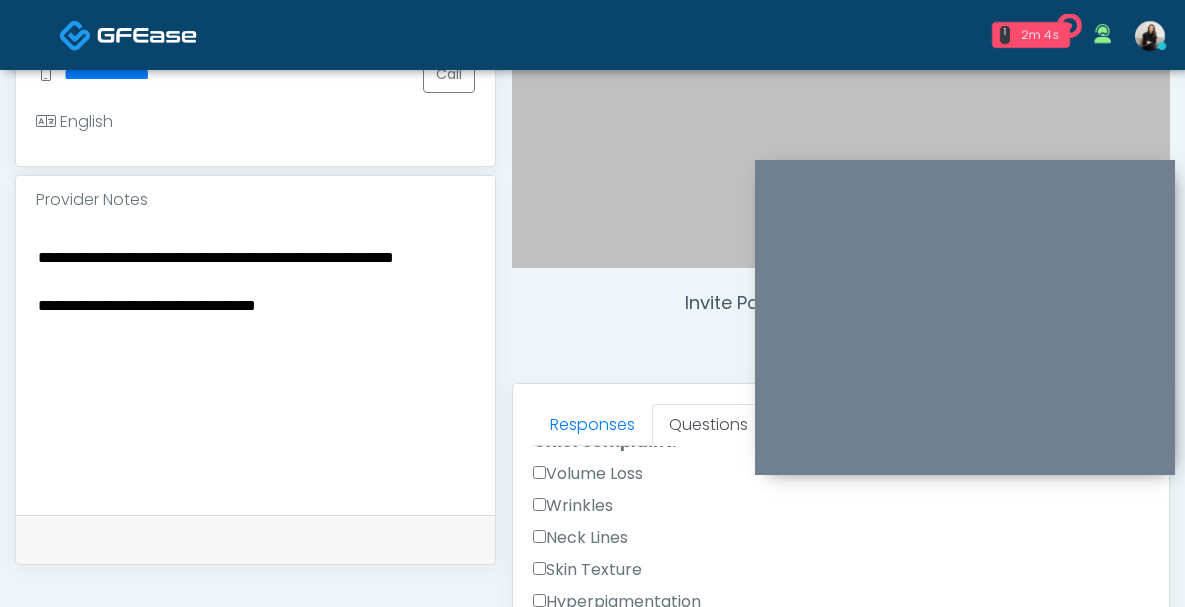click on "Wrinkles" at bounding box center (573, 506) 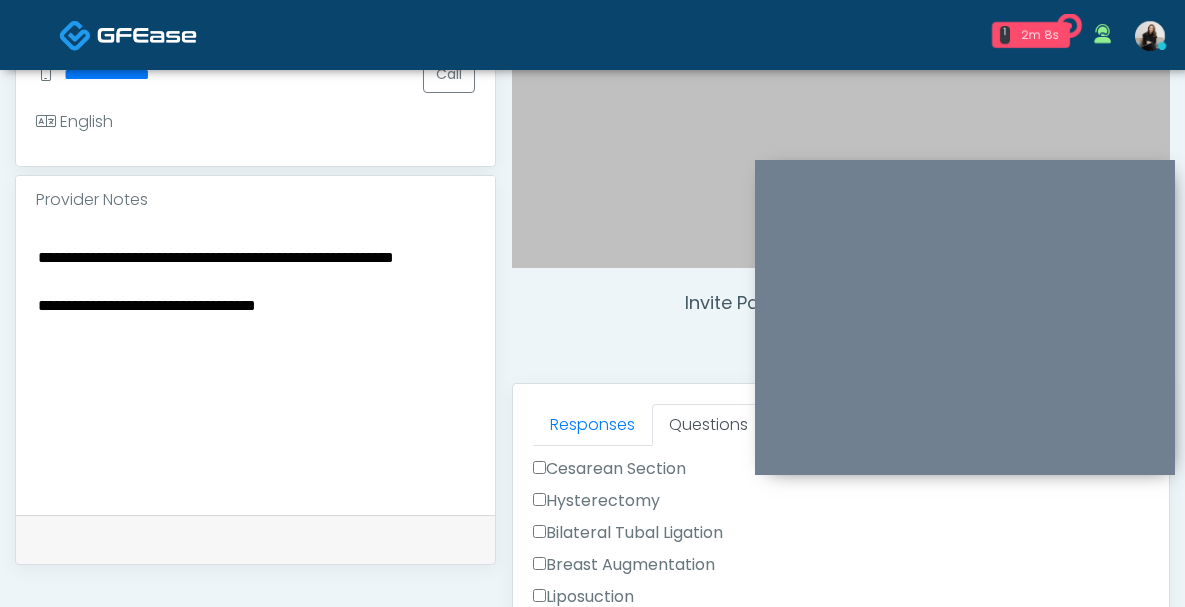 scroll, scrollTop: 1327, scrollLeft: 0, axis: vertical 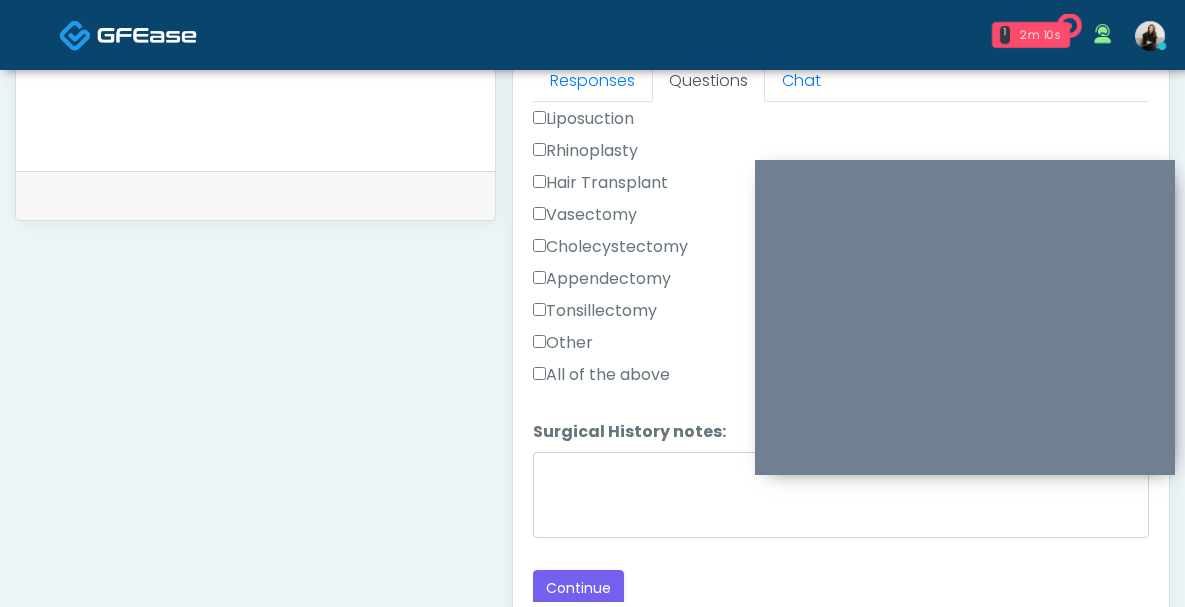 click on "Other" at bounding box center (563, 343) 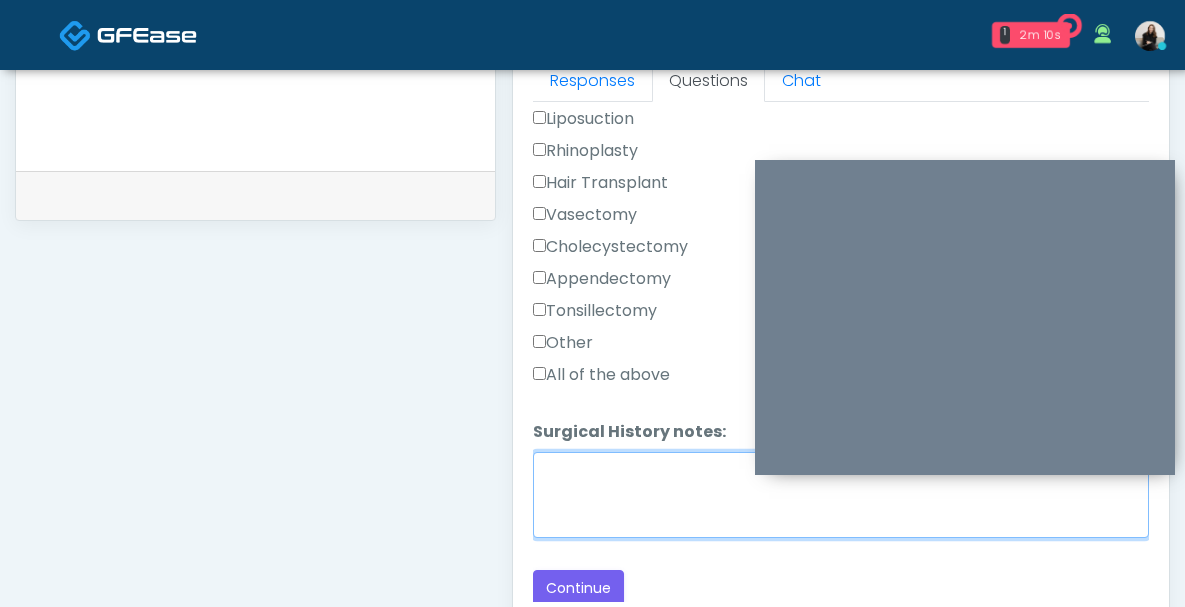 click on "Surgical History notes:" at bounding box center (841, 495) 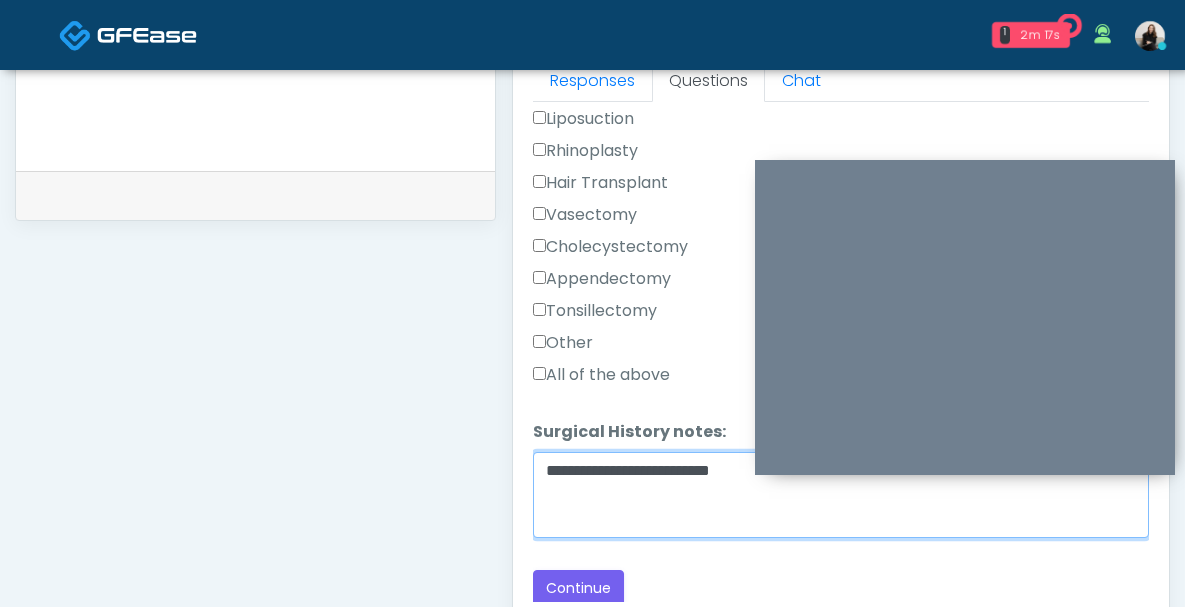 click on "**********" at bounding box center (841, 495) 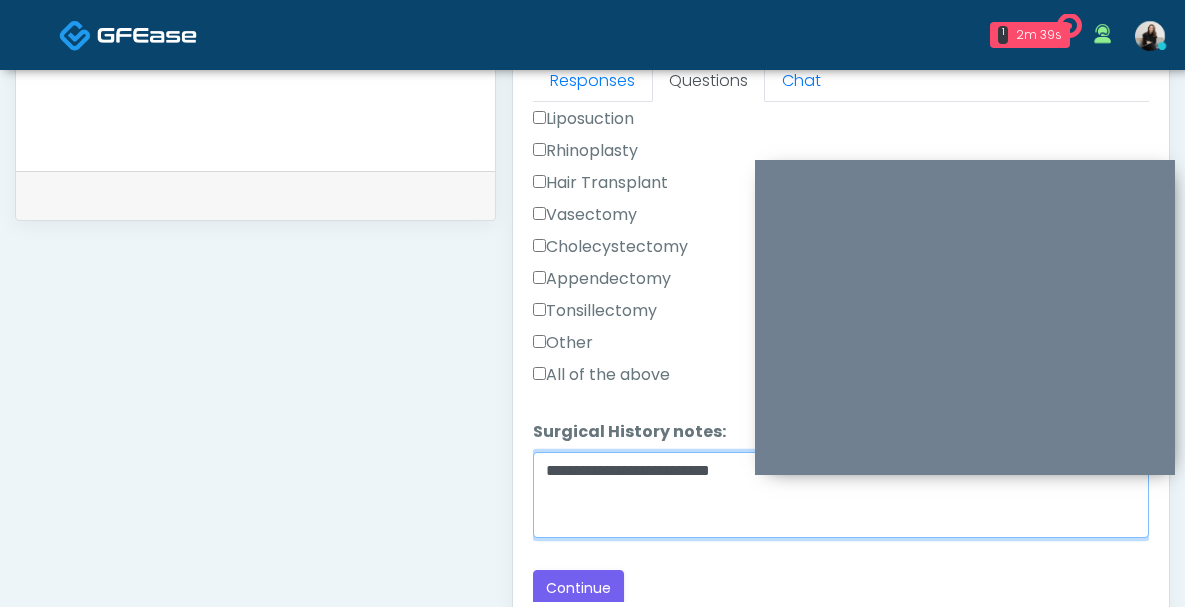 paste 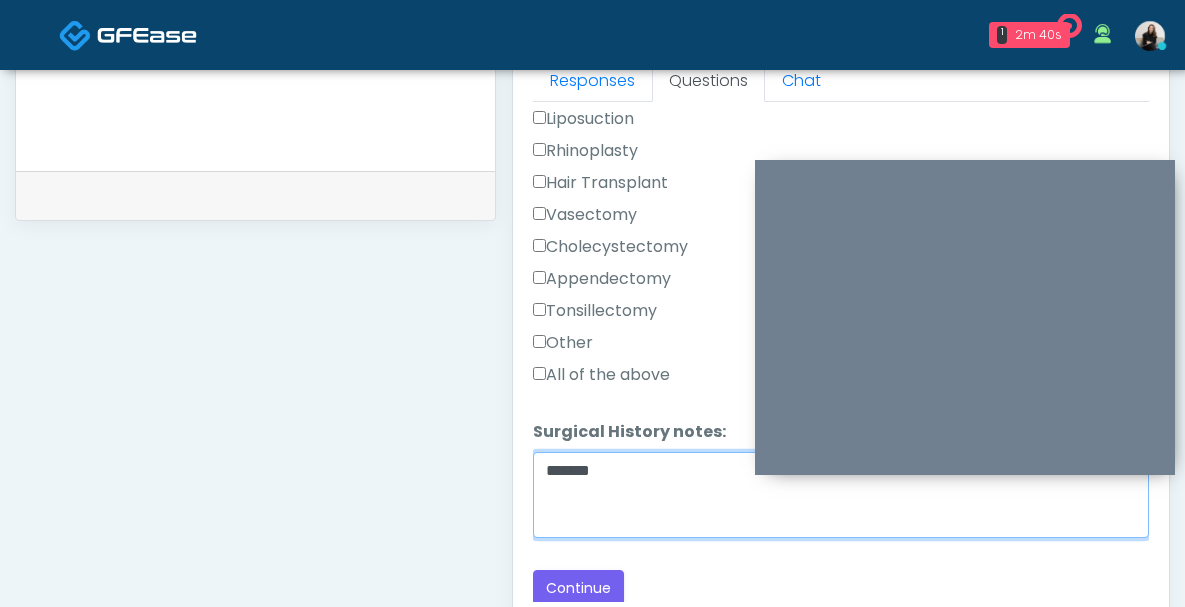 click on "*******" at bounding box center (841, 495) 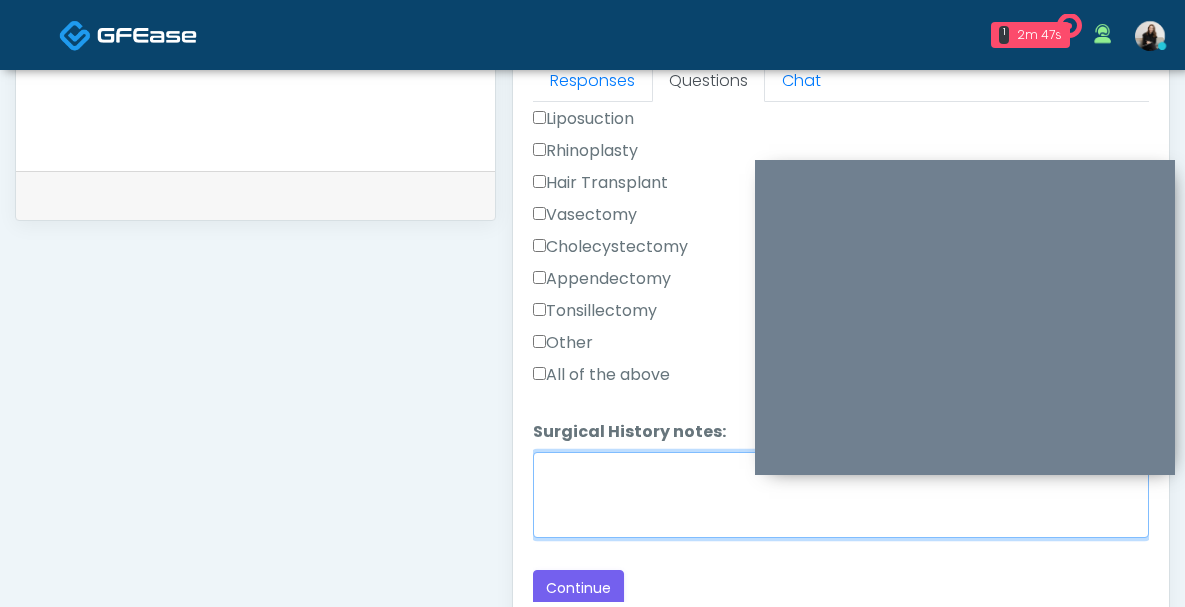 paste on "**********" 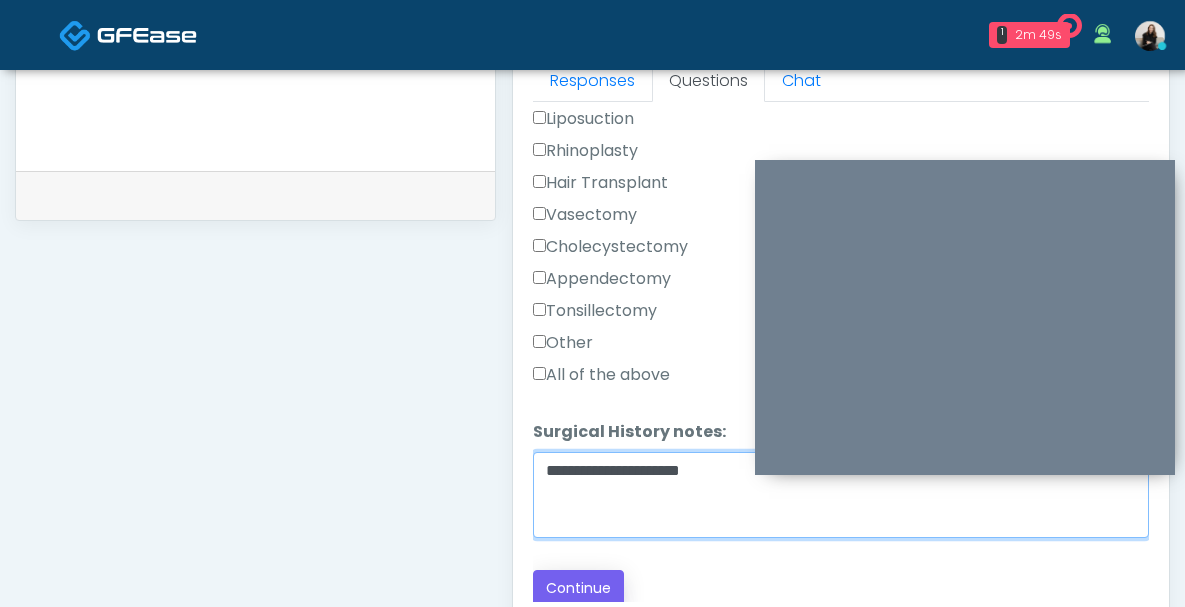 type on "**********" 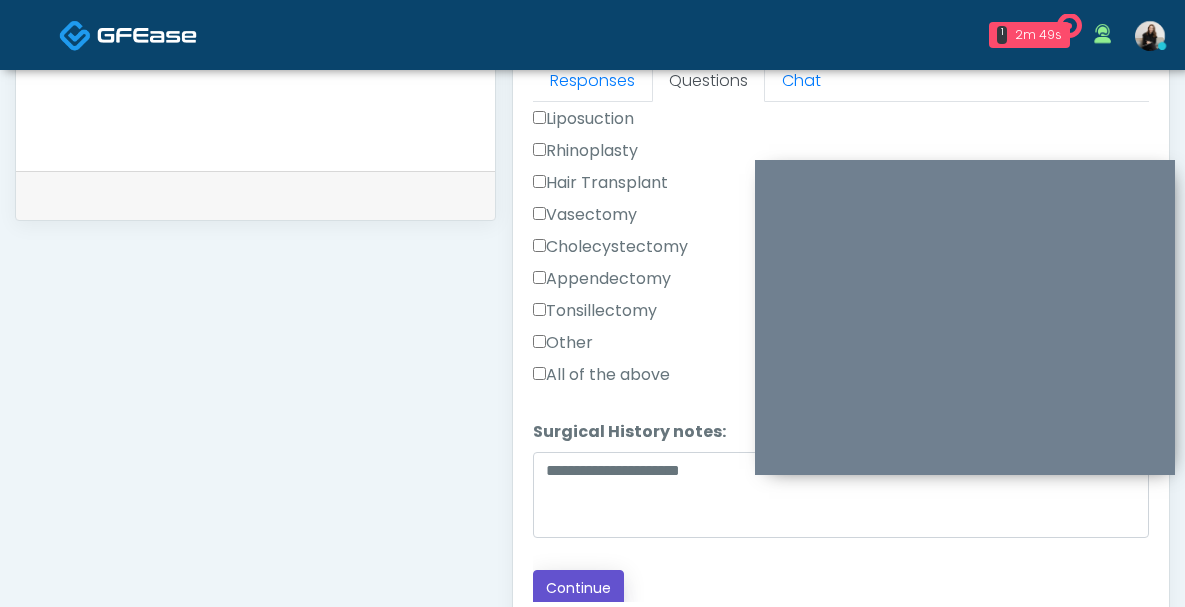 click on "Continue" at bounding box center [578, 588] 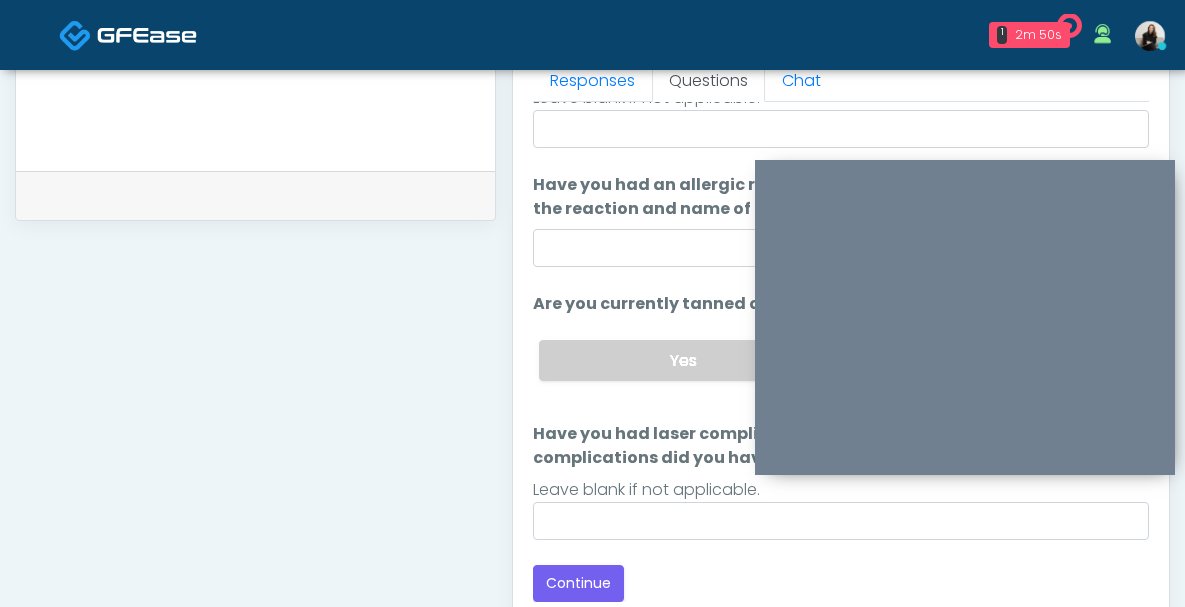 scroll, scrollTop: 1188, scrollLeft: 0, axis: vertical 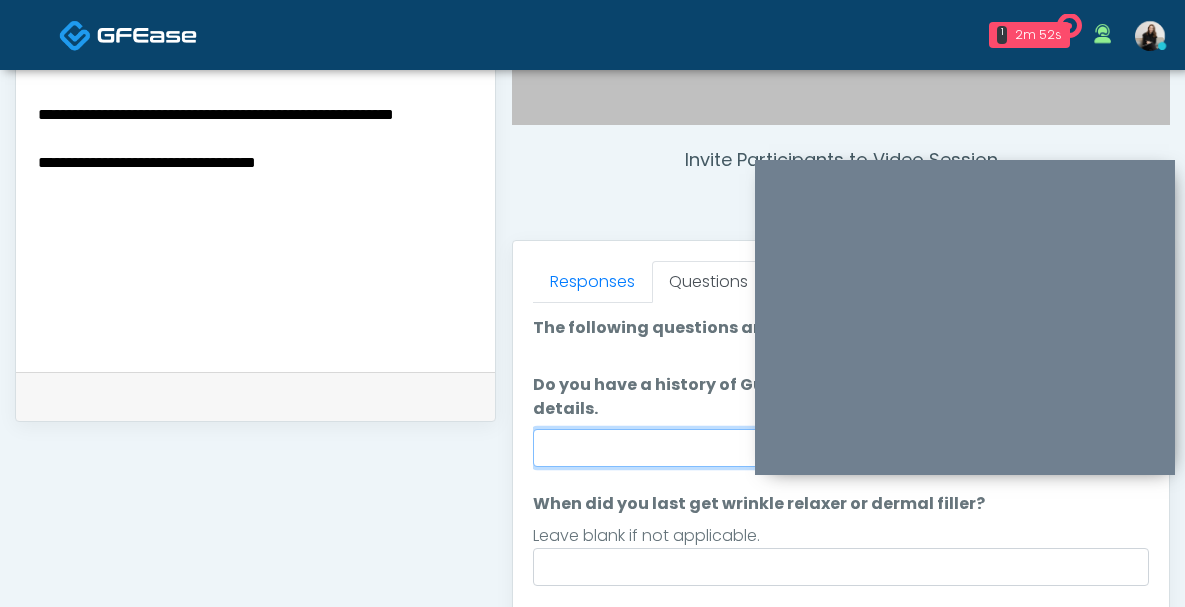 click on "Do you have a history of Guillain's barre or ALS? If so, please provide details." at bounding box center (841, 448) 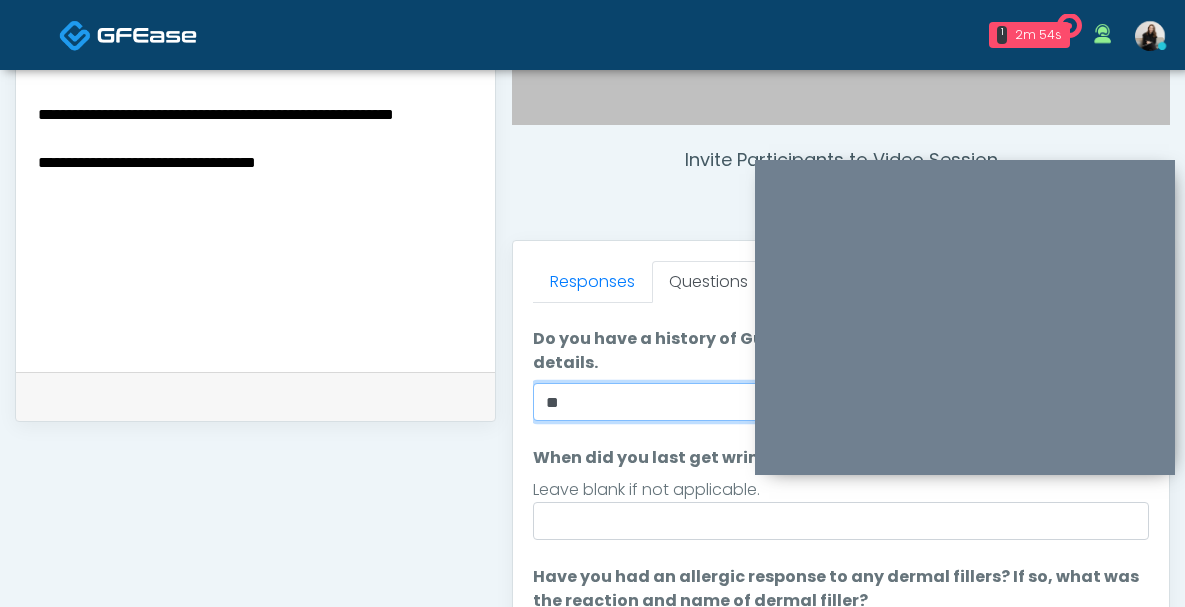 scroll, scrollTop: 236, scrollLeft: 0, axis: vertical 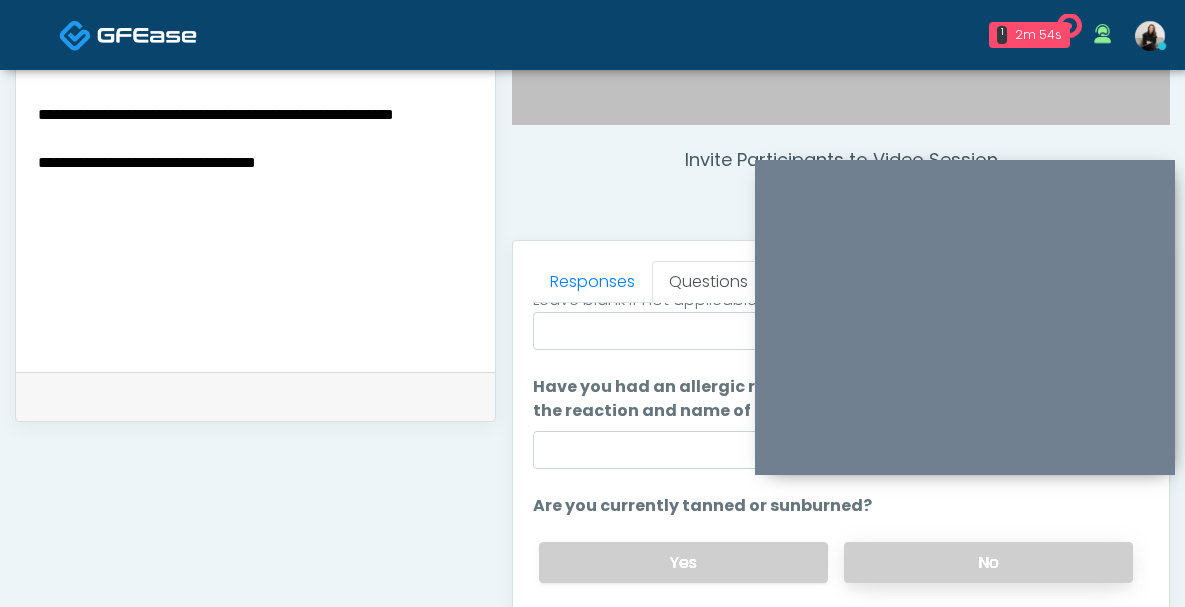 click on "No" at bounding box center [988, 562] 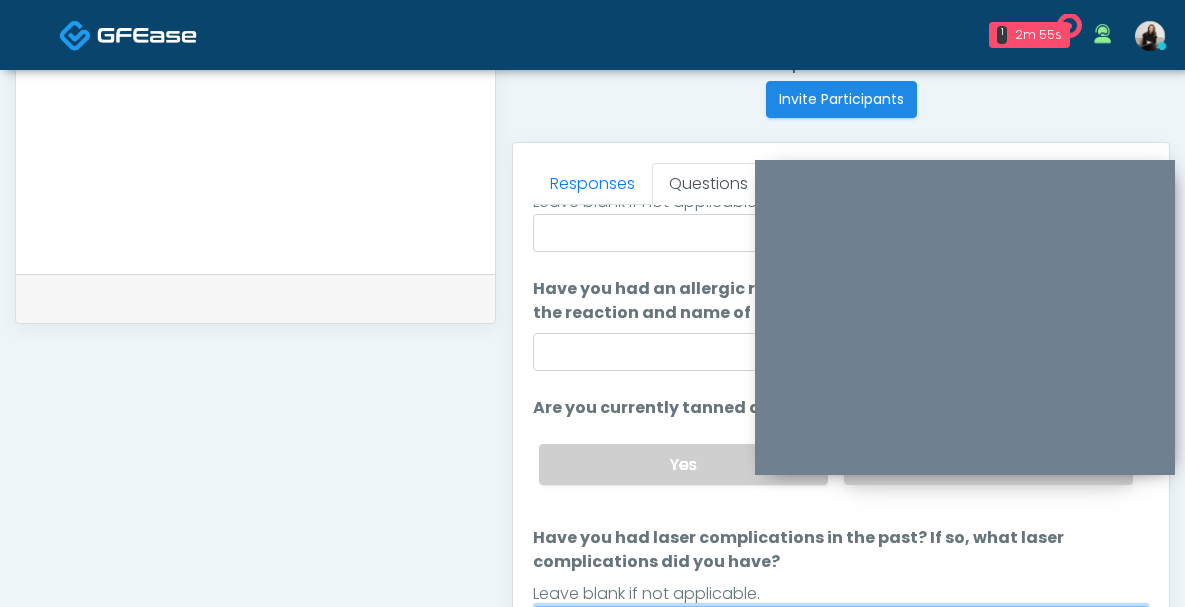 scroll, scrollTop: 893, scrollLeft: 0, axis: vertical 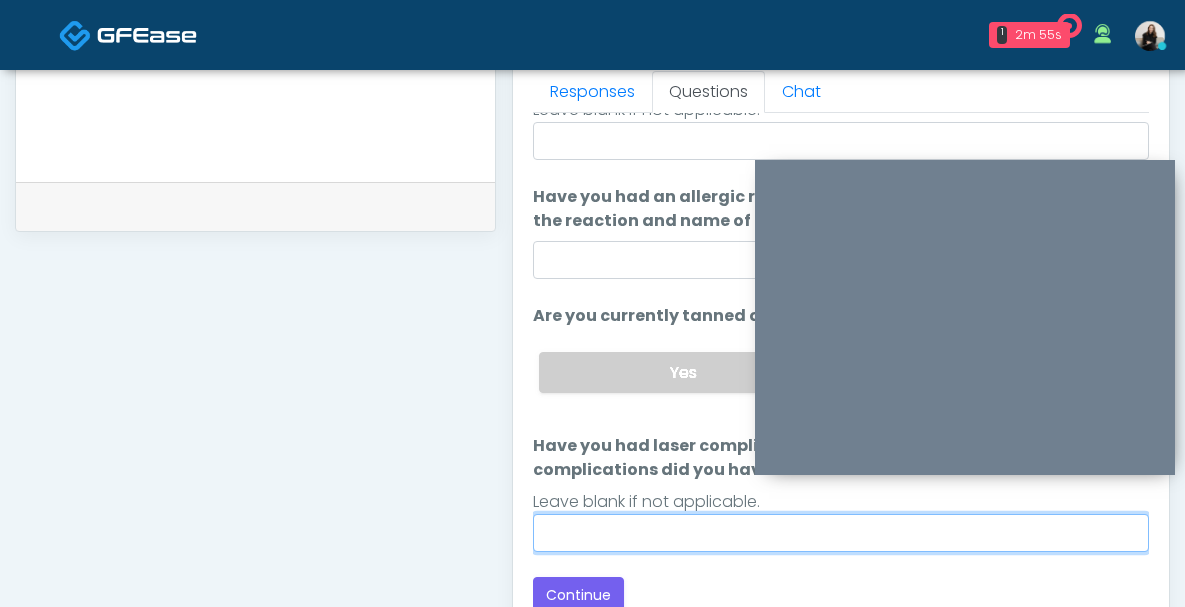drag, startPoint x: 876, startPoint y: 548, endPoint x: 821, endPoint y: 483, distance: 85.146935 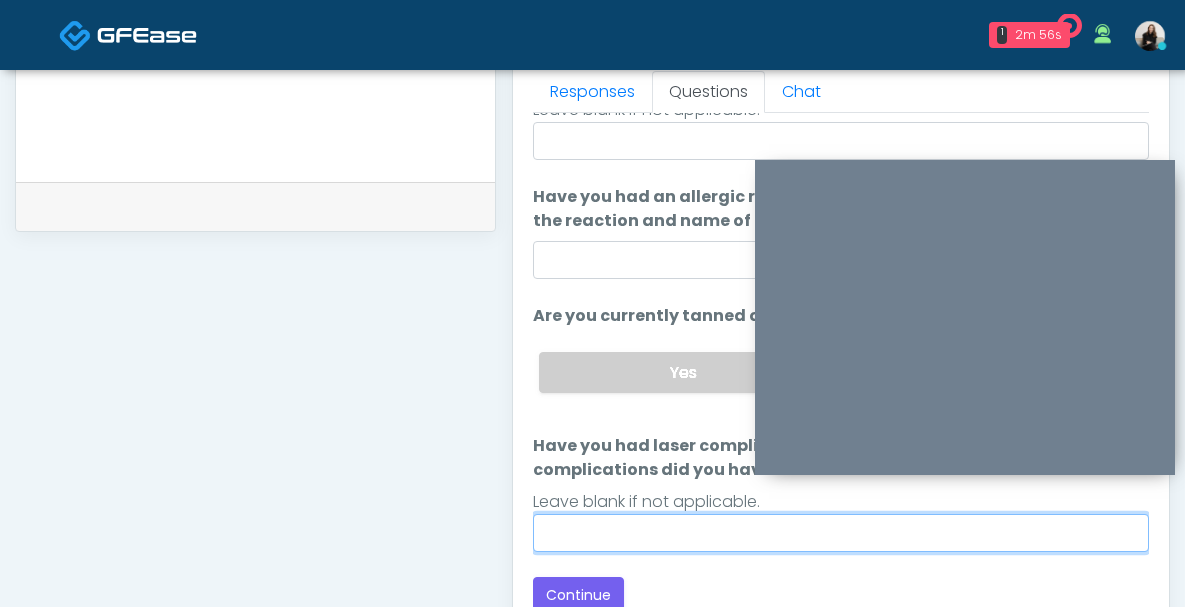 type on "**" 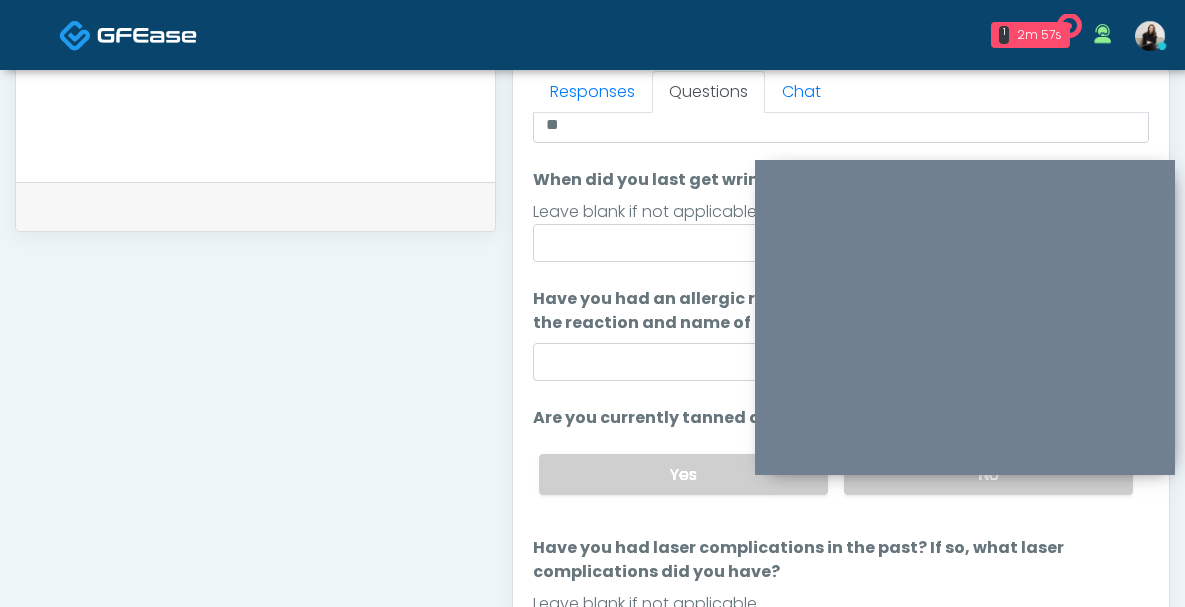 scroll, scrollTop: 0, scrollLeft: 0, axis: both 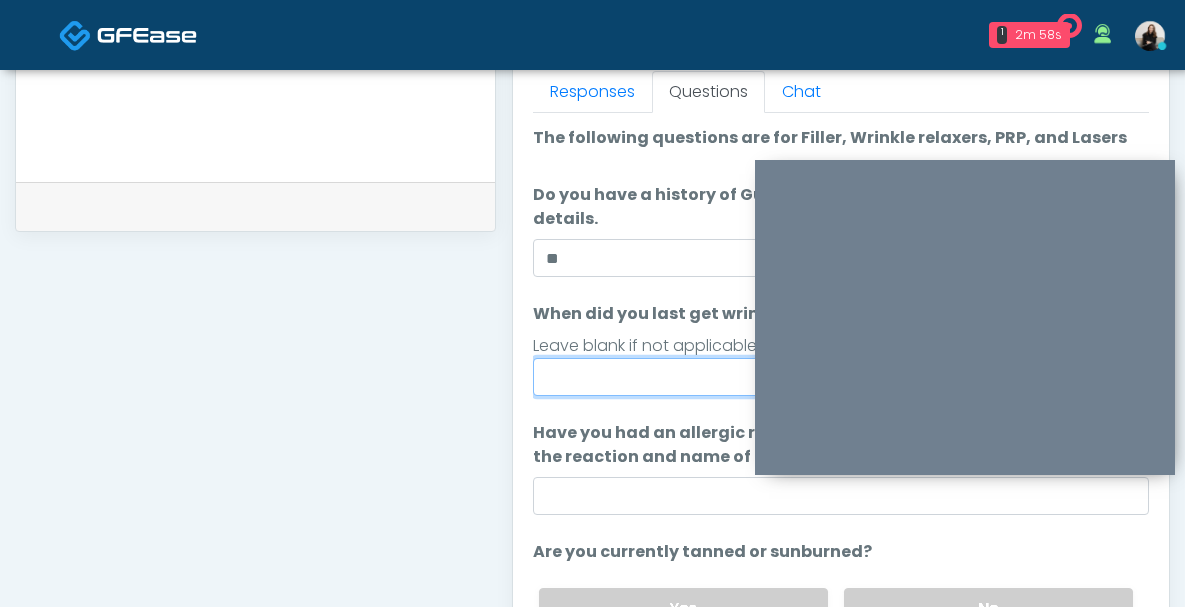 click on "When did you last get wrinkle relaxer or dermal filler?" at bounding box center [841, 377] 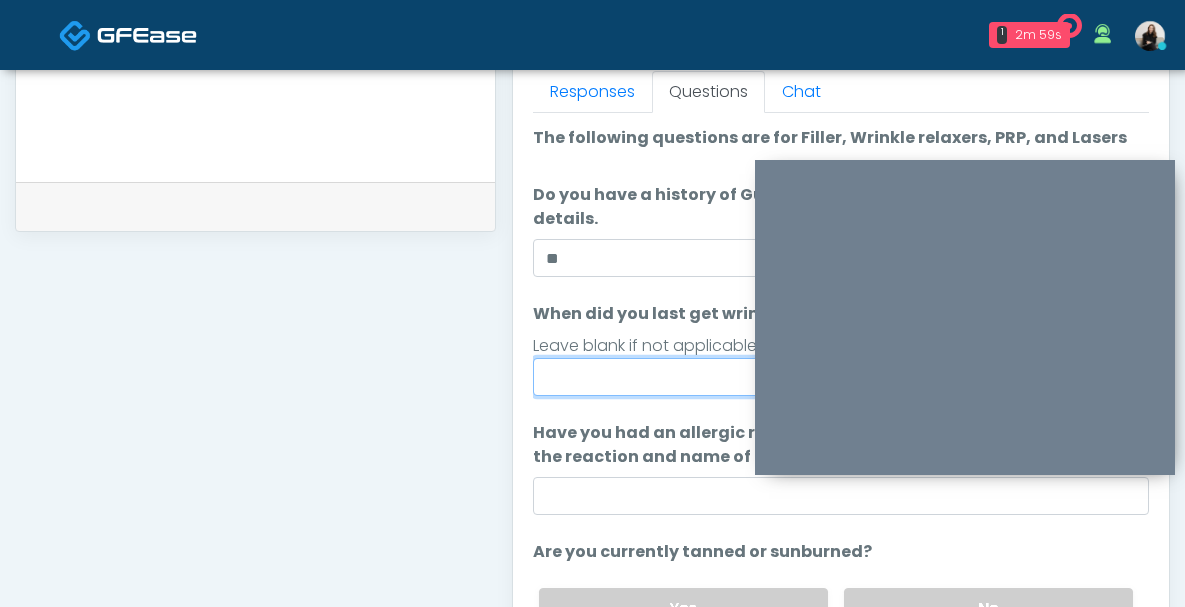 type on "*****" 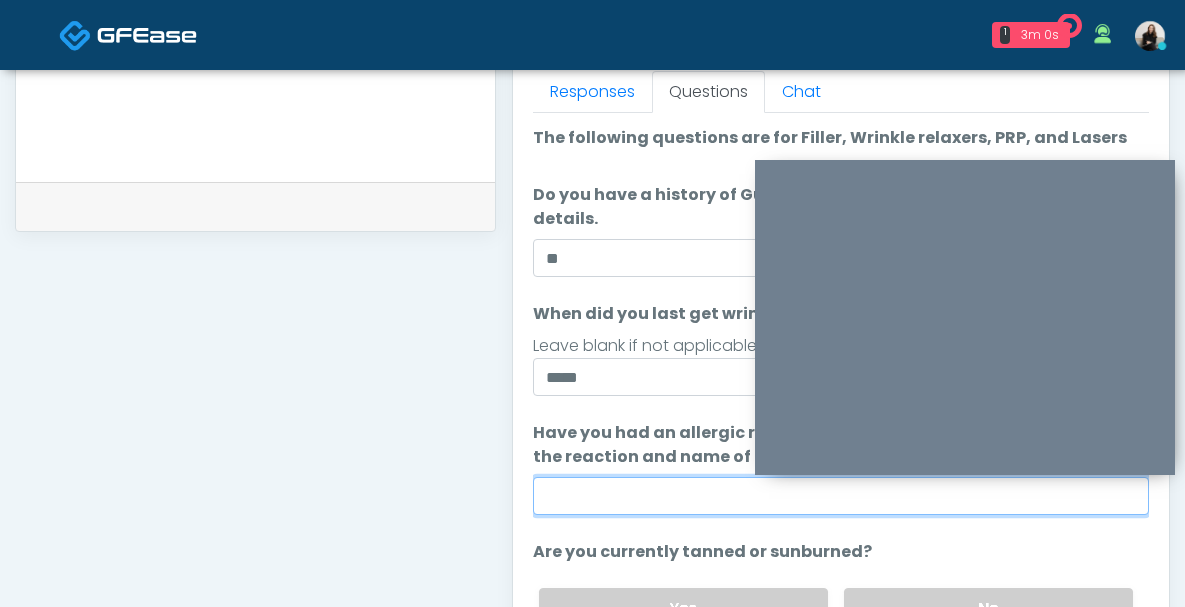 click on "Have you had an allergic response to any dermal fillers? If so, what was the reaction and name of dermal filler?" at bounding box center (841, 496) 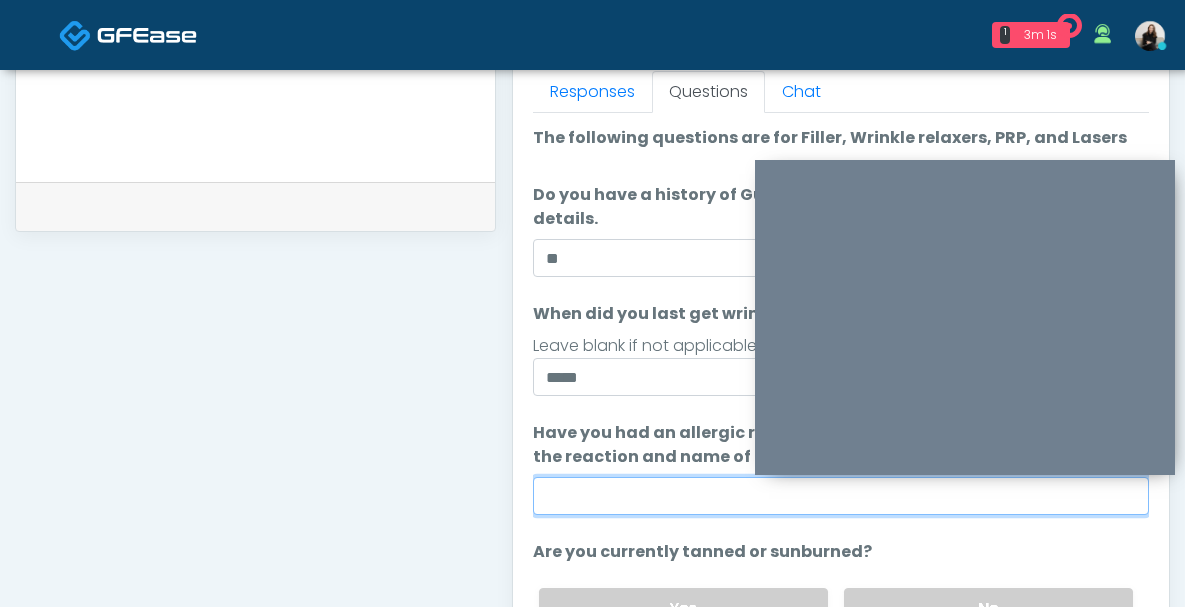 type on "*****" 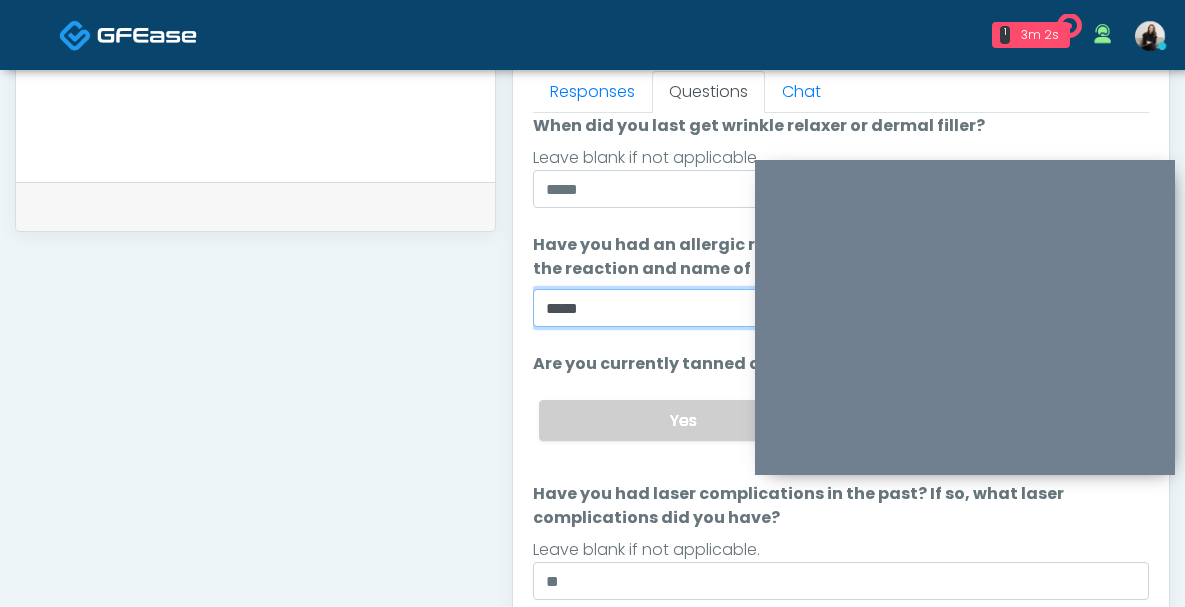 scroll, scrollTop: 236, scrollLeft: 0, axis: vertical 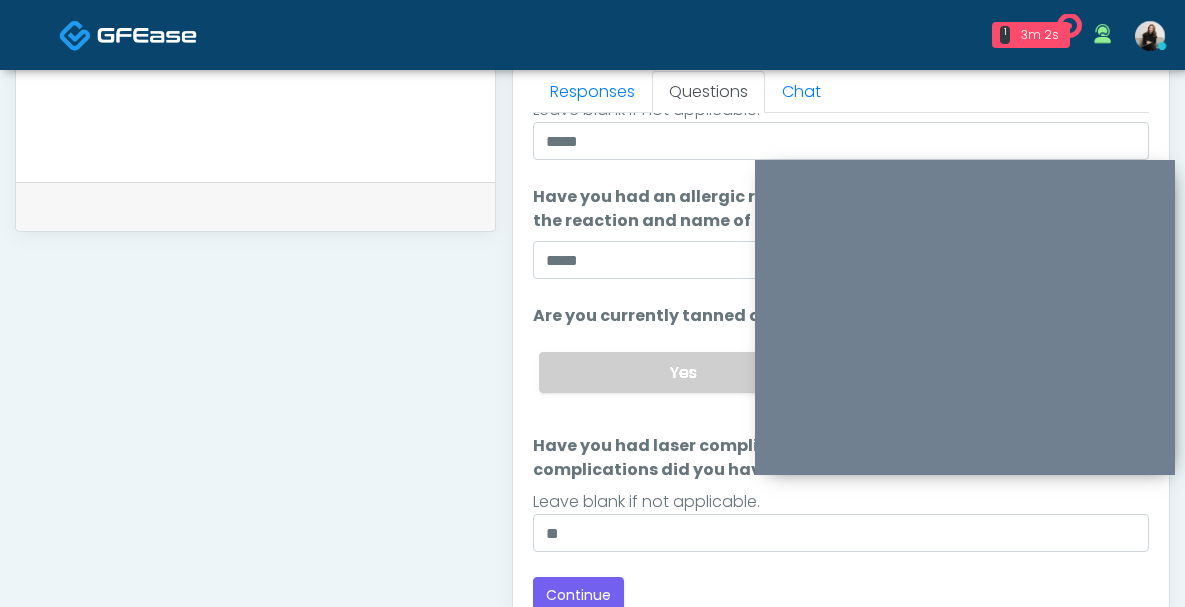 click on "Loading...
Connecting to your agent...
Please wait while we prepare your personalized experience.
The following questions are for Filler, Wrinkle relaxers, PRP, and Lasers
The following questions are for Filler, Wrinkle relaxers, PRP, and Lasers
Do you have a history of Guillain's barre or ALS? If so, please provide details.
Do you have a history of Guillain's barre or ALS? If so, please provide details.
**
When did you last get wrinkle relaxer or dermal filler?
Leave blank if not applicable.
*****" at bounding box center [841, 252] 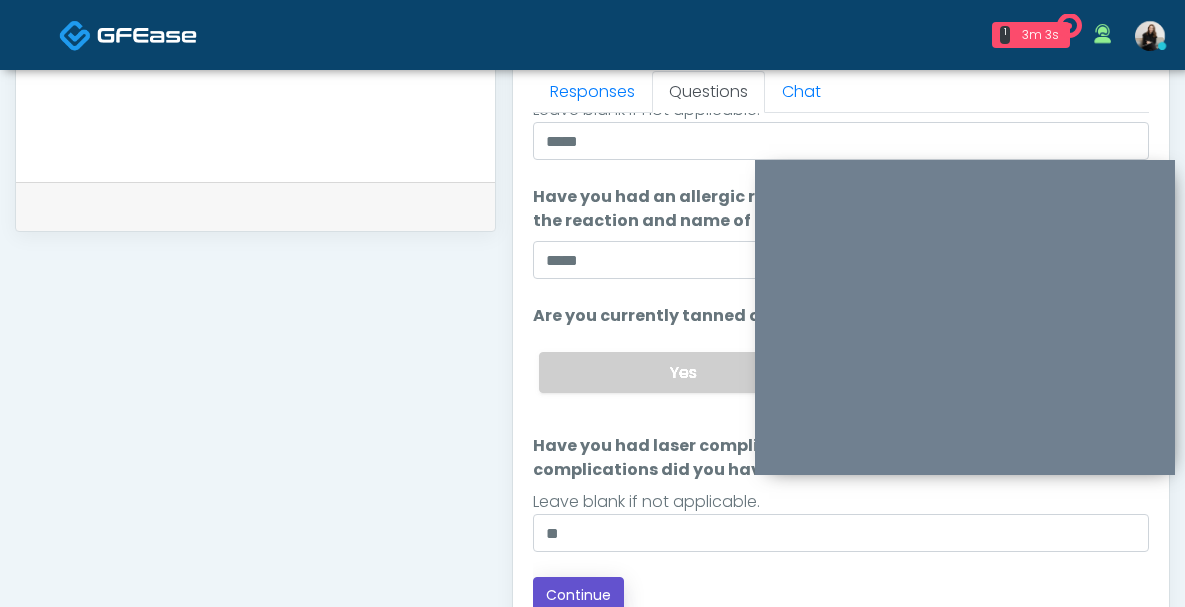 click on "Continue" at bounding box center (578, 595) 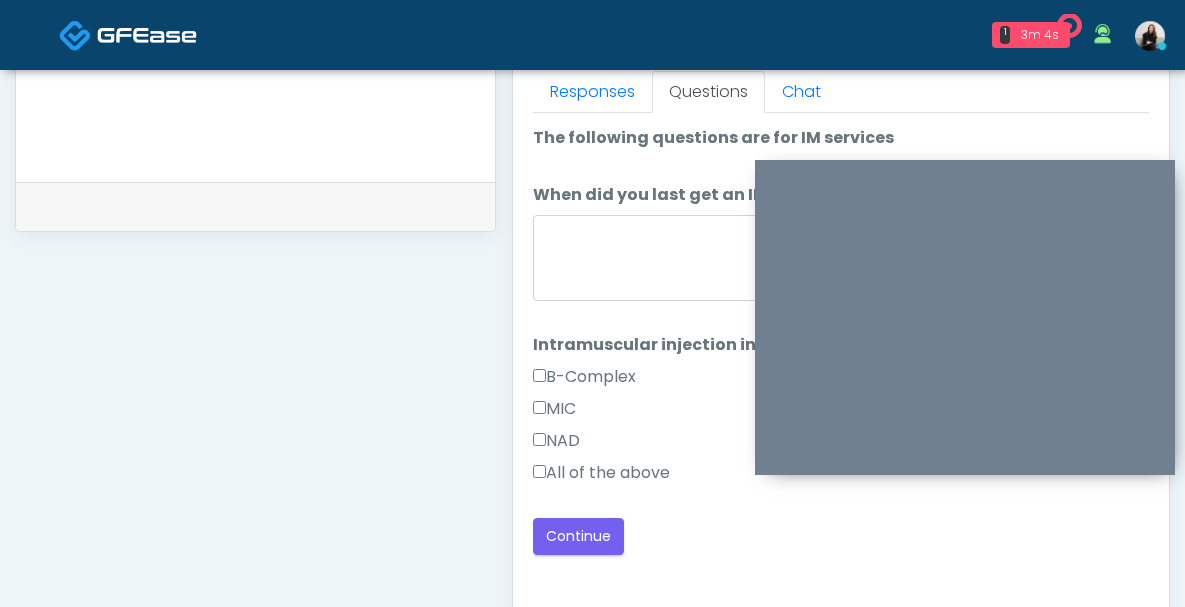 scroll, scrollTop: 1188, scrollLeft: 0, axis: vertical 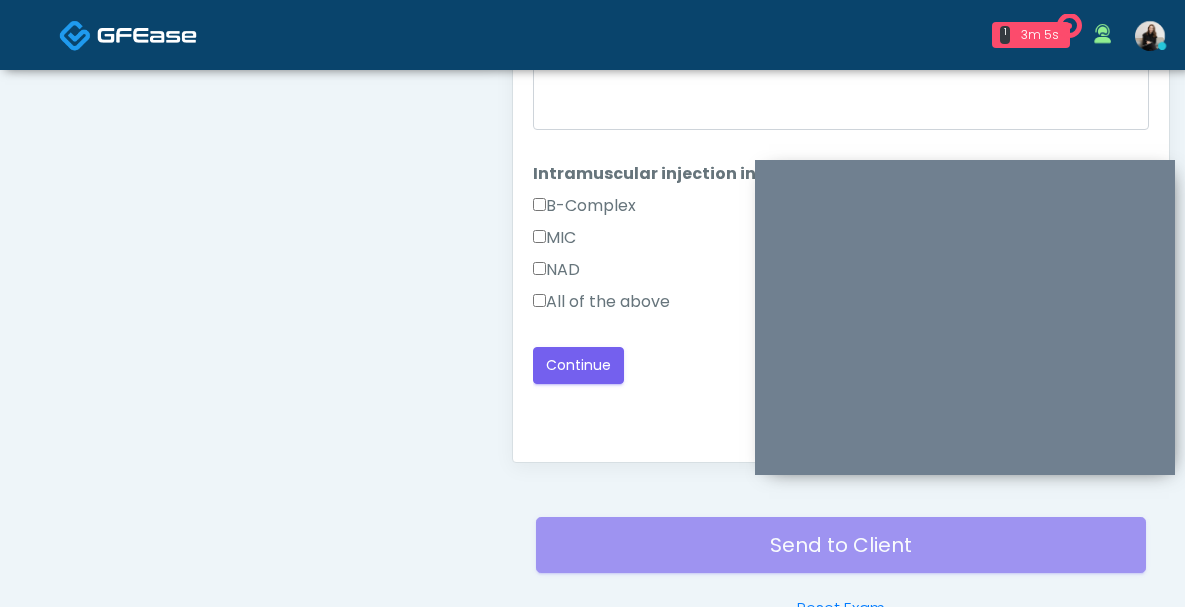 click on "All of the above" at bounding box center (601, 302) 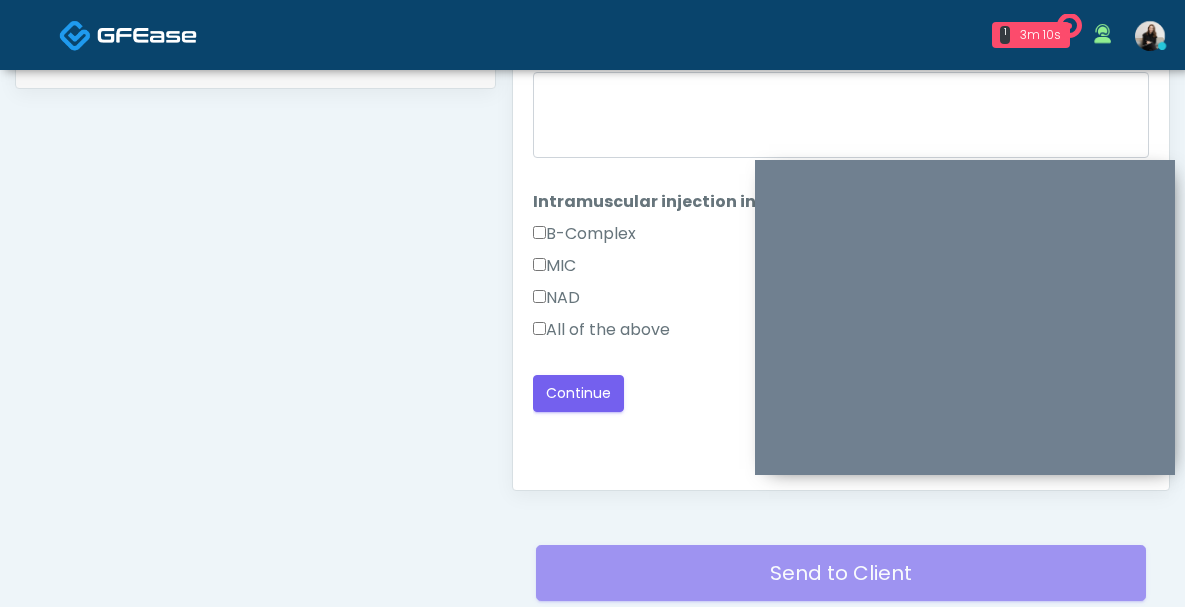 scroll, scrollTop: 956, scrollLeft: 0, axis: vertical 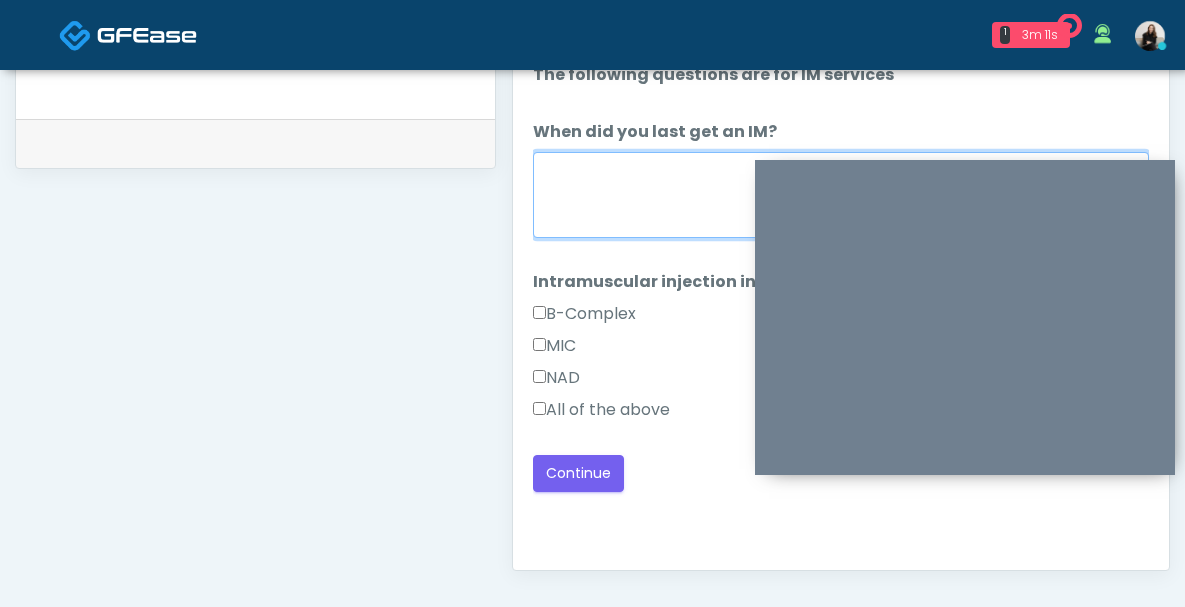 click on "When did you last get an IM?" at bounding box center (841, 195) 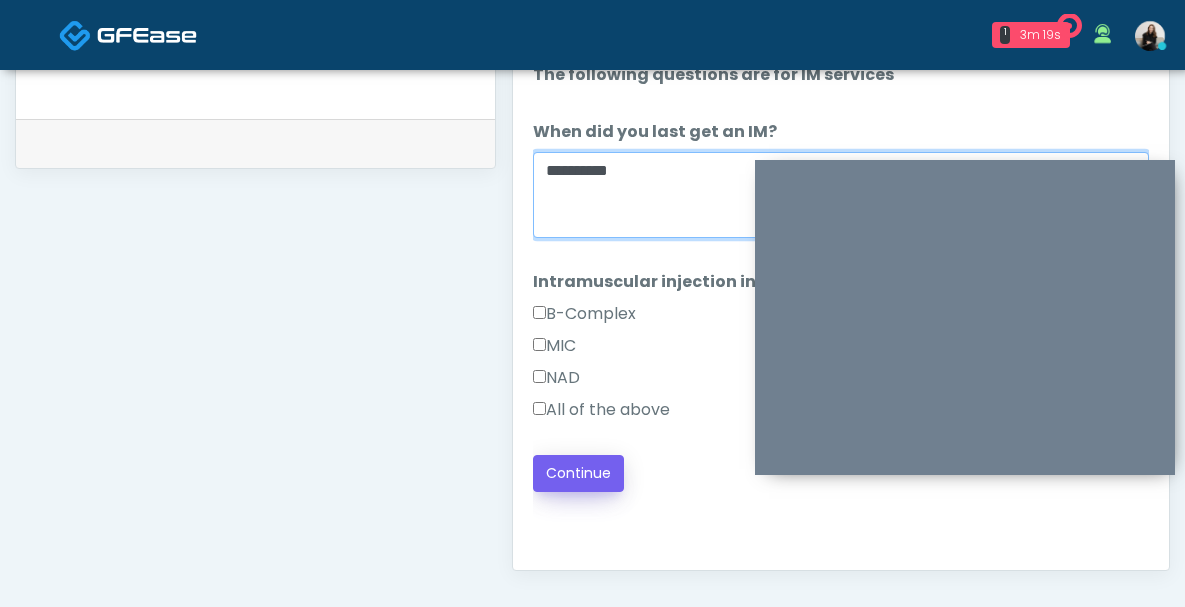 type on "**********" 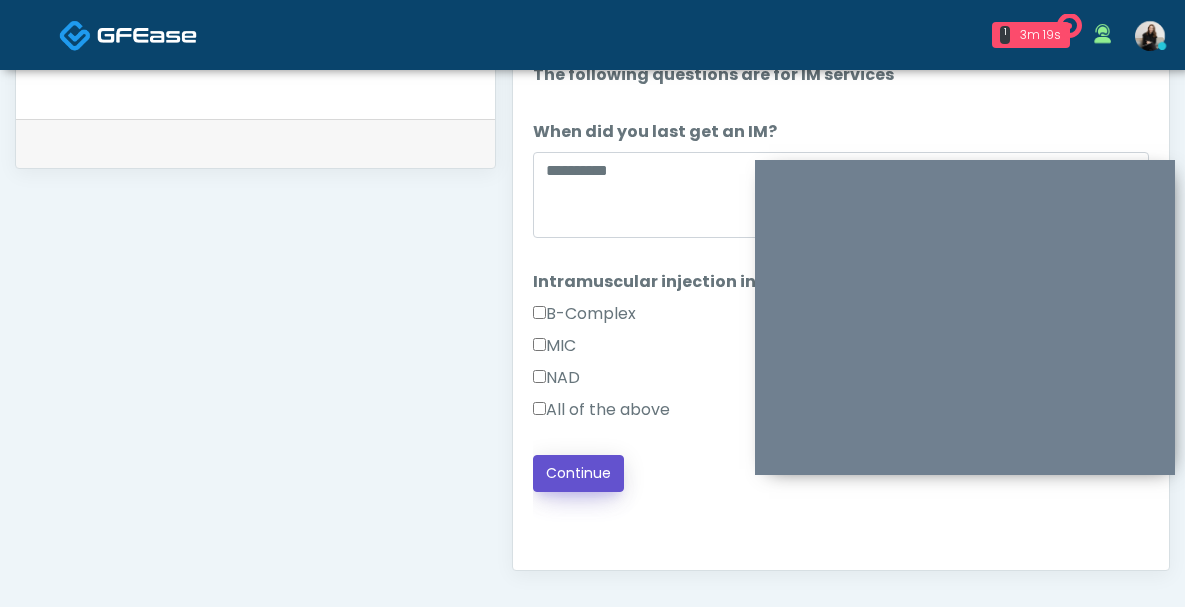 click on "Continue" at bounding box center (578, 473) 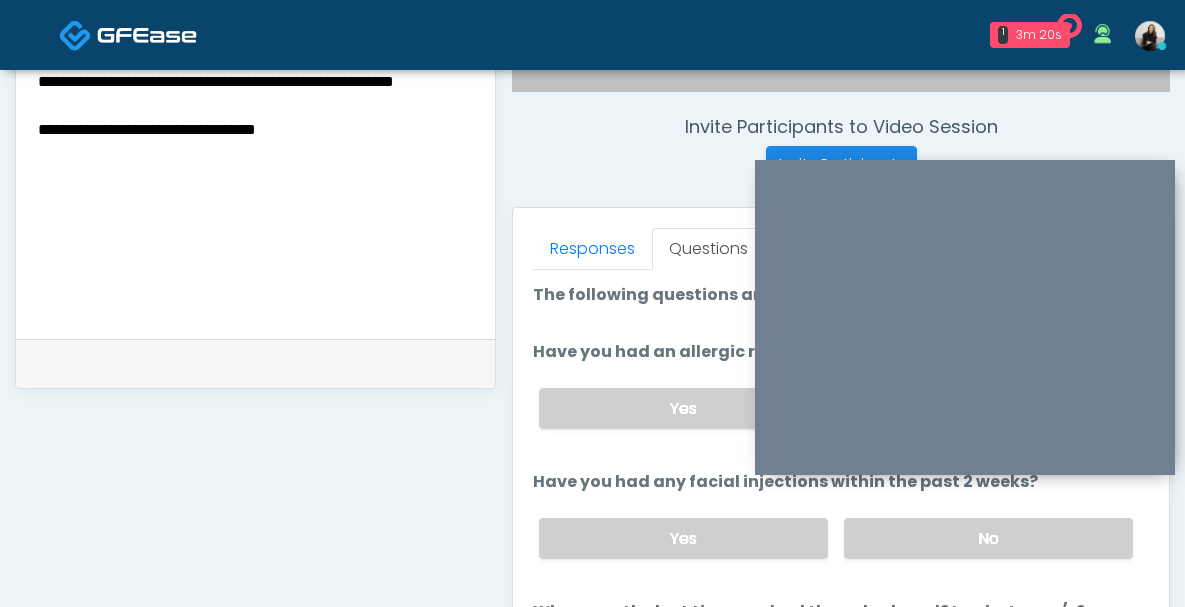 scroll, scrollTop: 670, scrollLeft: 0, axis: vertical 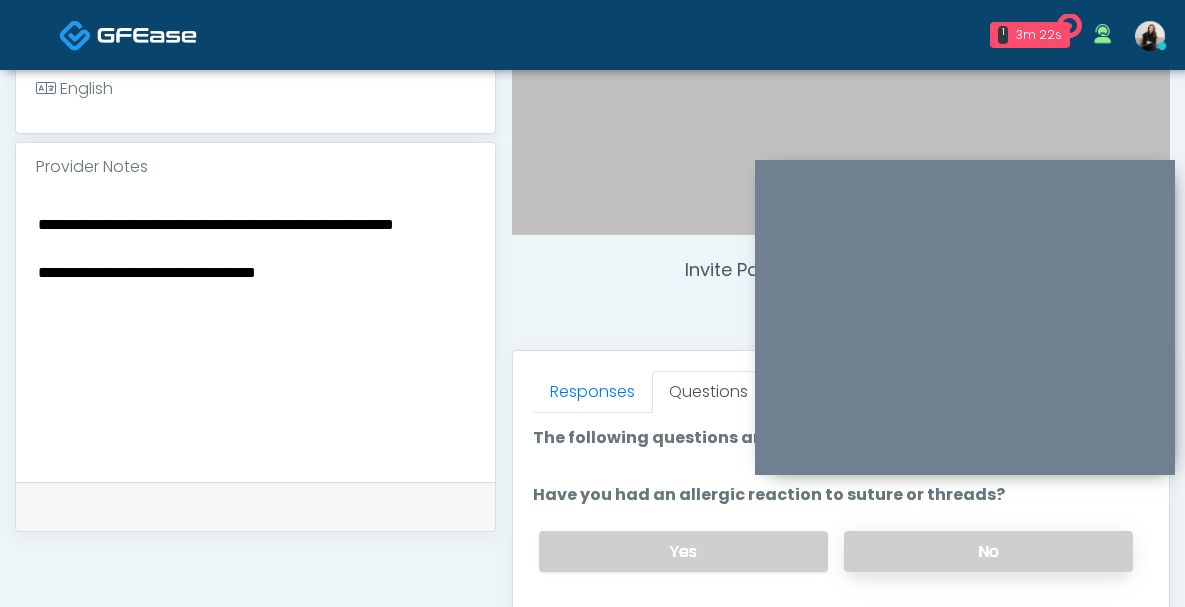click on "No" at bounding box center (988, 551) 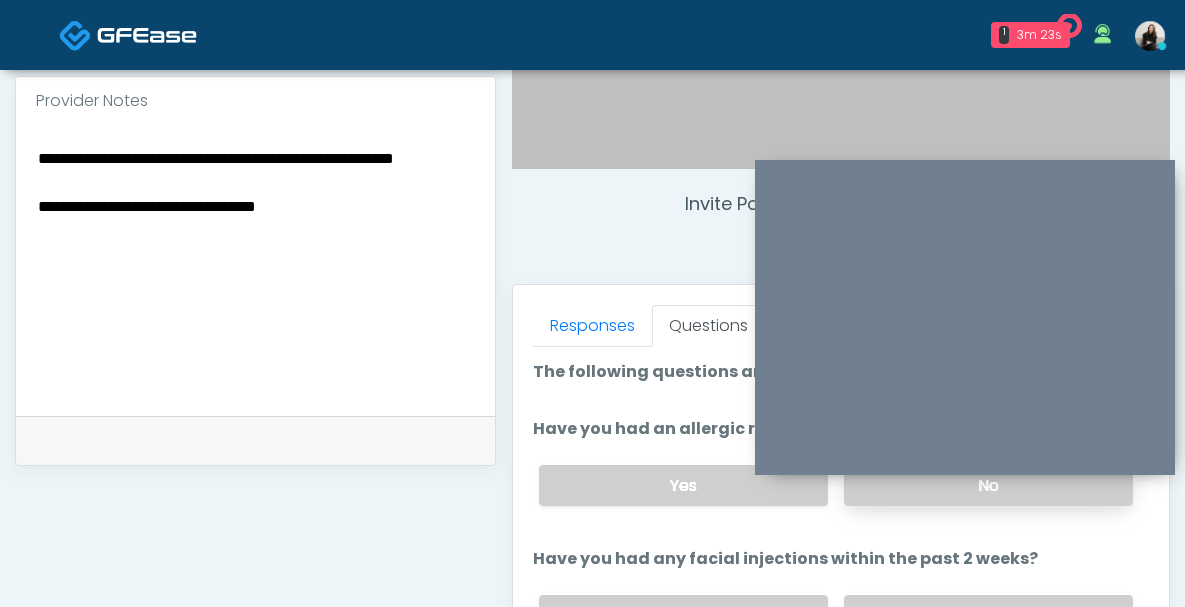 scroll, scrollTop: 699, scrollLeft: 0, axis: vertical 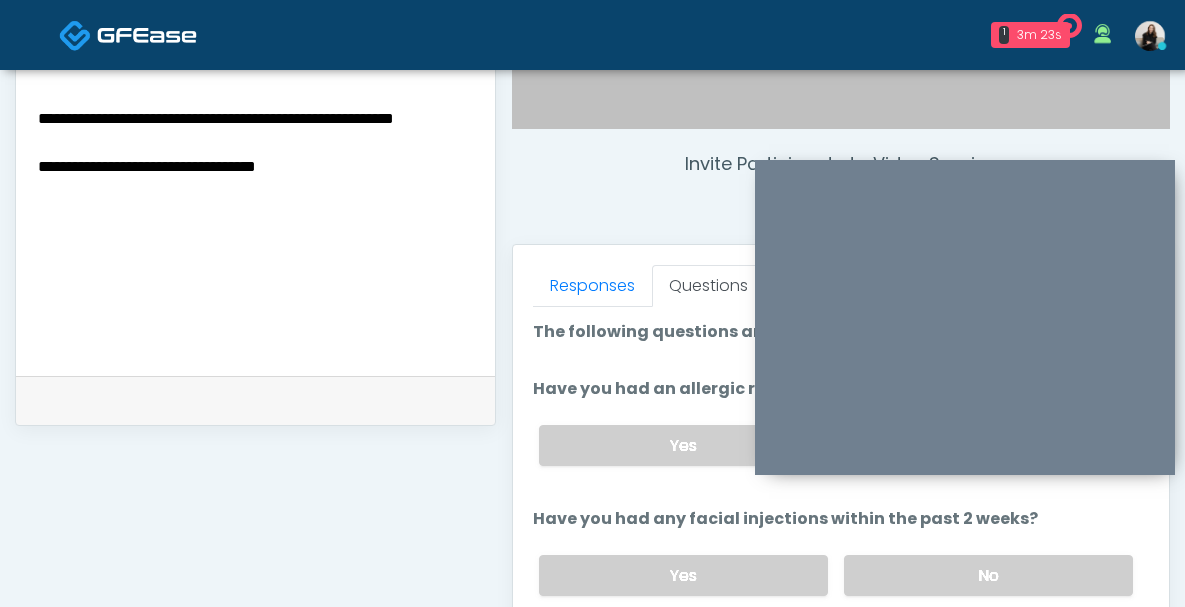 click on "Yes
No" at bounding box center [836, 575] 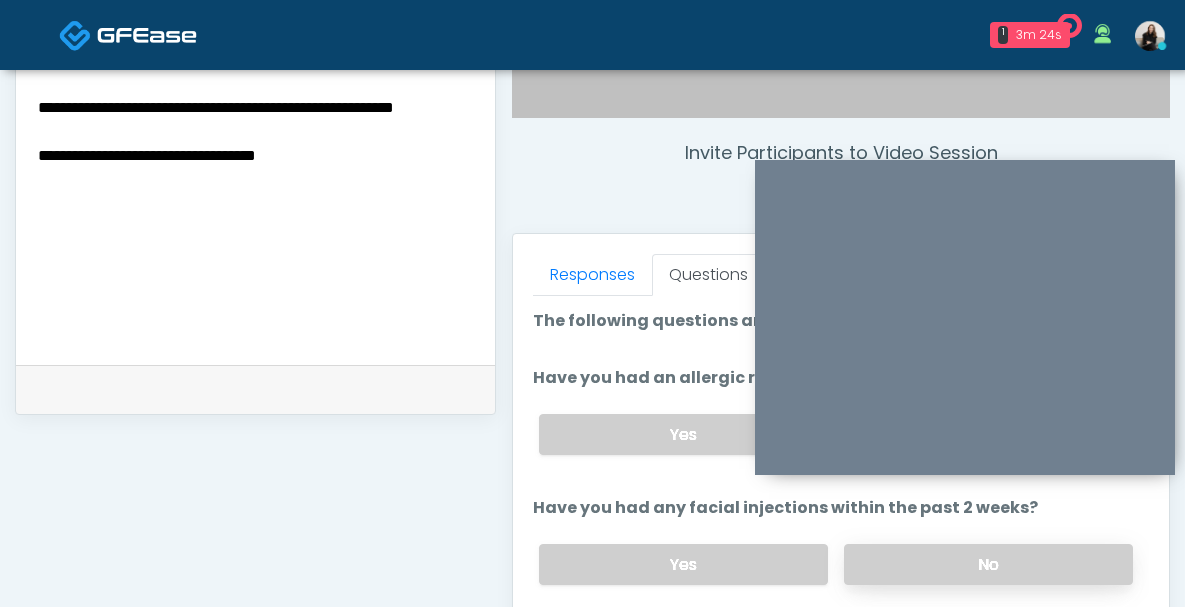 click on "No" at bounding box center [988, 564] 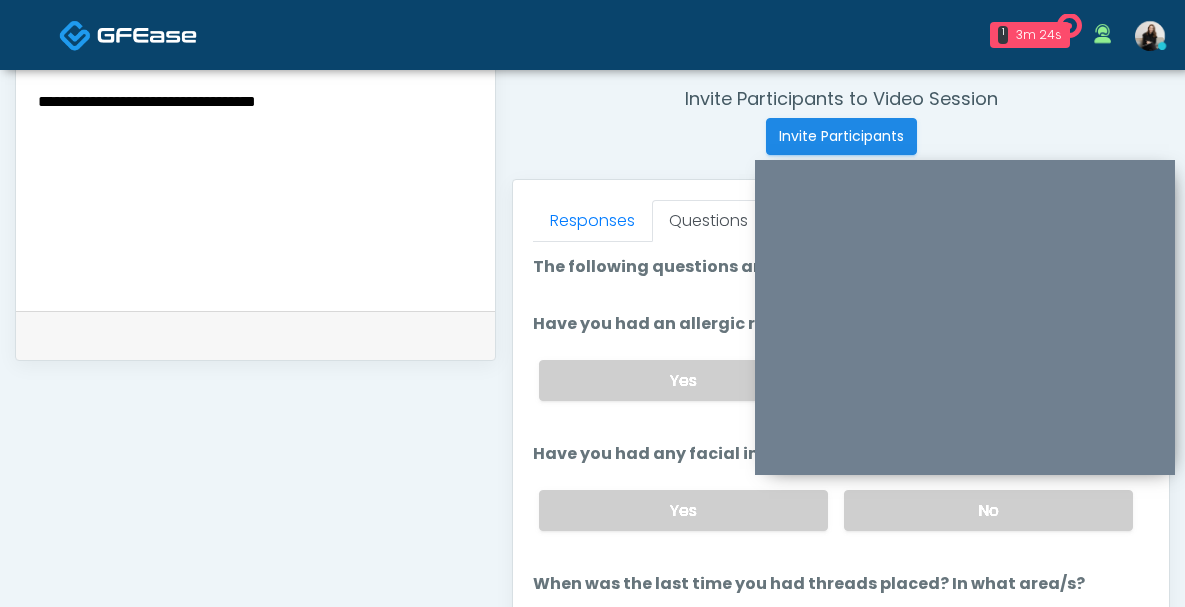 scroll, scrollTop: 826, scrollLeft: 0, axis: vertical 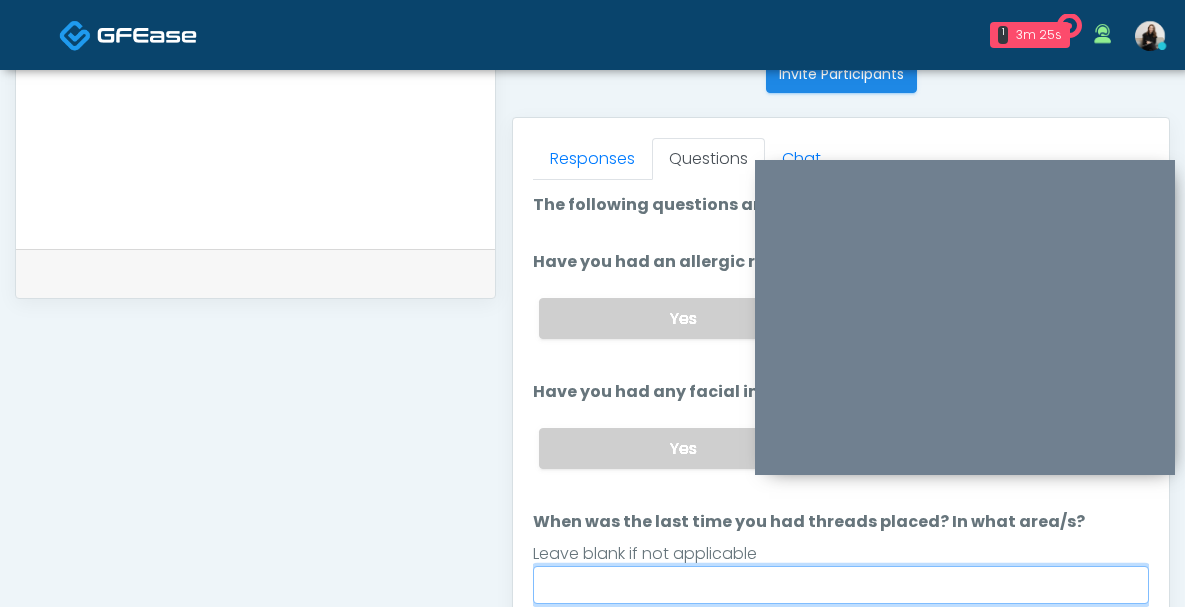 click on "When was the last time you had threads placed? In what area/s?" at bounding box center [841, 585] 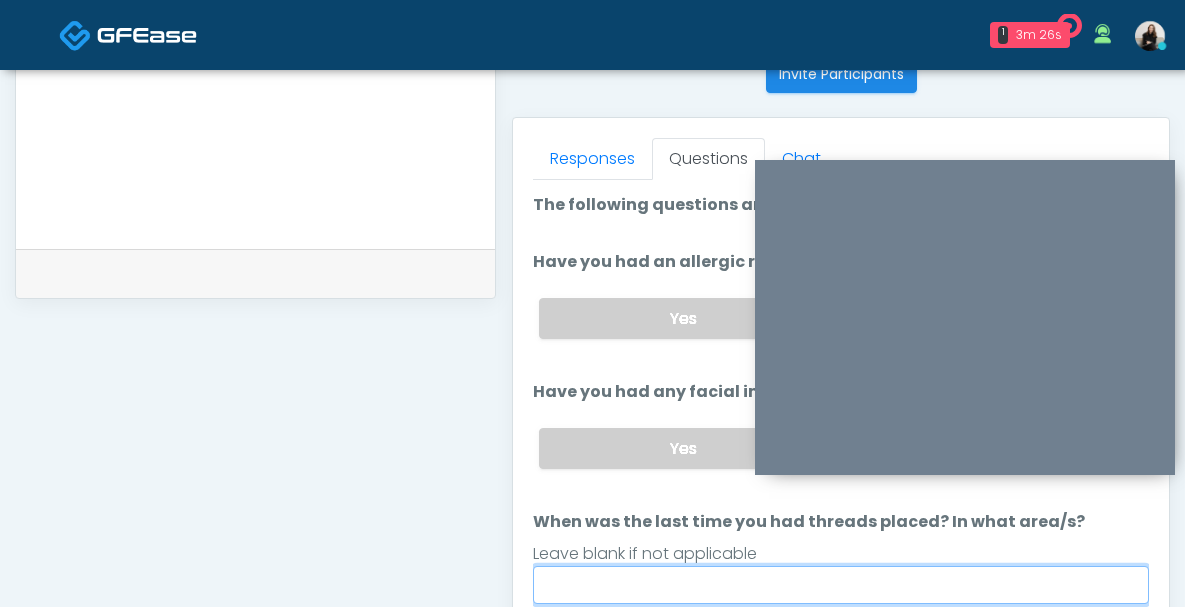 type on "*****" 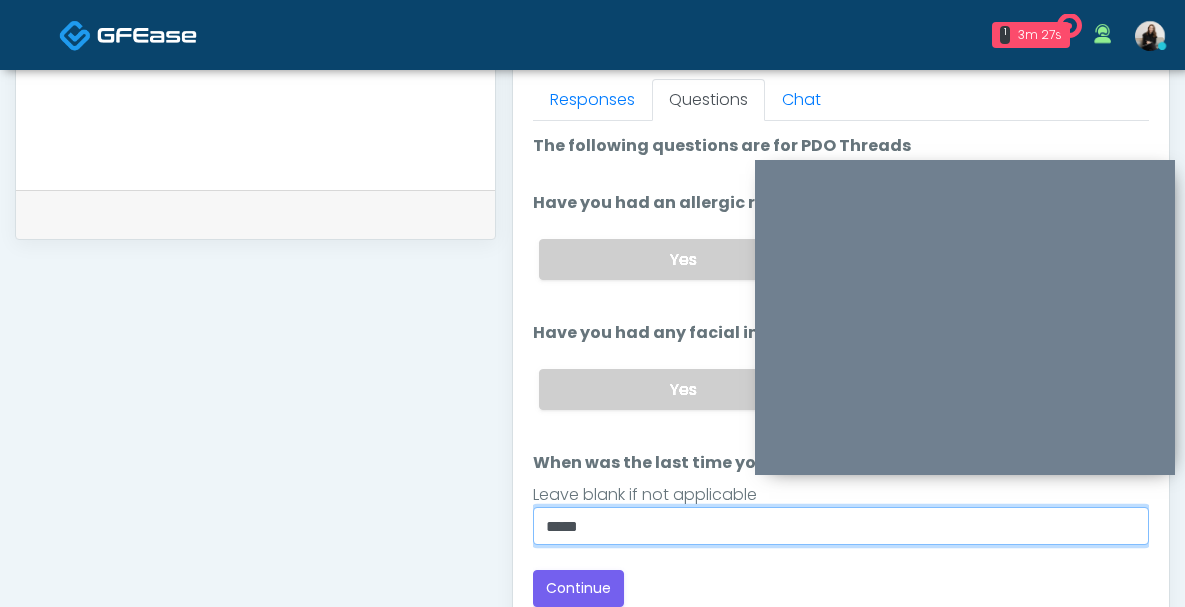 scroll, scrollTop: 981, scrollLeft: 0, axis: vertical 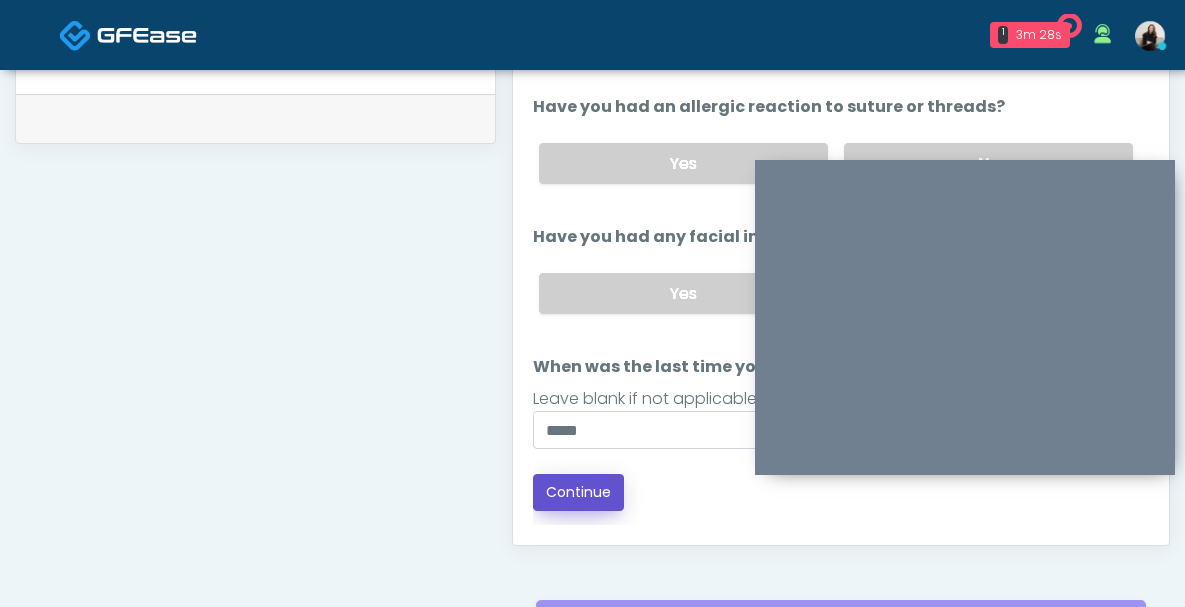 click on "Continue" at bounding box center [578, 492] 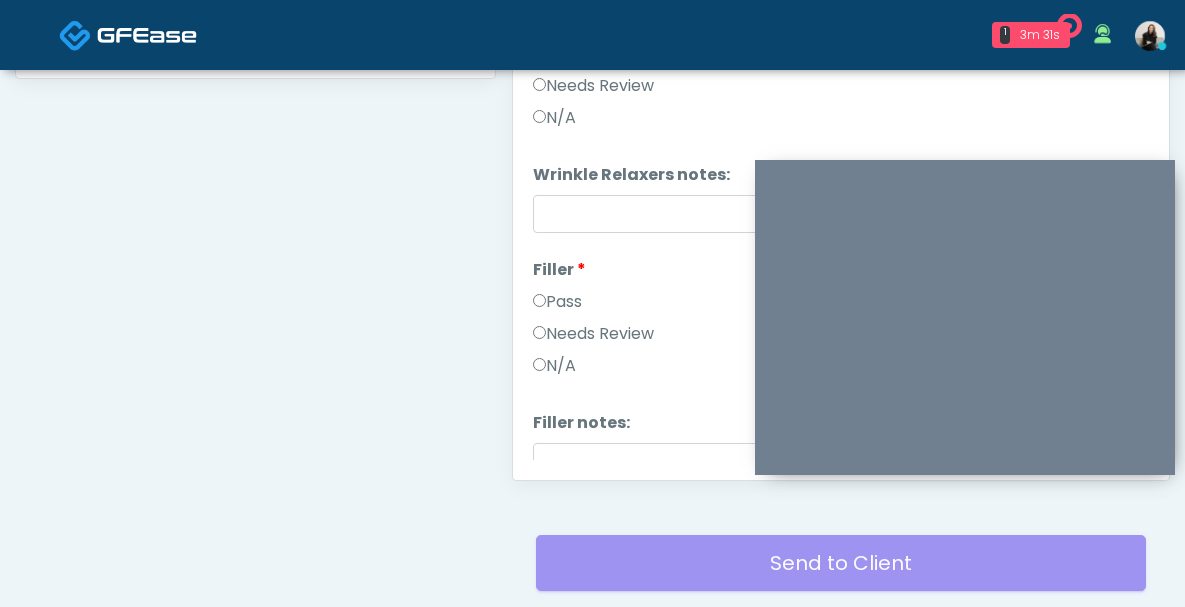 scroll, scrollTop: 974, scrollLeft: 0, axis: vertical 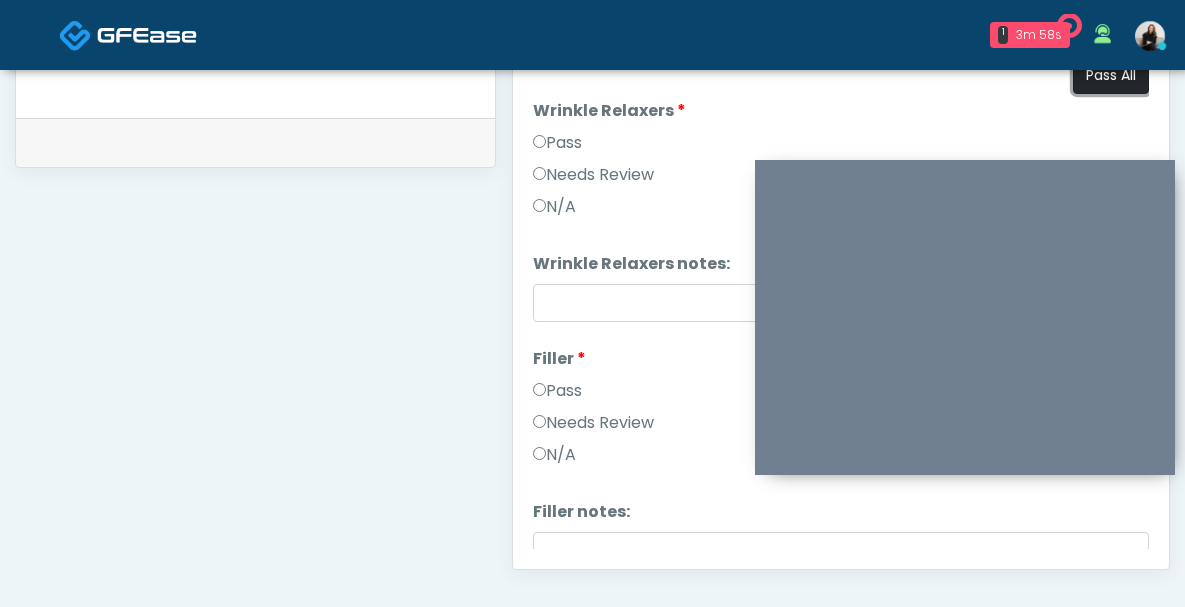 click on "Pass All" at bounding box center [1111, 75] 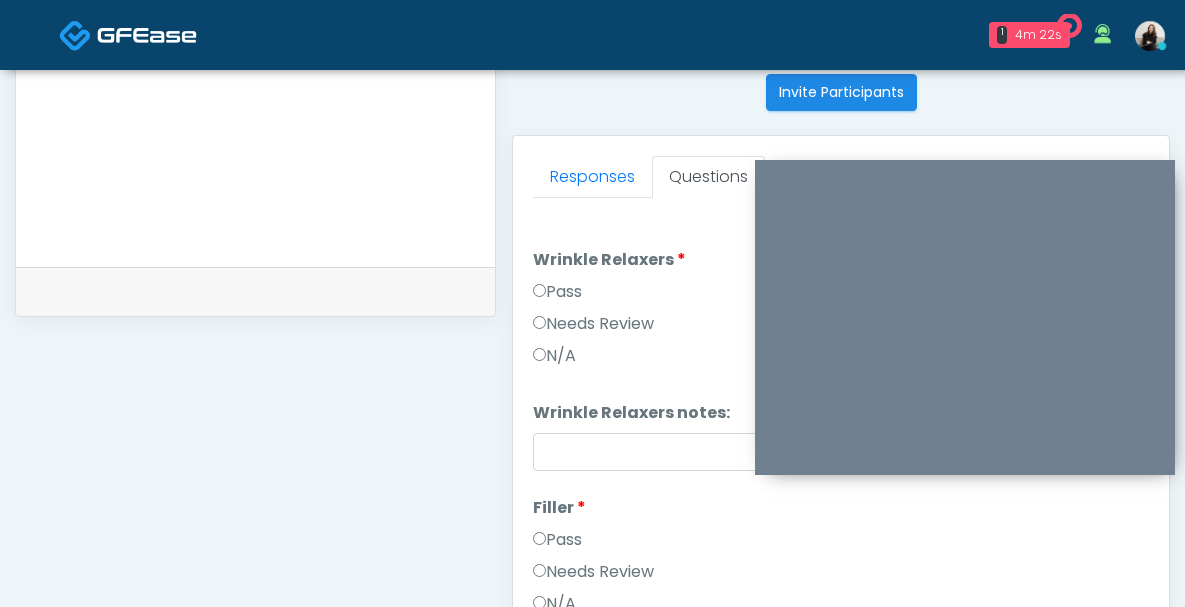 scroll, scrollTop: 491, scrollLeft: 0, axis: vertical 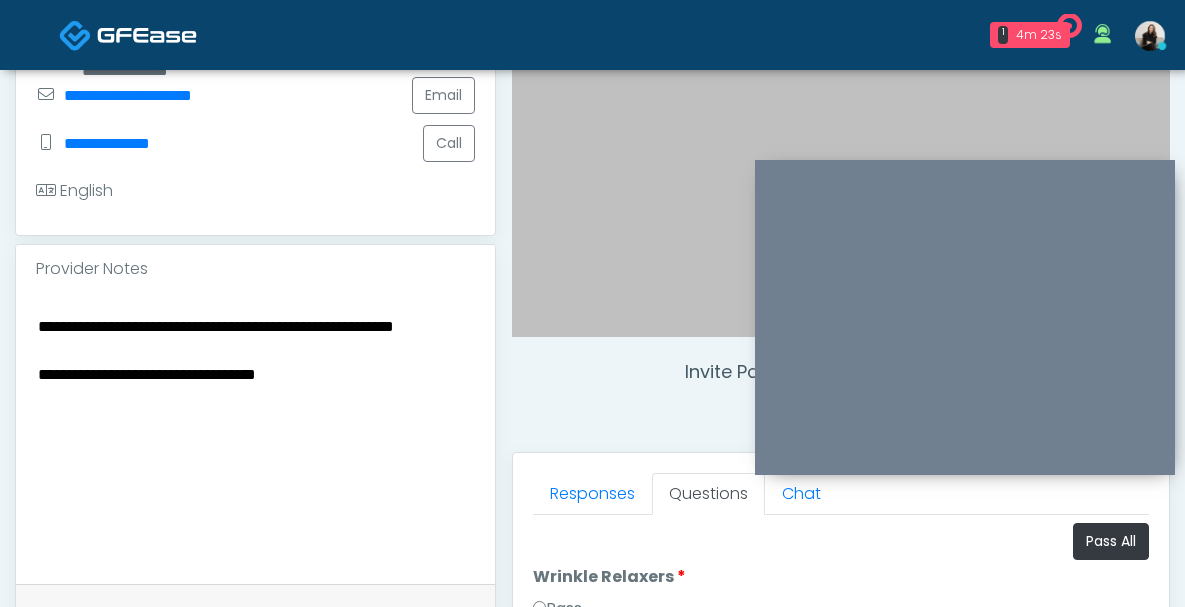 click on "**********" at bounding box center [255, 435] 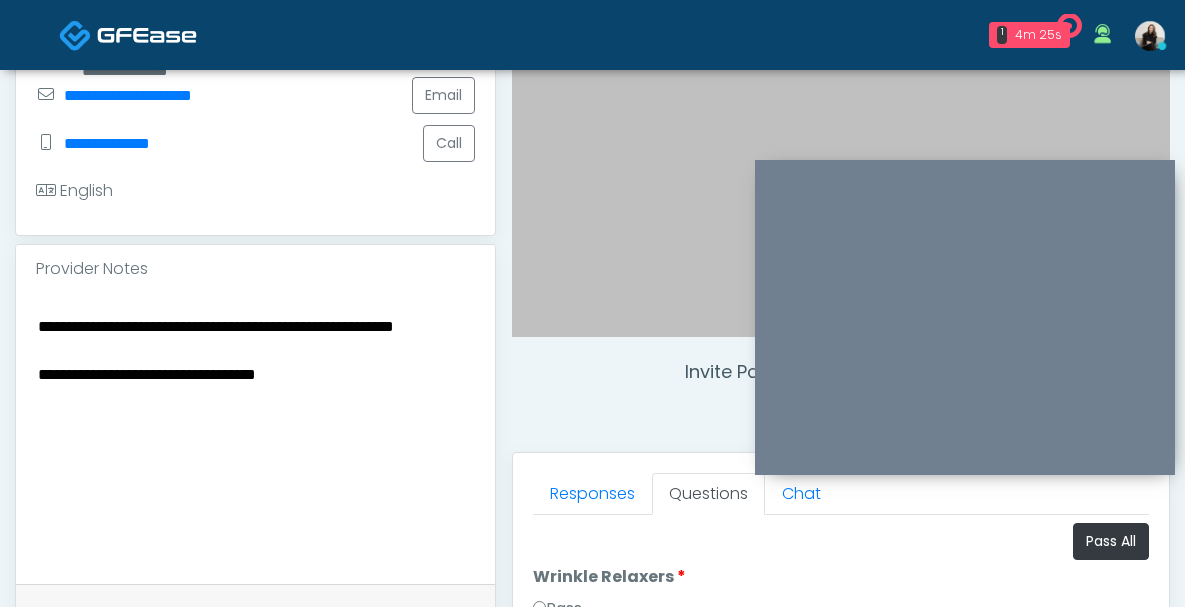 drag, startPoint x: 242, startPoint y: 326, endPoint x: 32, endPoint y: 308, distance: 210.77002 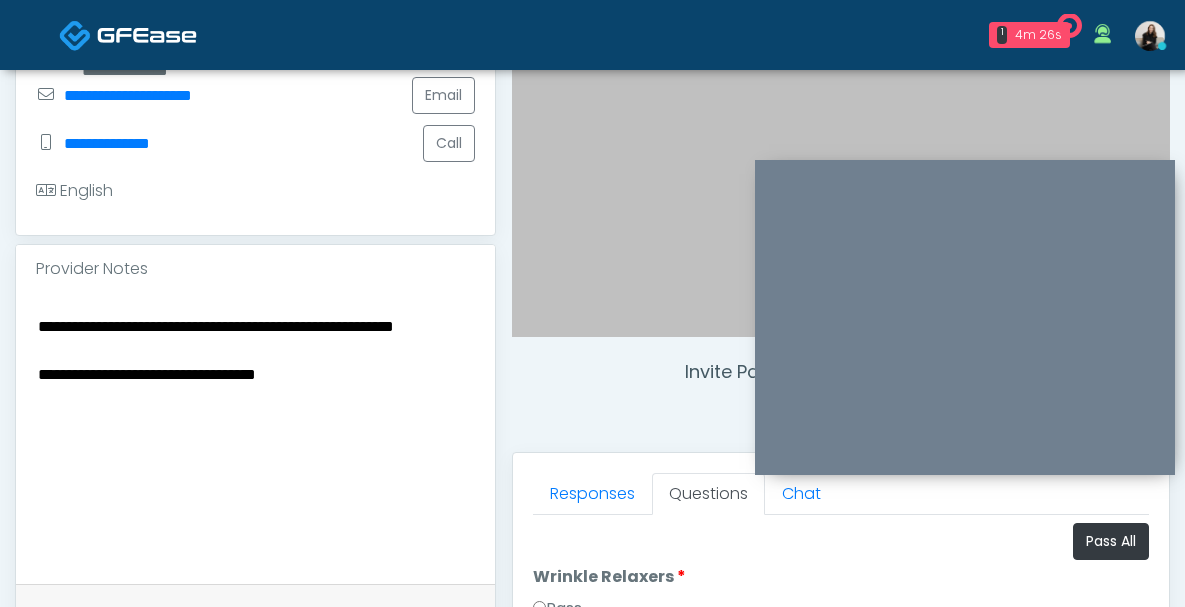 paste on "******" 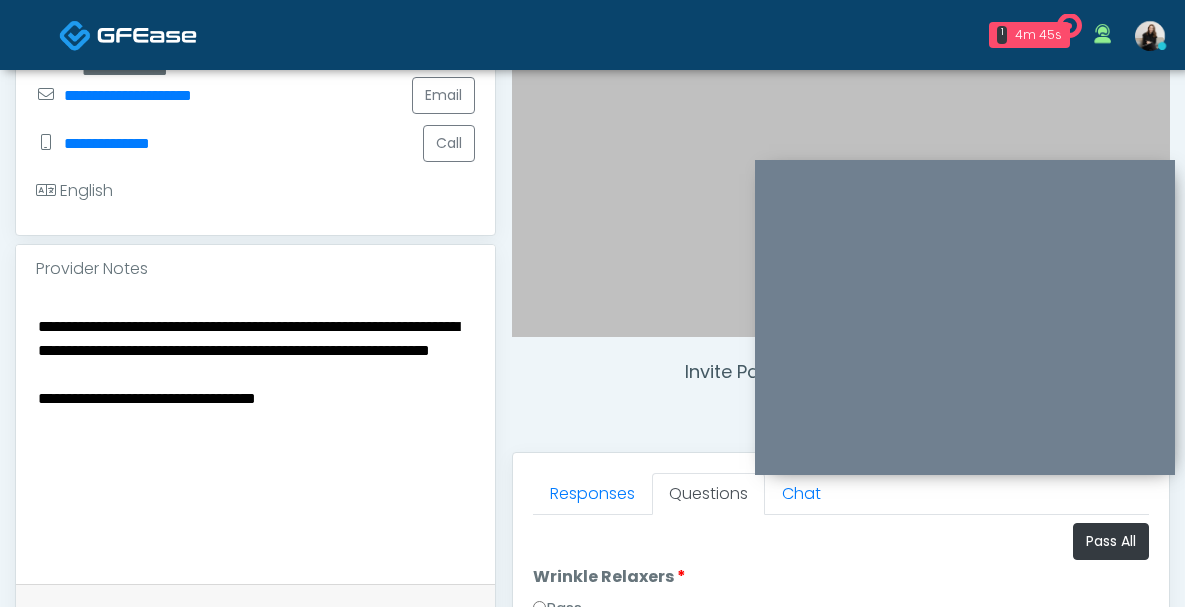 click on "**********" at bounding box center (255, 435) 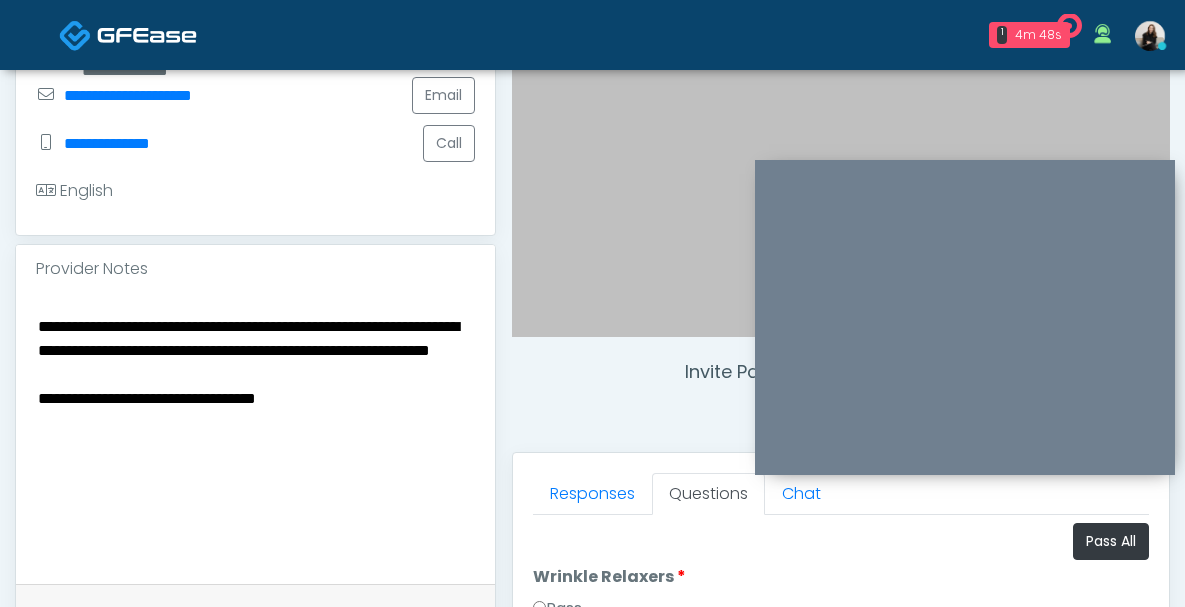 click on "**********" at bounding box center (255, 435) 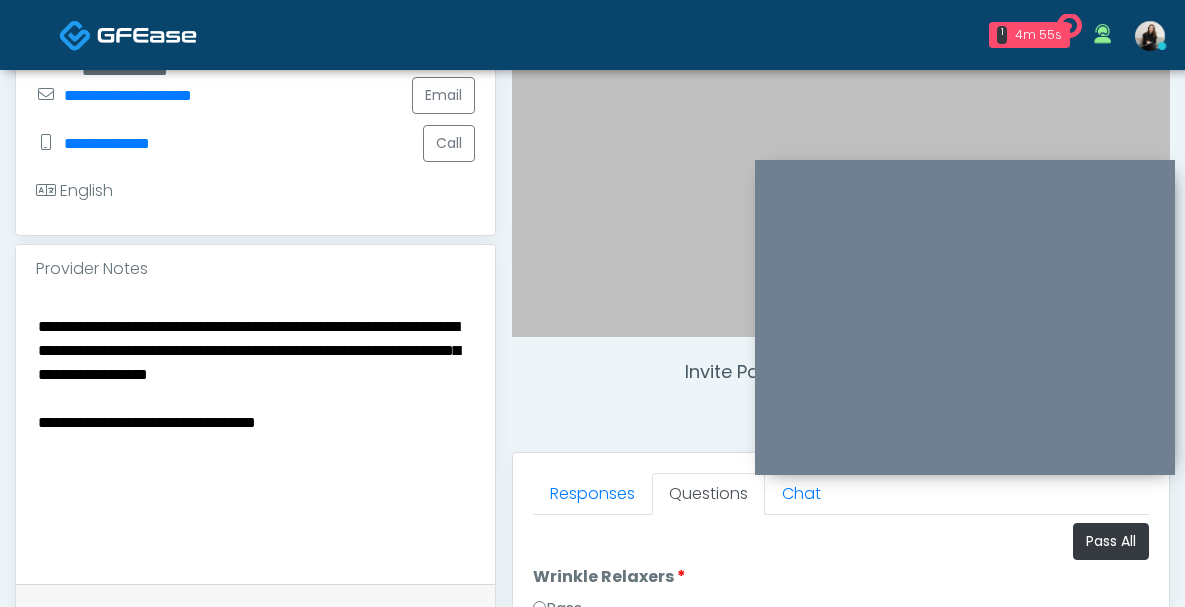 click on "**********" at bounding box center [255, 435] 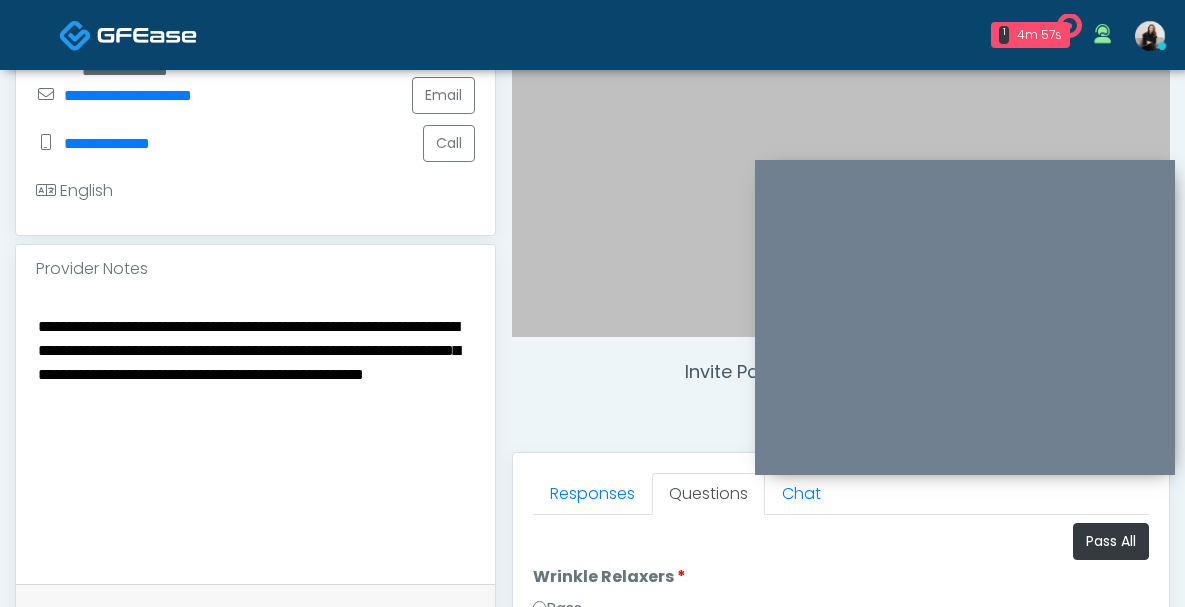 click on "**********" at bounding box center (255, 435) 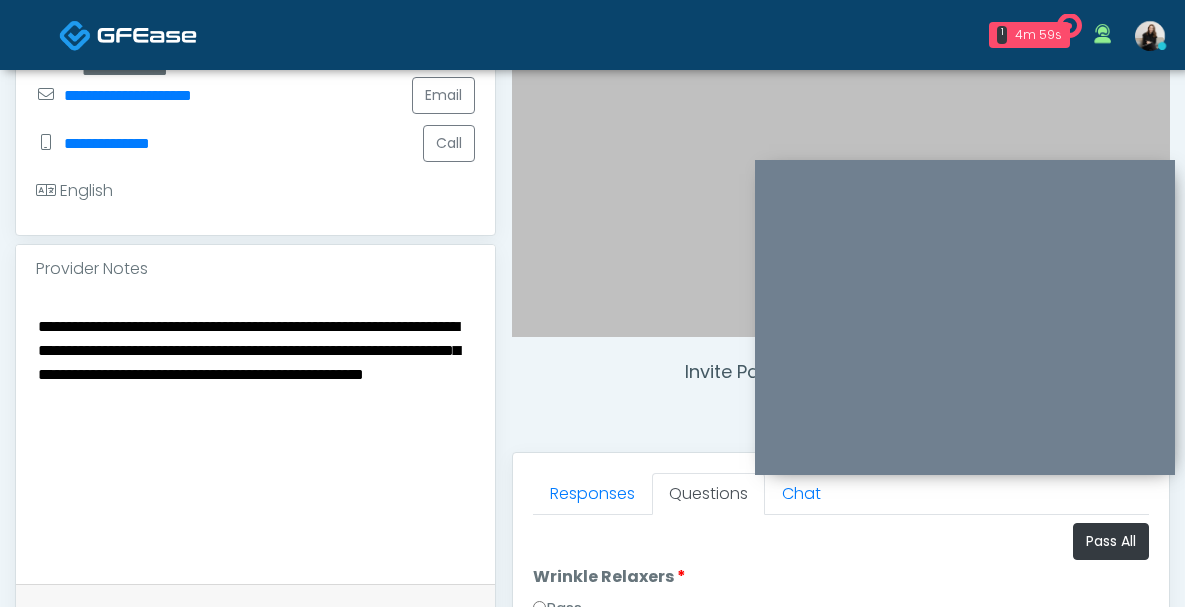 click on "**********" at bounding box center [255, 435] 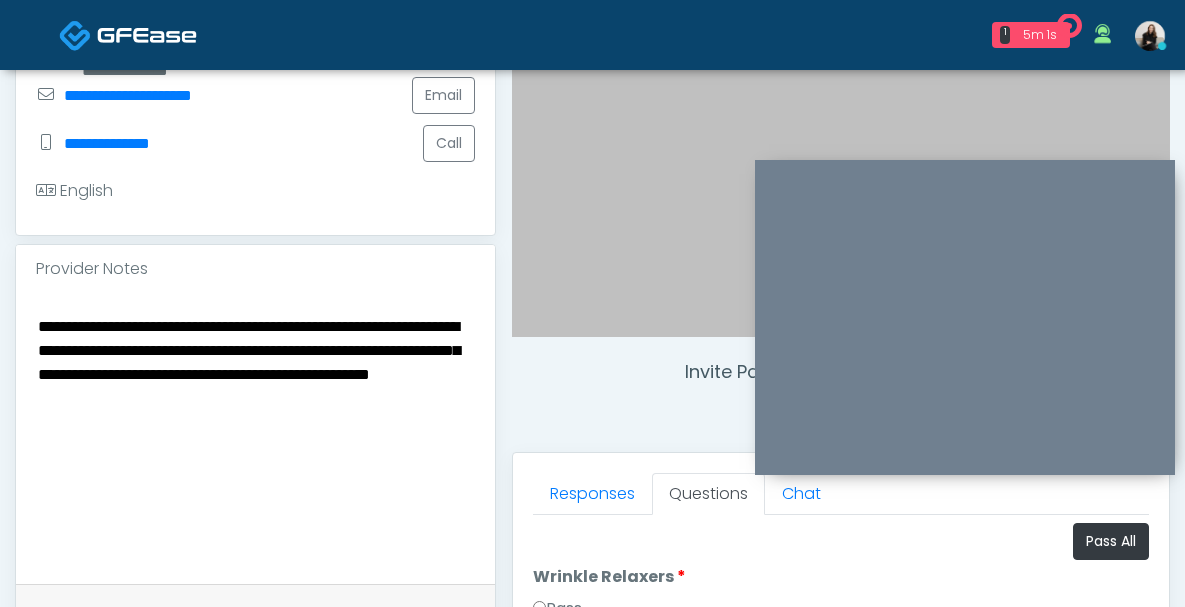 click on "**********" at bounding box center [255, 435] 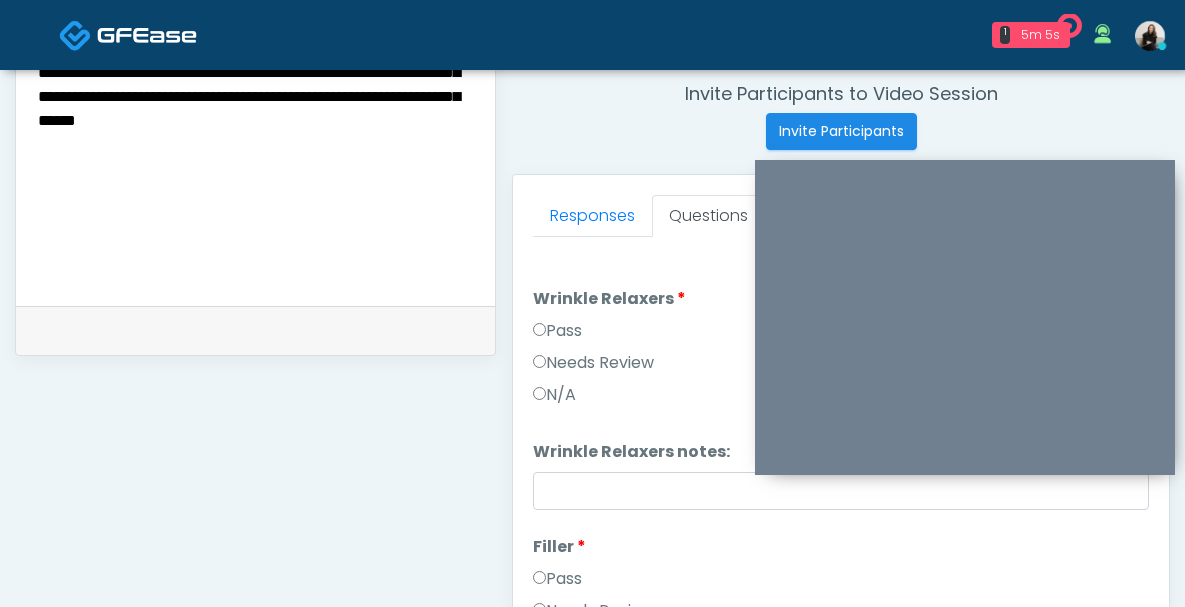 scroll, scrollTop: 924, scrollLeft: 0, axis: vertical 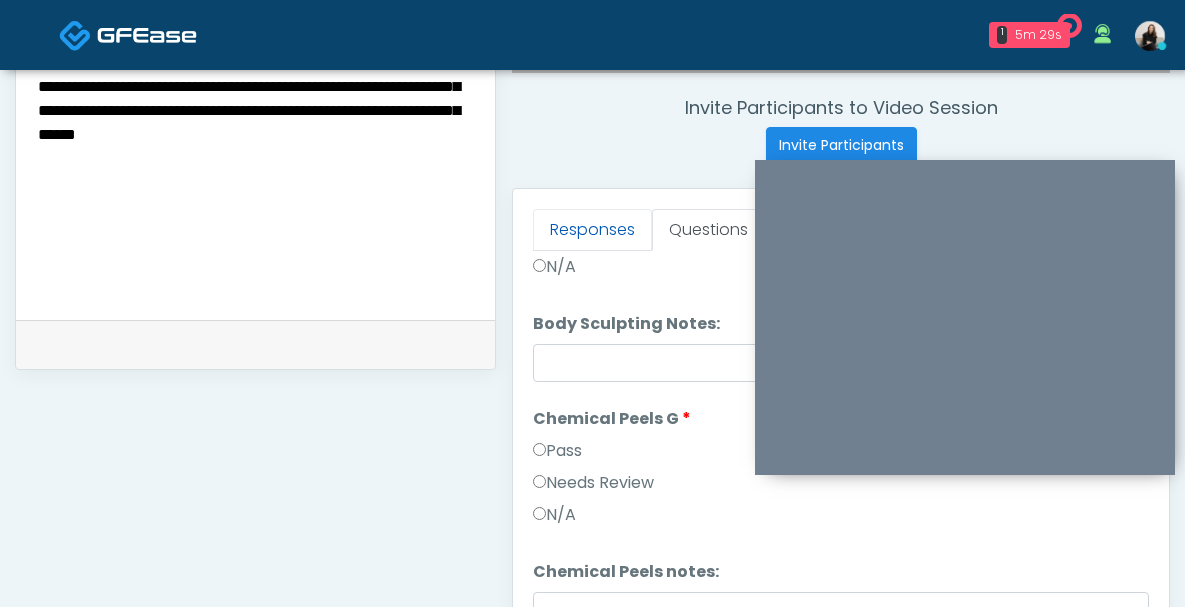 click on "Responses" at bounding box center (592, 230) 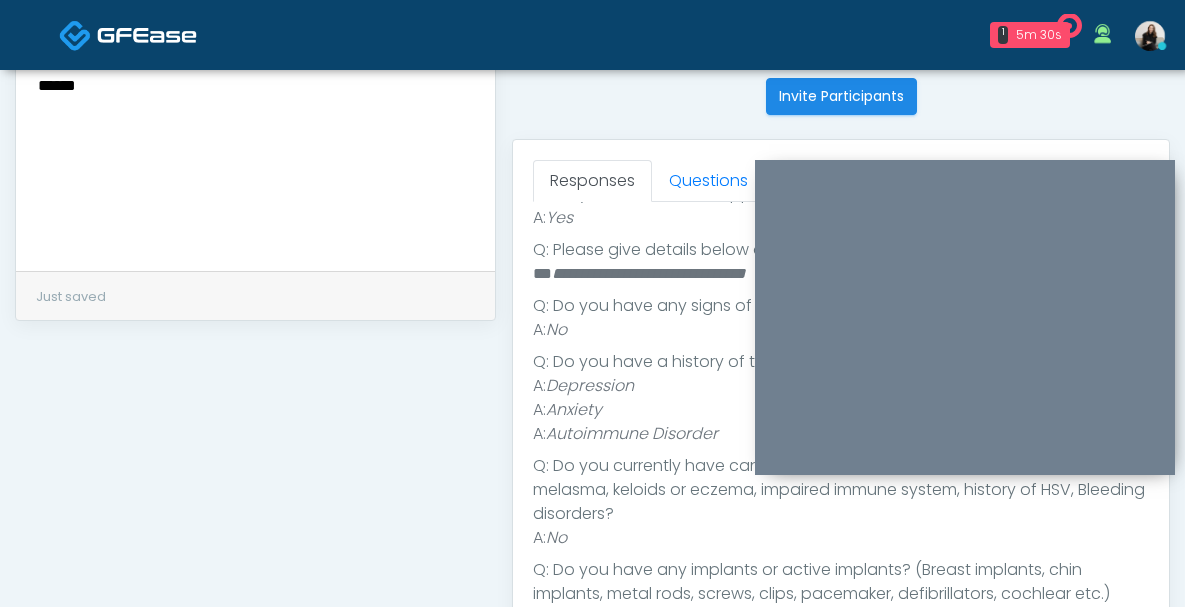 scroll, scrollTop: 827, scrollLeft: 0, axis: vertical 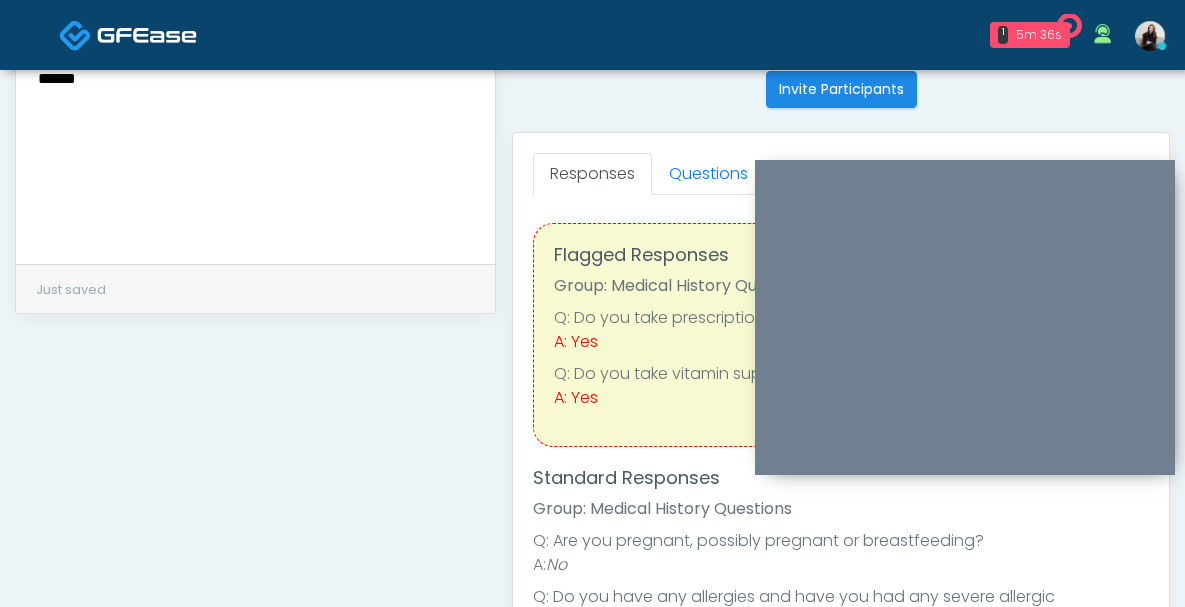click on "Responses
Questions
Chat
Good Faith Exam Script
Good Faith Exam Script INTRODUCTION Hello, my name is undefined, and I will be conducting your good faith exam on behalf of ##account_name##,  Please confirm the correct patient is on the call: Confirm full name Confirm Date of Birth ﻿﻿﻿﻿﻿﻿ This exam will take about 5 minutes to complete and it is a state requirement before you receive any new treatment. I am a third party service provider and have been retained by this practice to collect and review your medical history and ensure you're a good candidate for your treatment. all information collected, stored and transmitted as part of this exam is confidential and covered by the HIPAA act.
No" at bounding box center [841, 424] 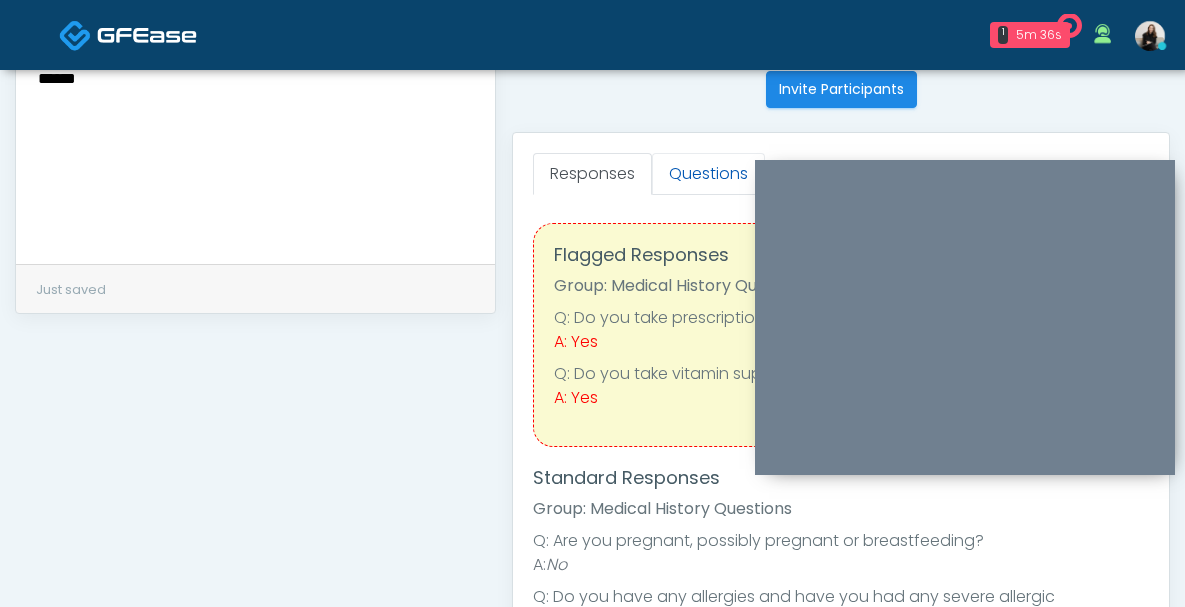 click on "Questions" at bounding box center [708, 174] 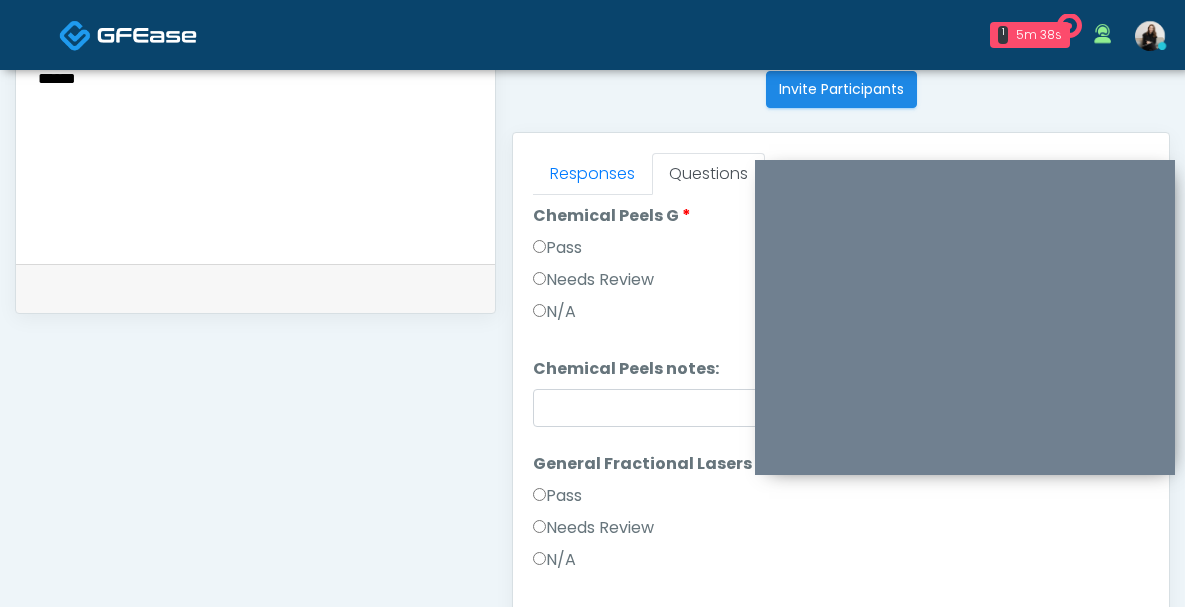 scroll, scrollTop: 2067, scrollLeft: 0, axis: vertical 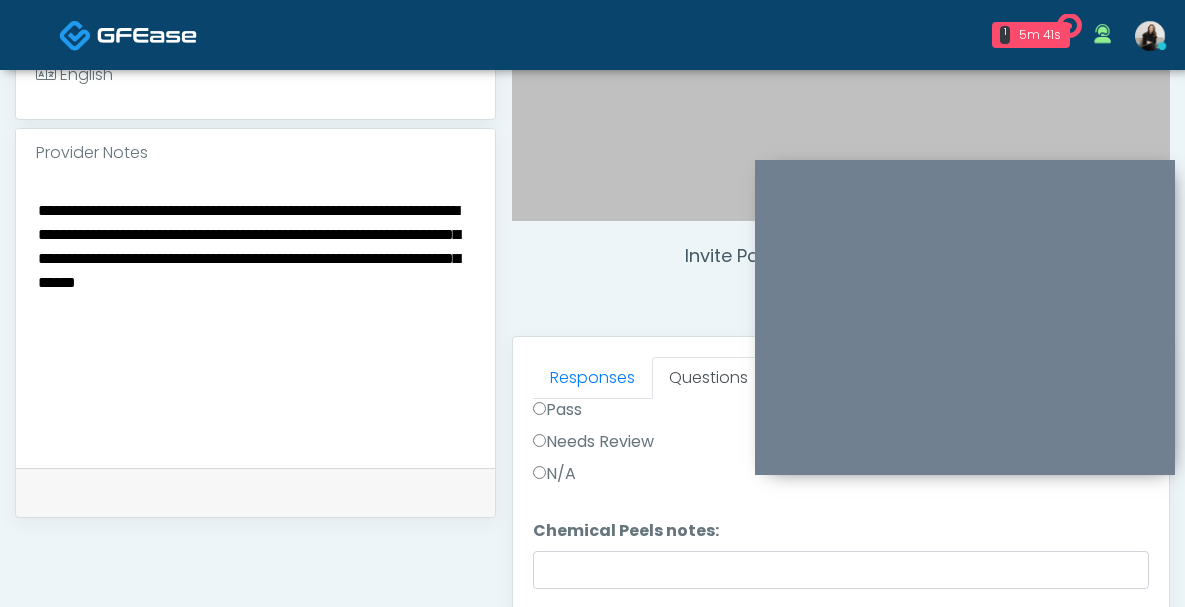 click on "**********" at bounding box center (255, 319) 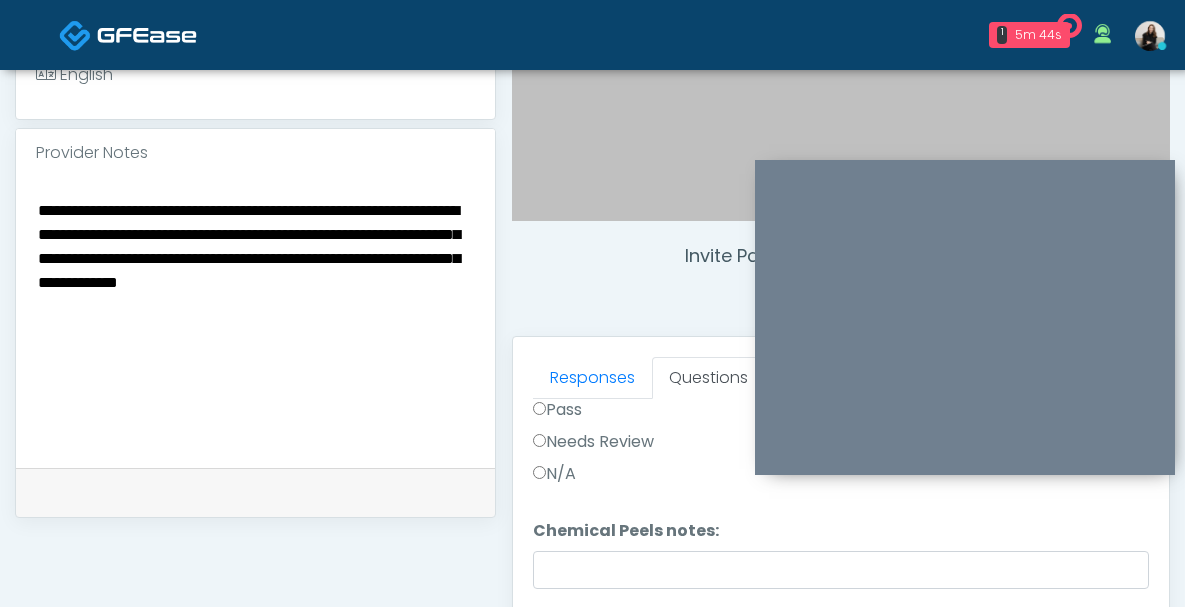 click on "**********" at bounding box center (255, 319) 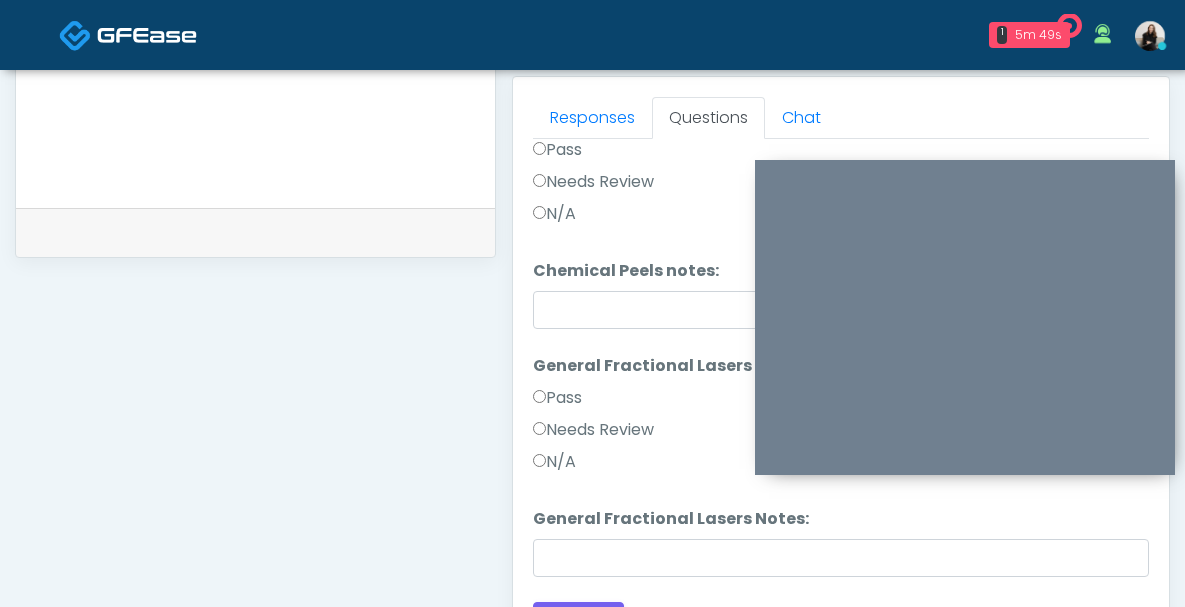scroll, scrollTop: 1188, scrollLeft: 0, axis: vertical 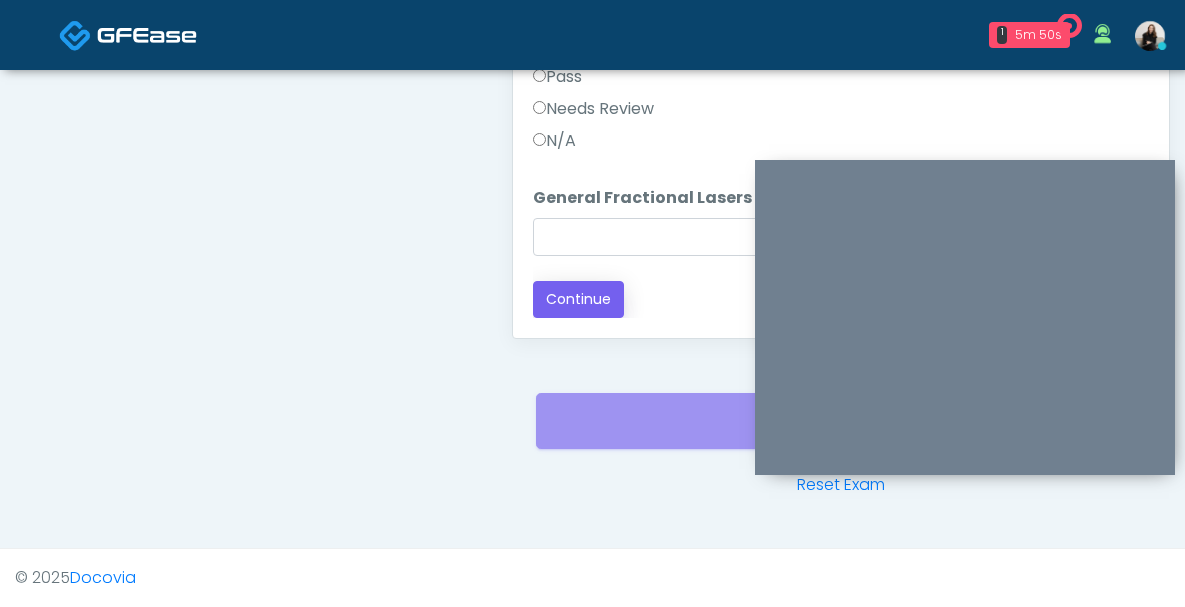 type on "**********" 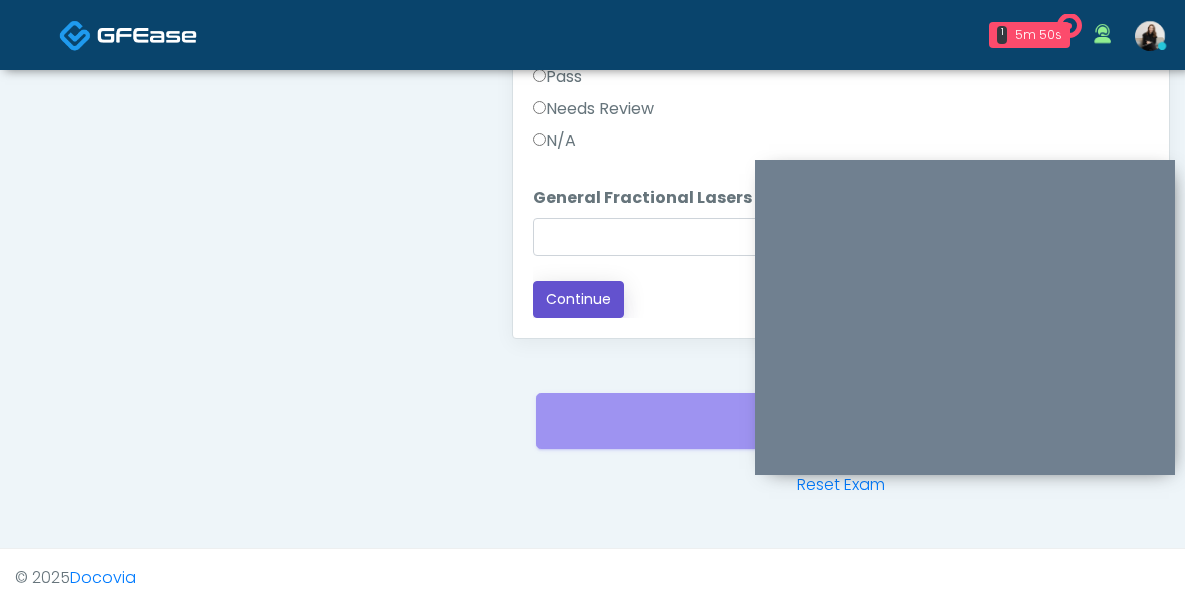 click on "Continue" at bounding box center (578, 299) 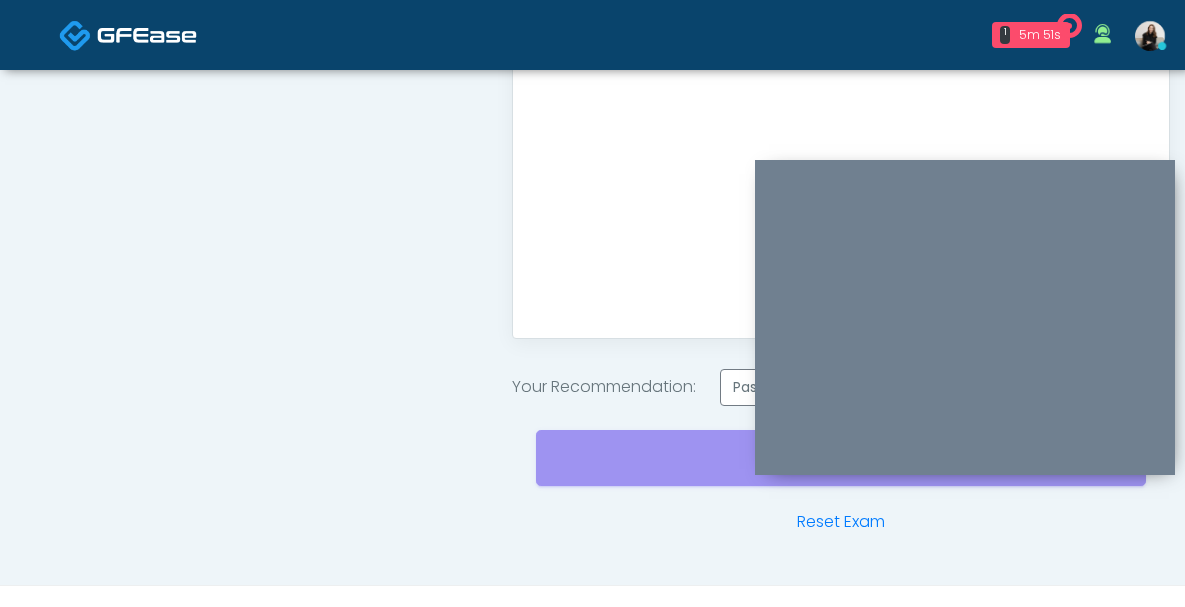scroll, scrollTop: 0, scrollLeft: 0, axis: both 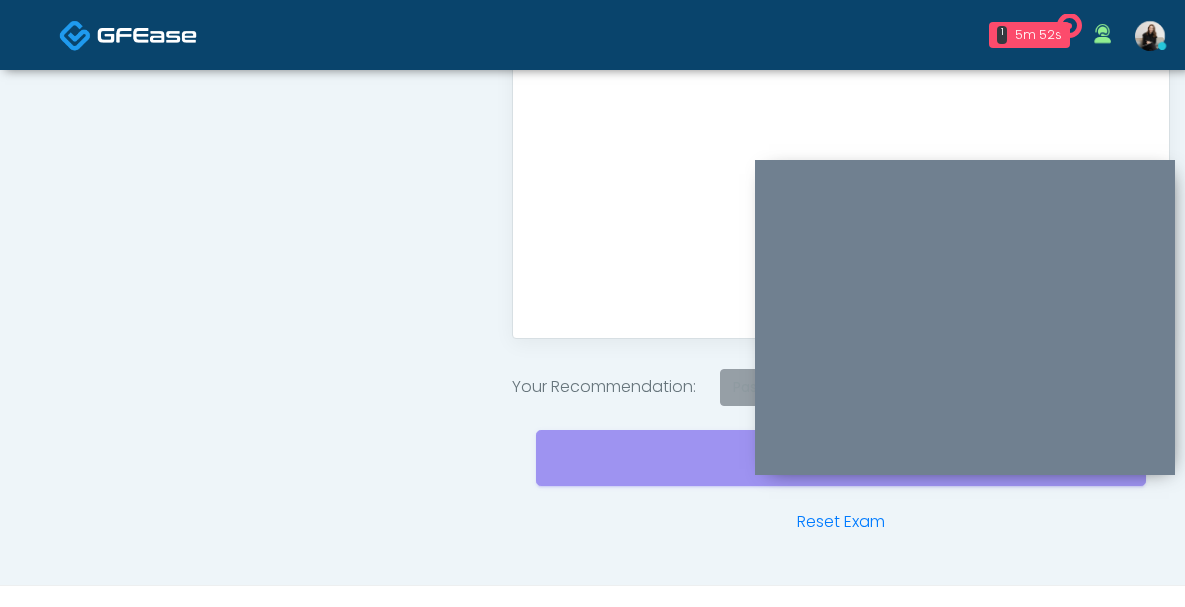 click on "Pass" at bounding box center (748, 387) 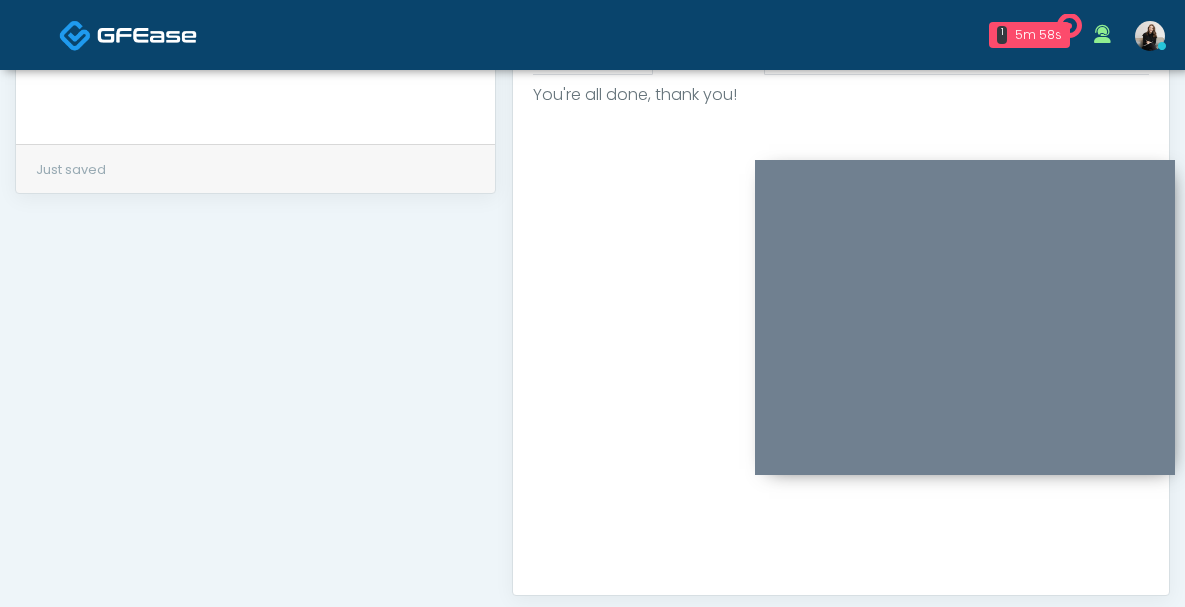 scroll, scrollTop: 744, scrollLeft: 0, axis: vertical 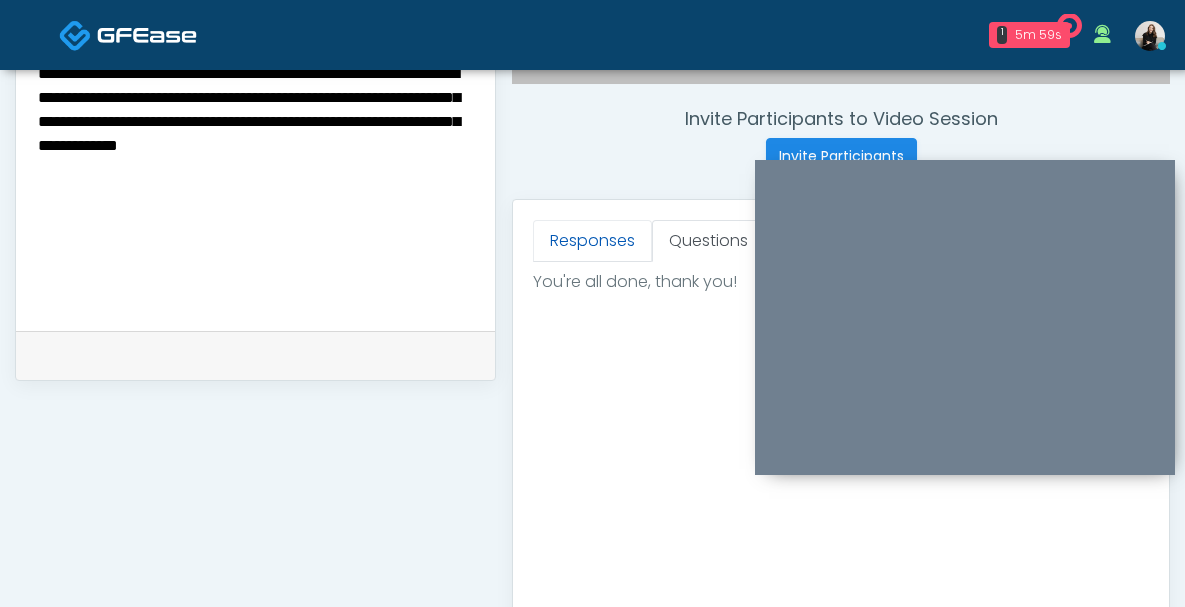 click on "Responses" at bounding box center (592, 241) 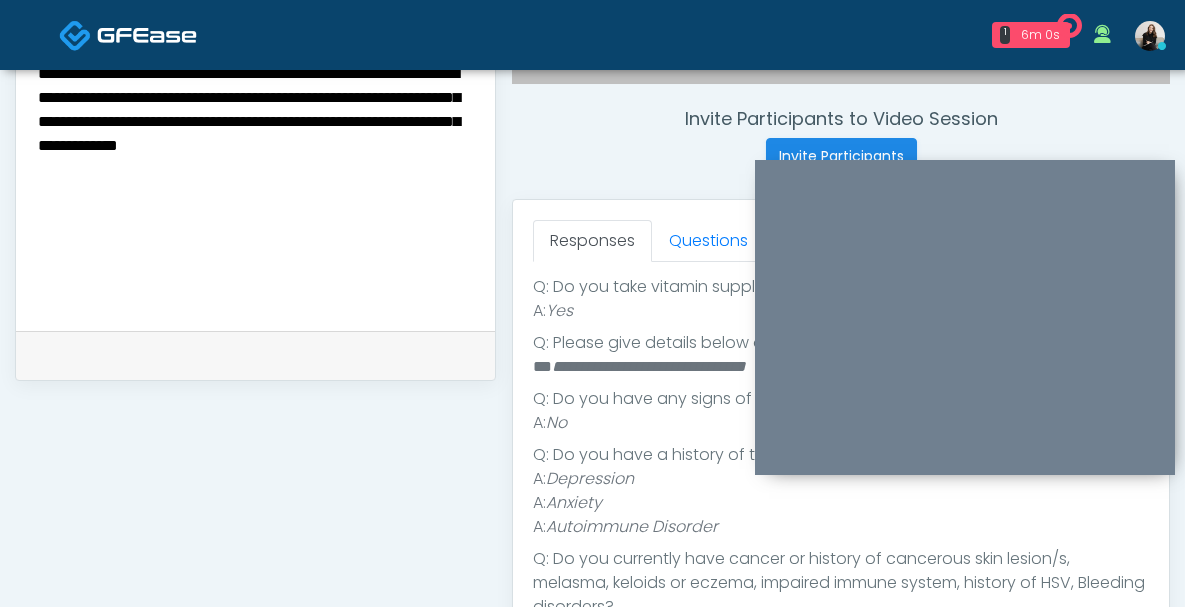 scroll, scrollTop: 682, scrollLeft: 0, axis: vertical 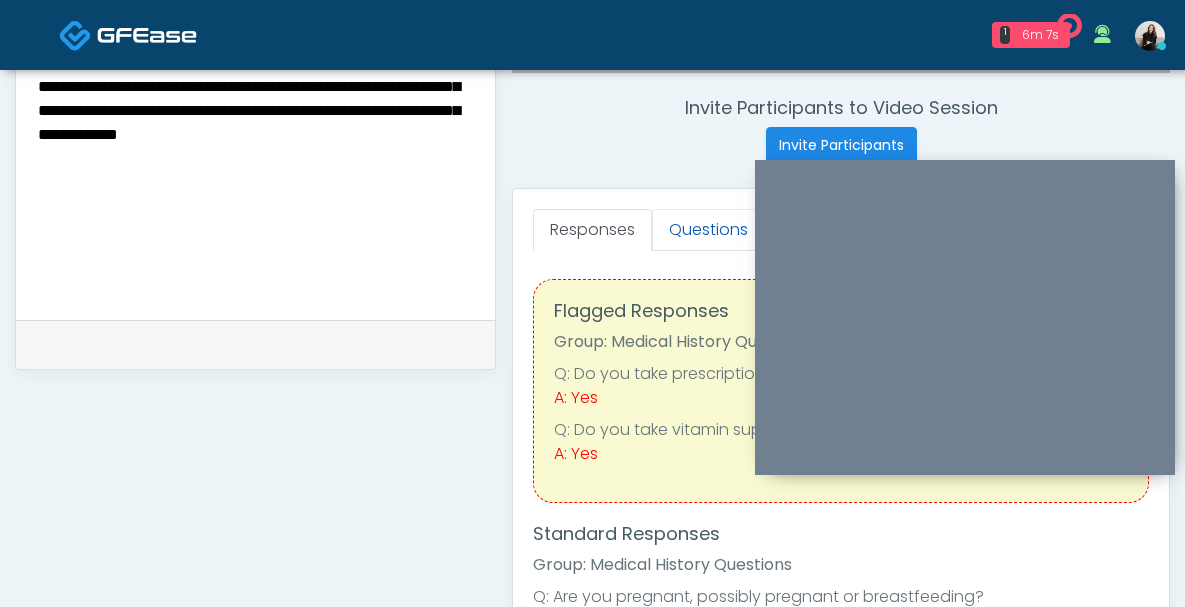 click on "Questions" at bounding box center (708, 230) 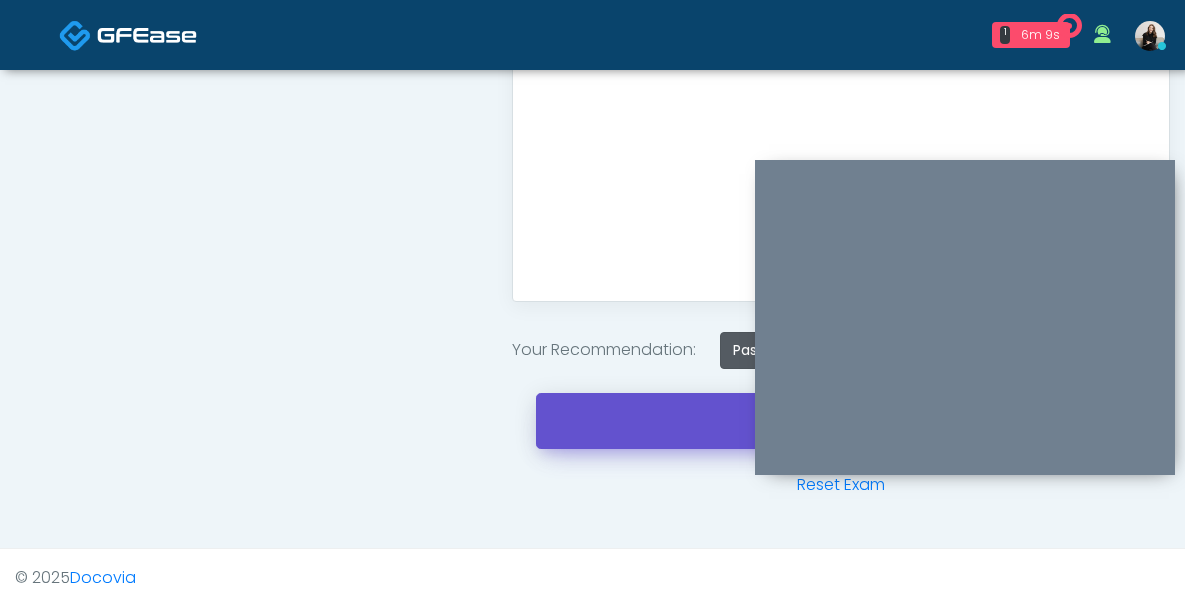 click on "Send to Client" at bounding box center (841, 421) 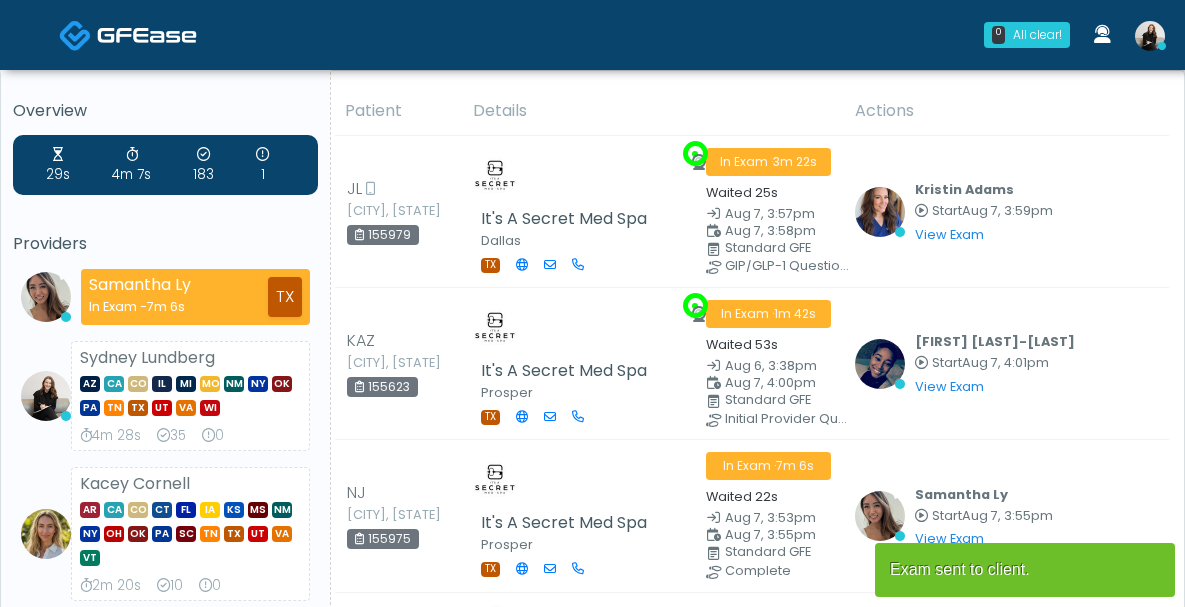 scroll, scrollTop: 302, scrollLeft: 0, axis: vertical 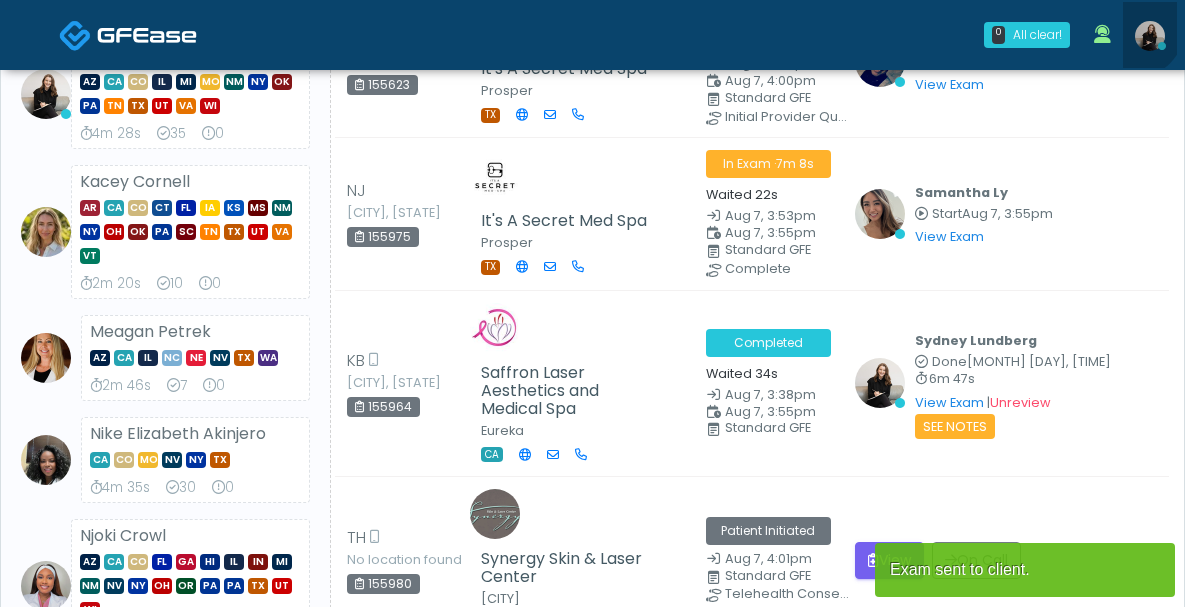 click at bounding box center [1150, 35] 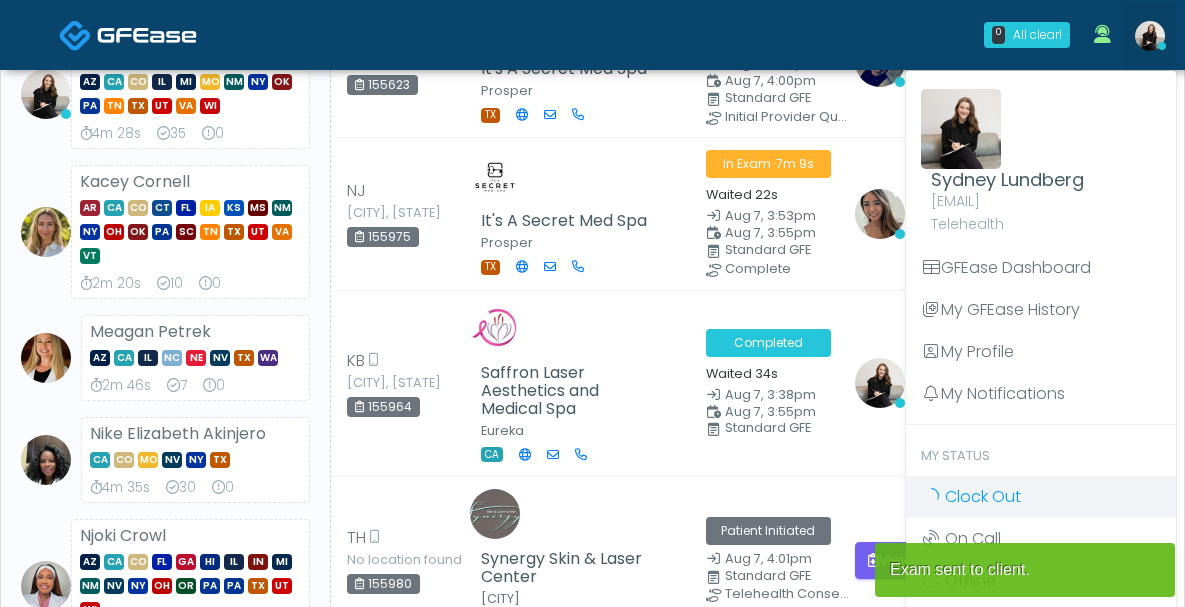 click on "Clock Out" at bounding box center [983, 496] 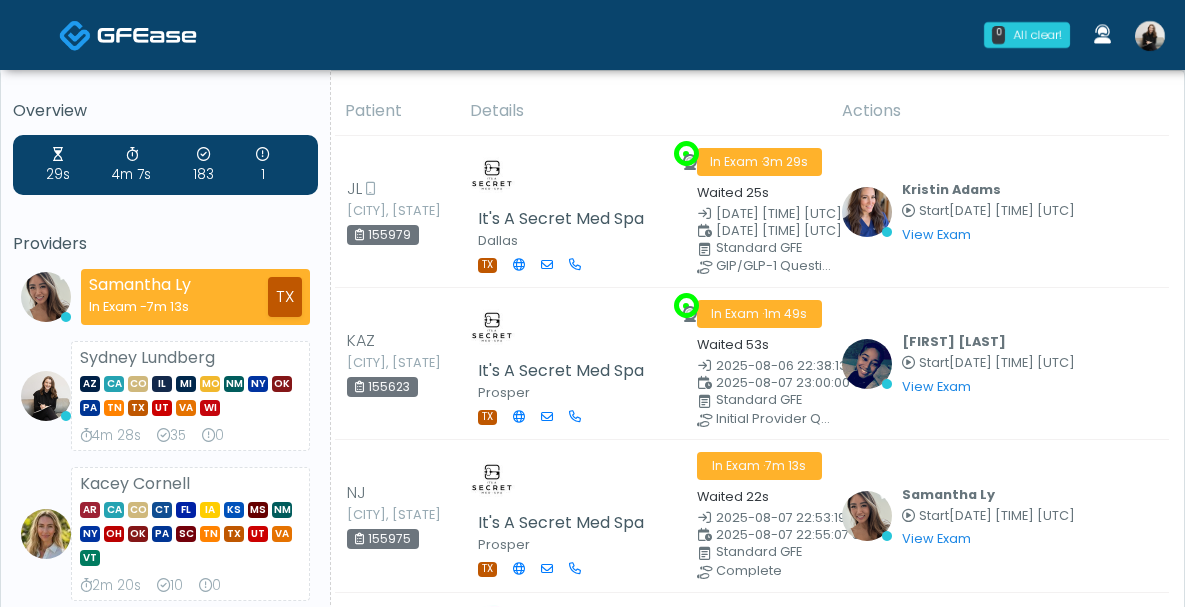 scroll, scrollTop: 0, scrollLeft: 0, axis: both 